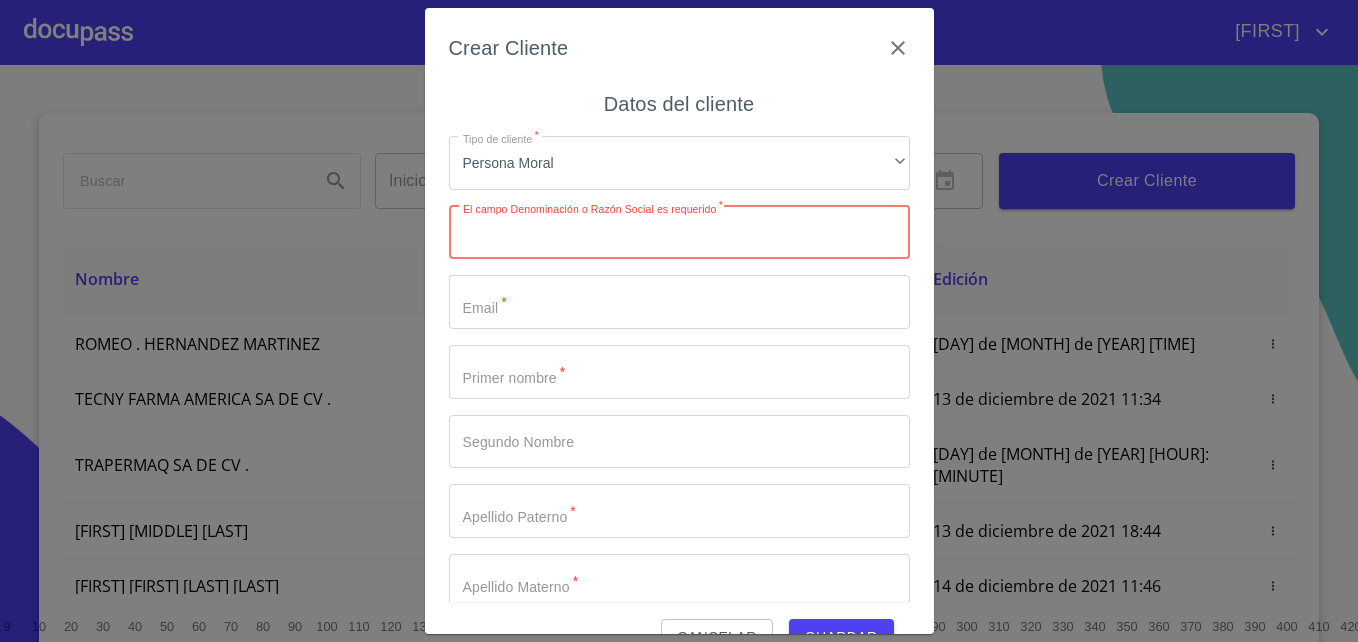 scroll, scrollTop: 0, scrollLeft: 0, axis: both 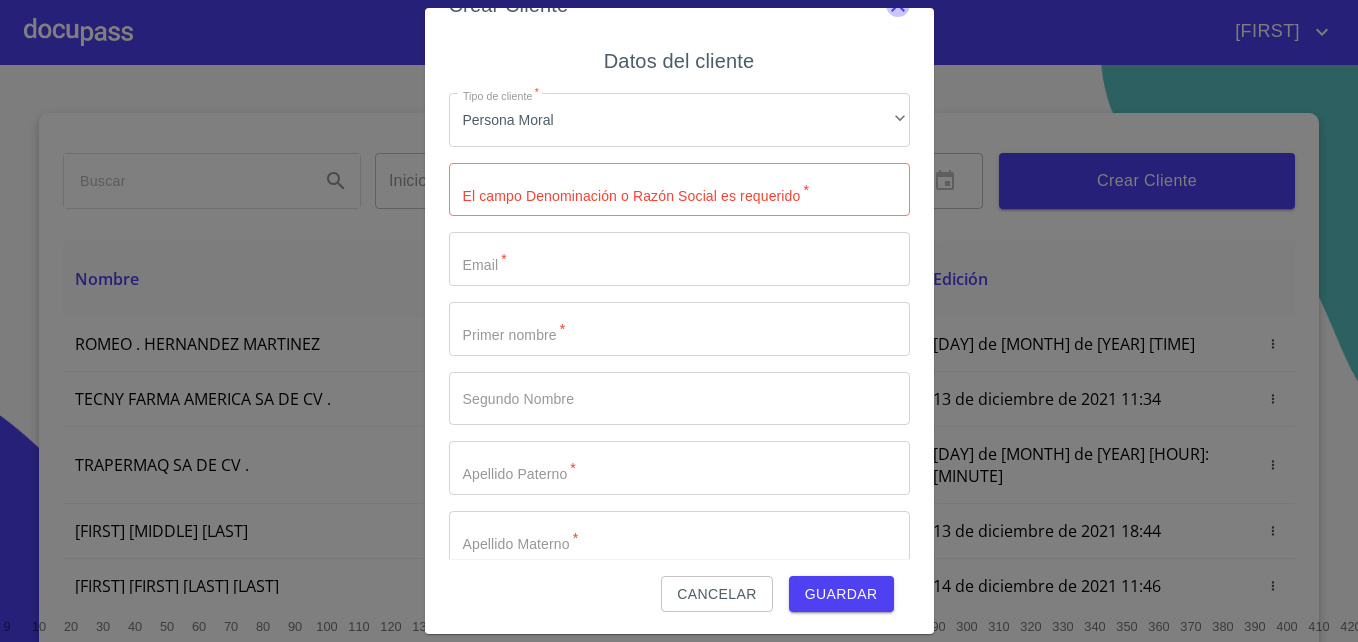 click 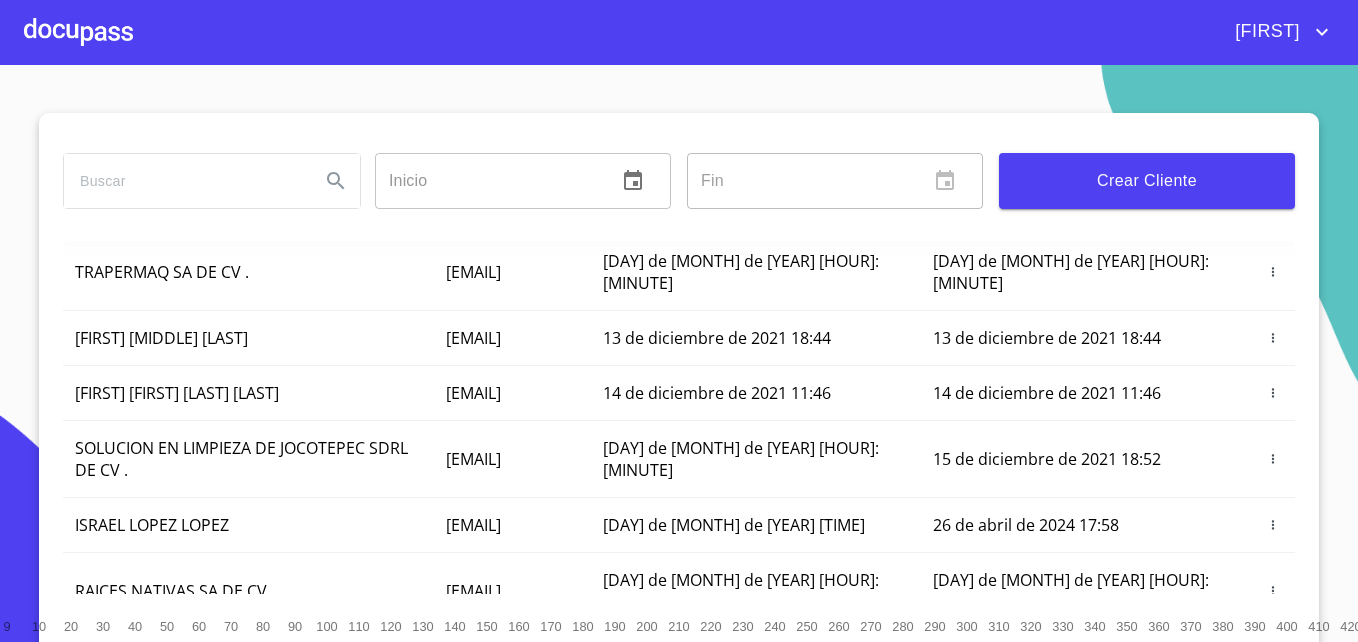 scroll, scrollTop: 0, scrollLeft: 0, axis: both 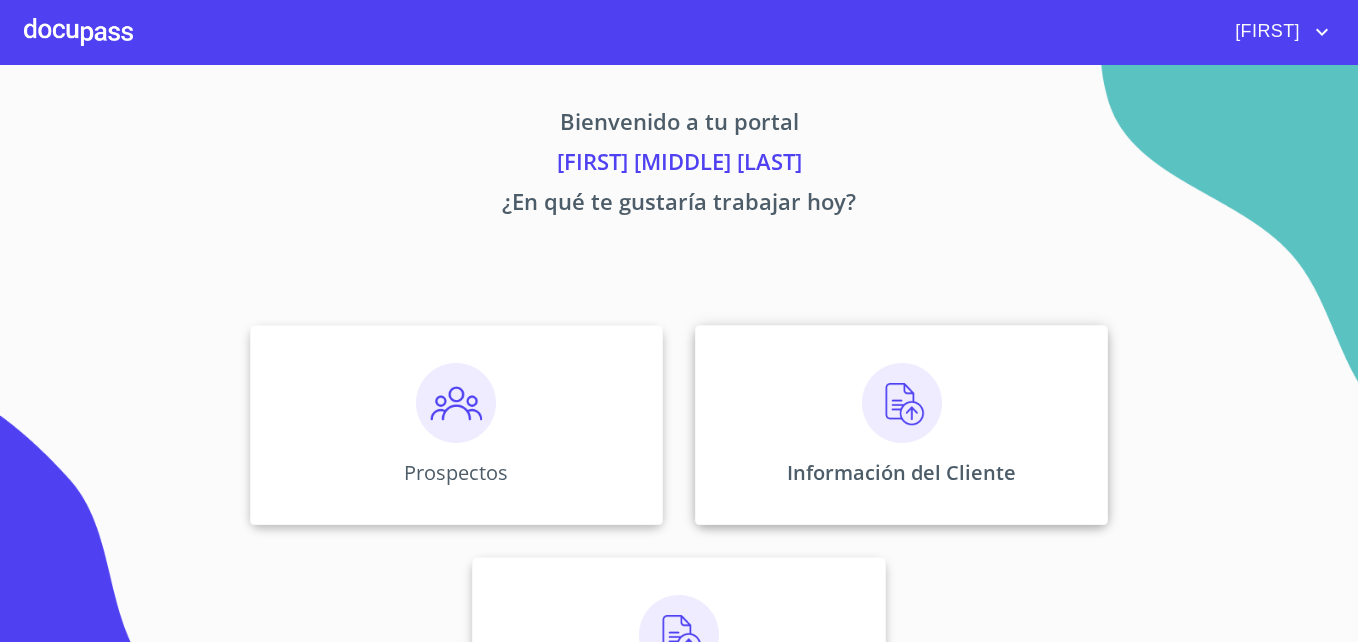 click on "Información del Cliente" at bounding box center [901, 425] 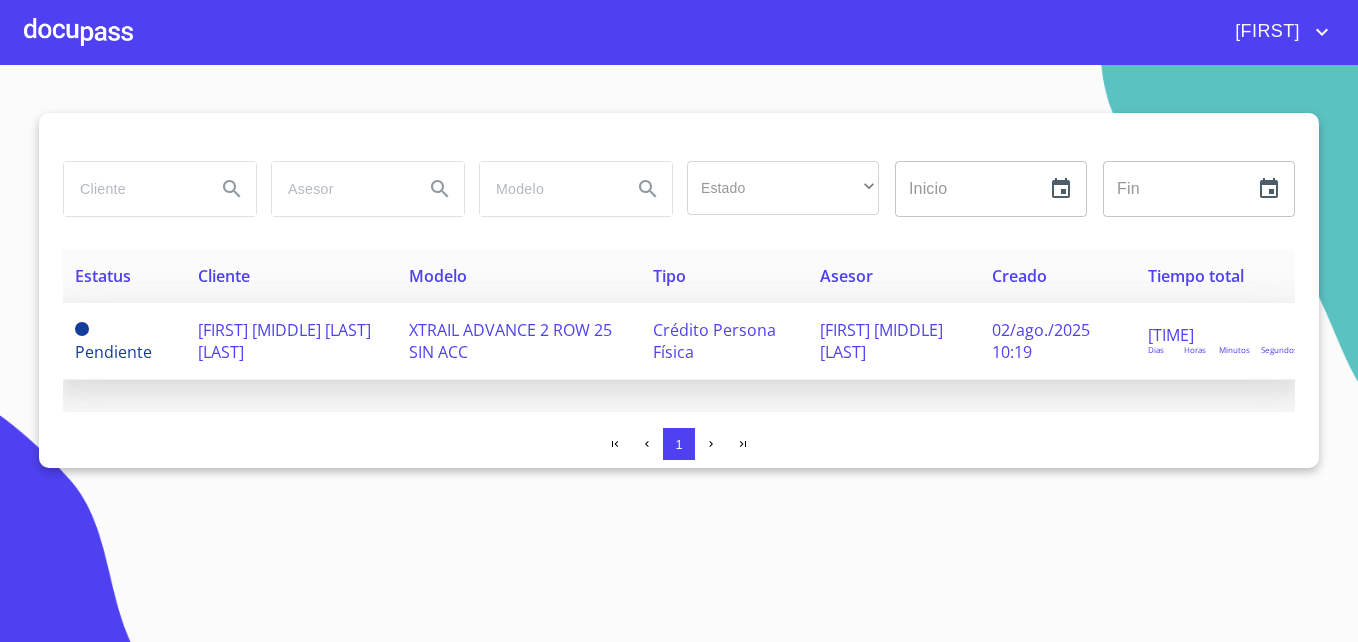 click on "02/ago./2025 10:19" at bounding box center (1041, 341) 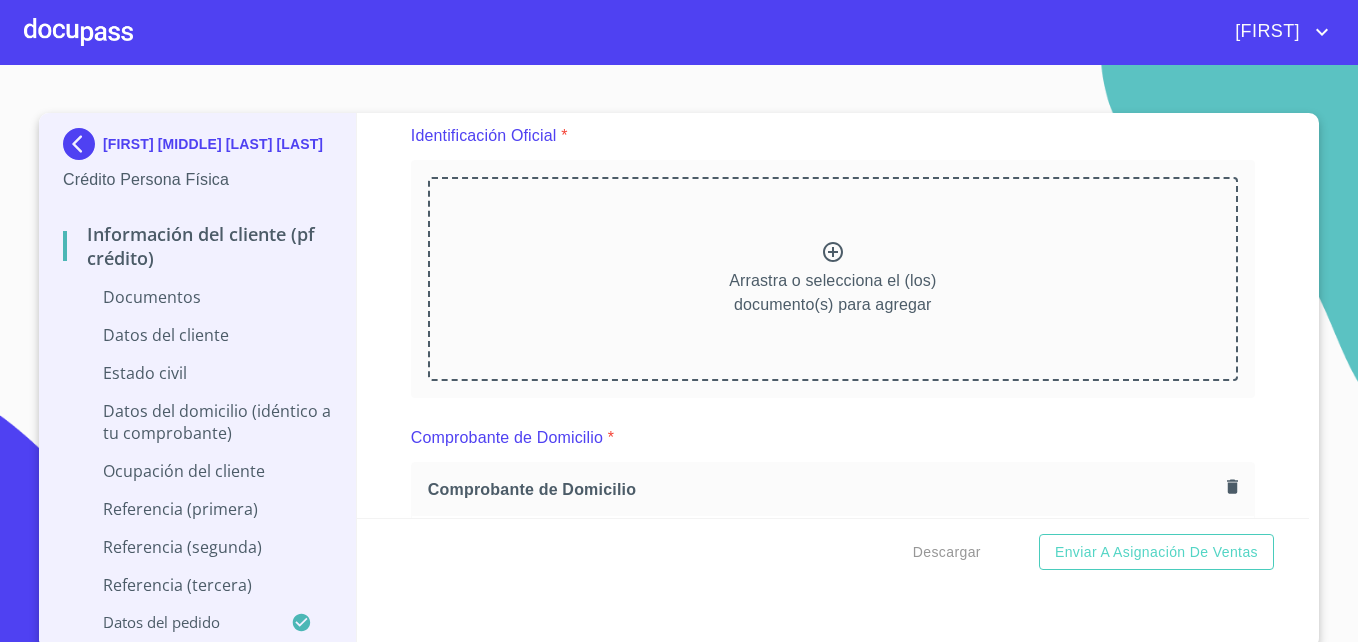 scroll, scrollTop: 284, scrollLeft: 0, axis: vertical 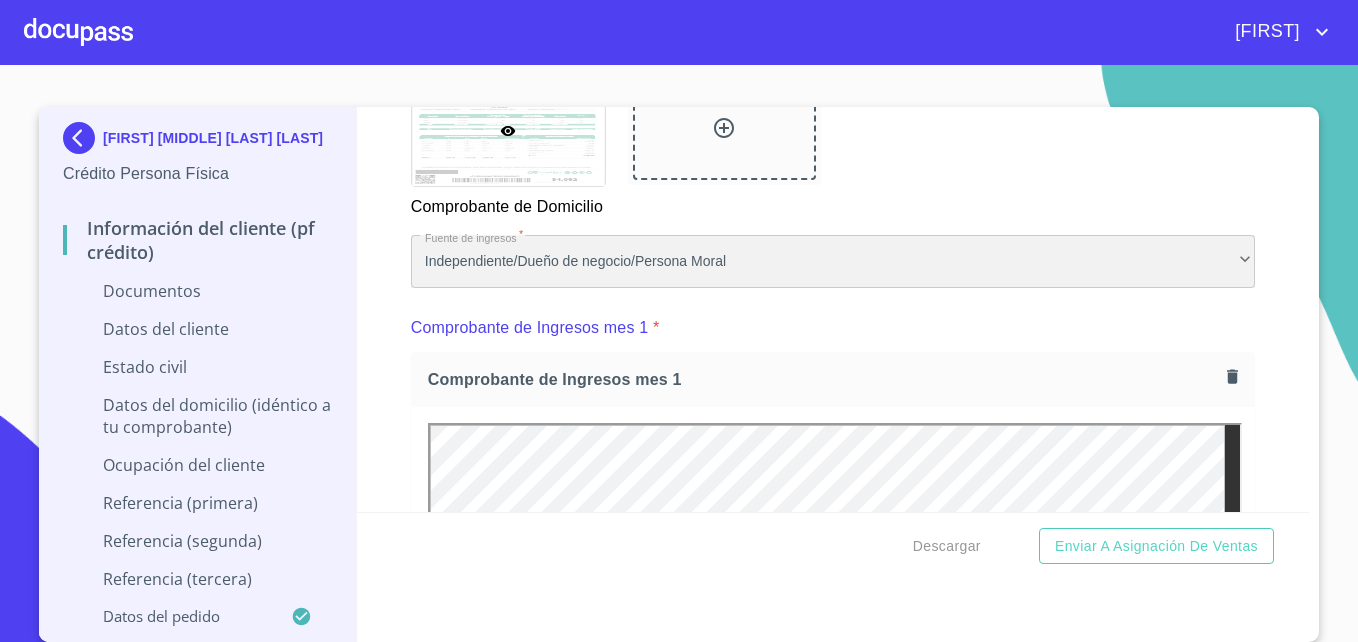 click on "Independiente/Dueño de negocio/Persona Moral" at bounding box center (833, 262) 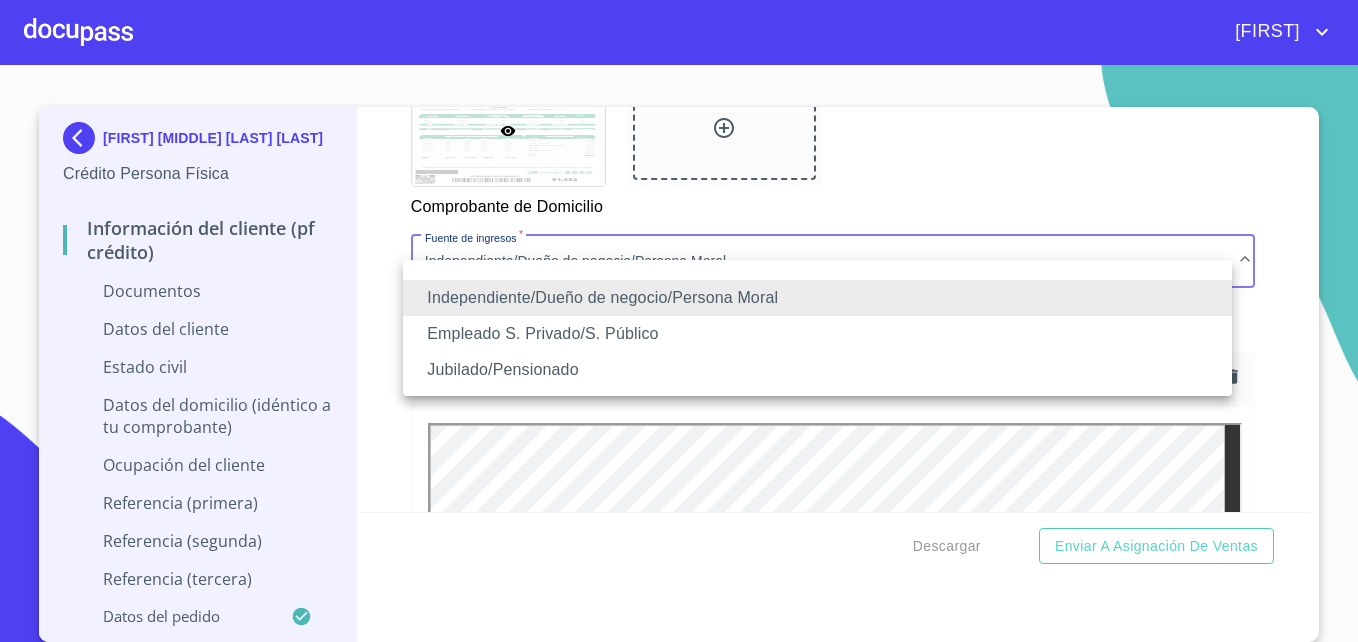 click on "Independiente/Dueño de negocio/Persona Moral" at bounding box center [817, 298] 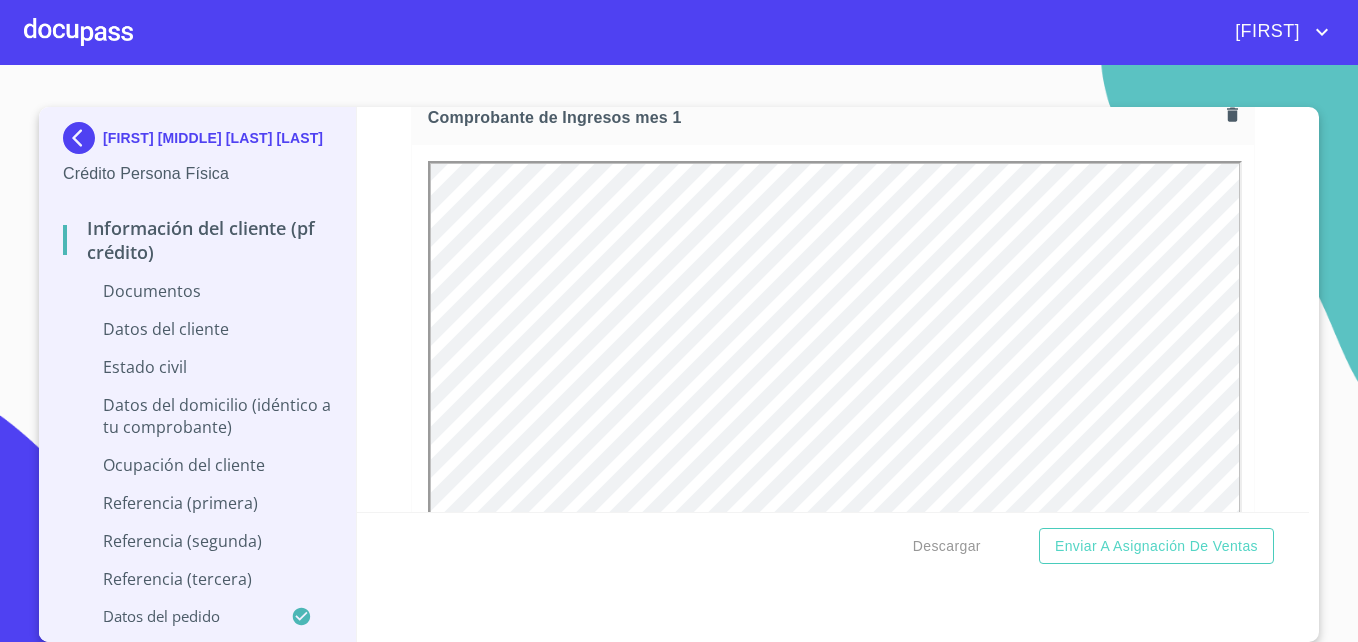 scroll, scrollTop: 2140, scrollLeft: 0, axis: vertical 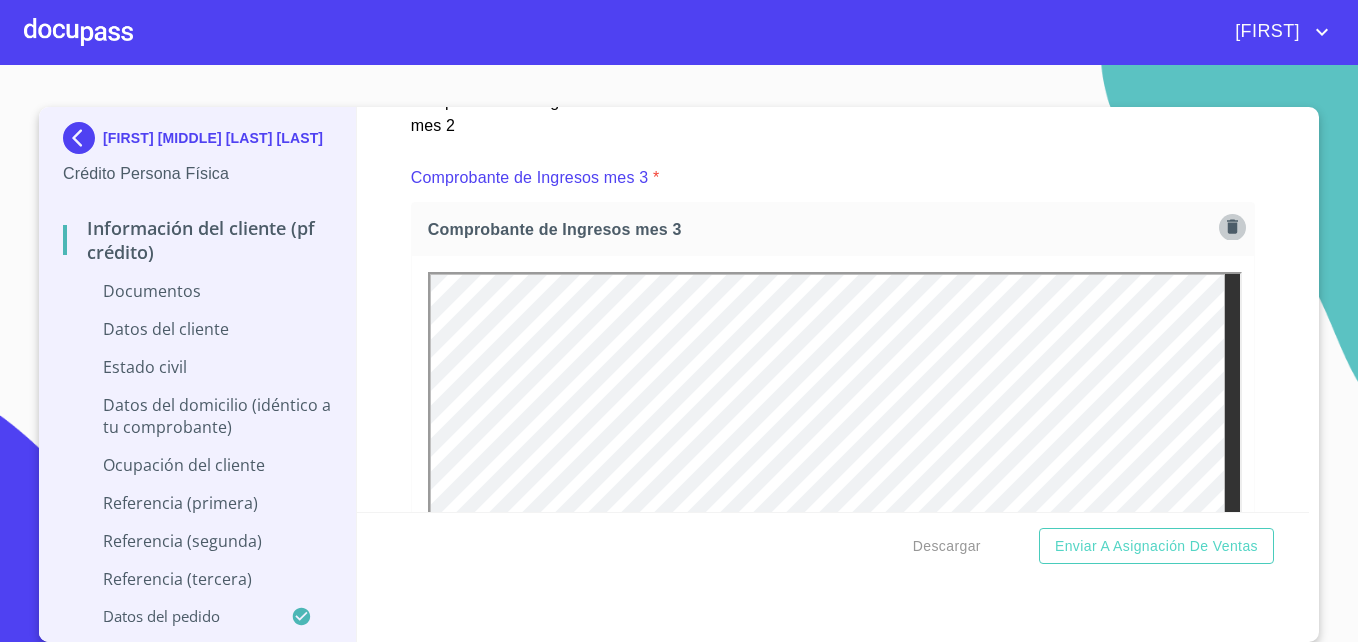 click 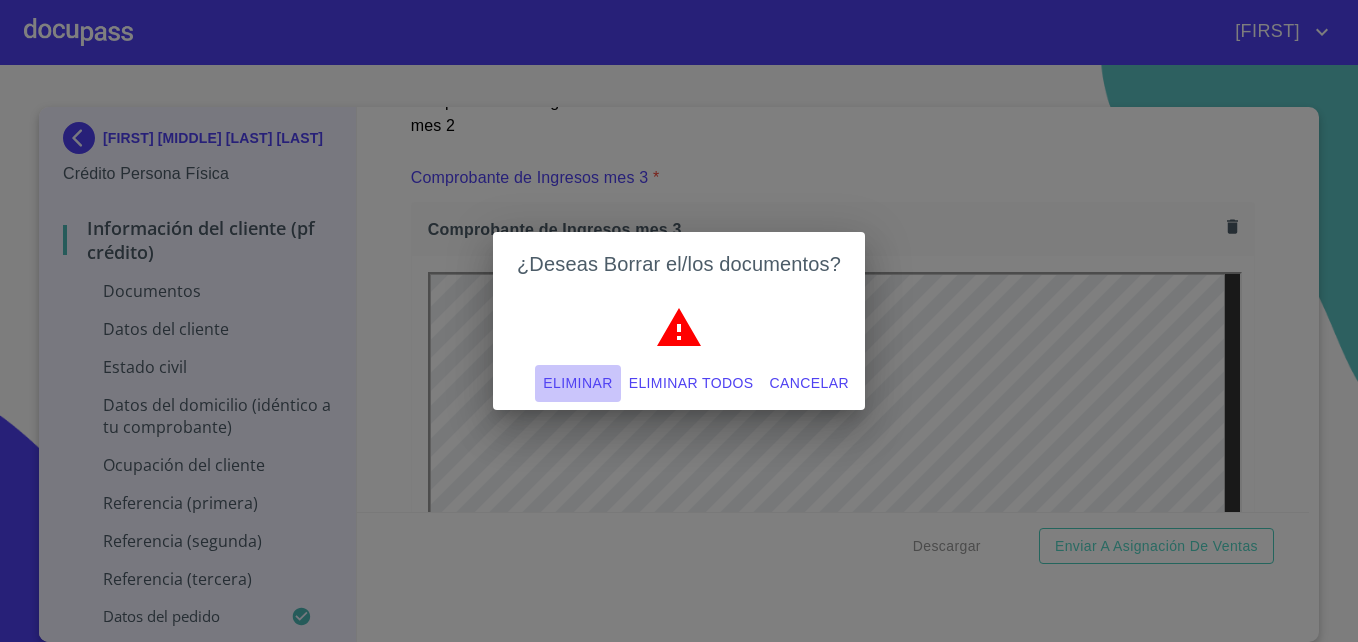 click on "Eliminar" at bounding box center [577, 383] 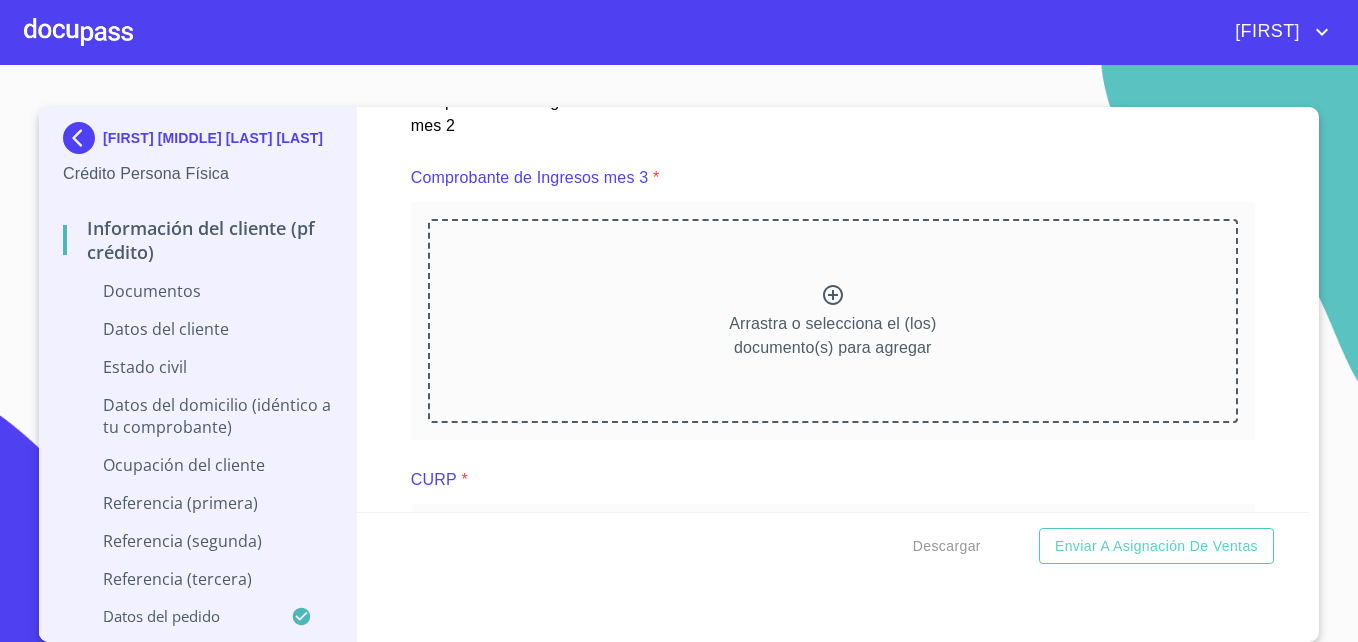 scroll, scrollTop: 0, scrollLeft: 0, axis: both 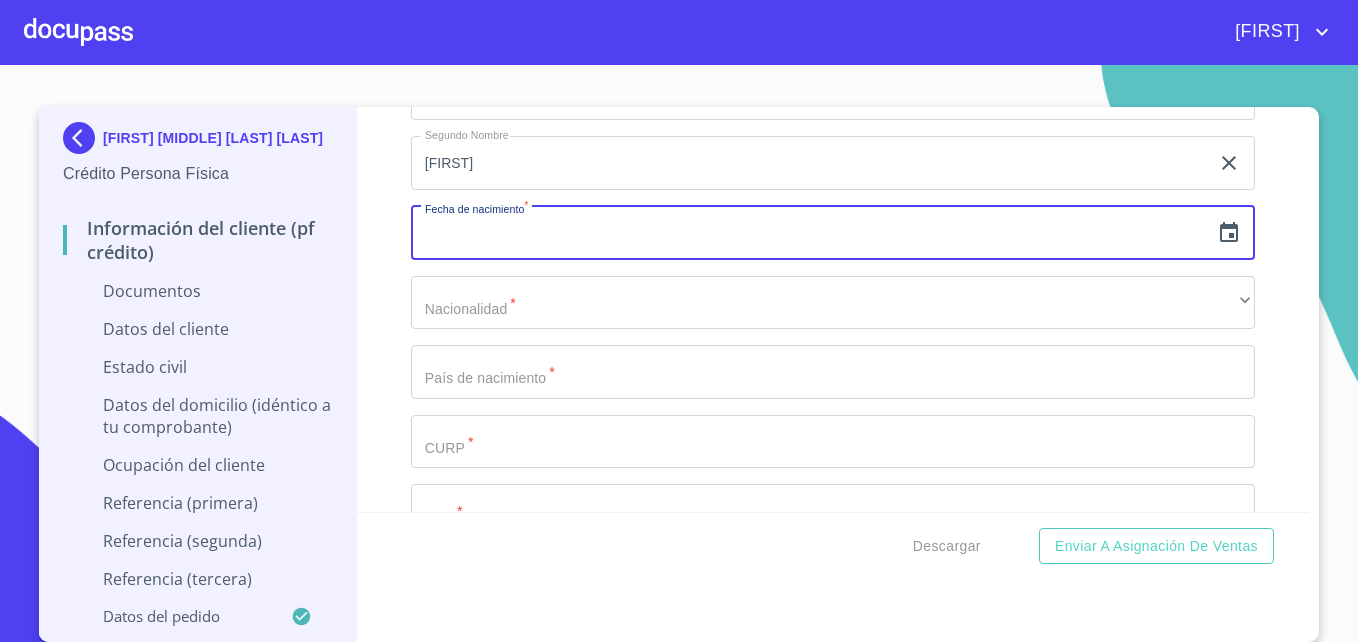 click at bounding box center [810, 233] 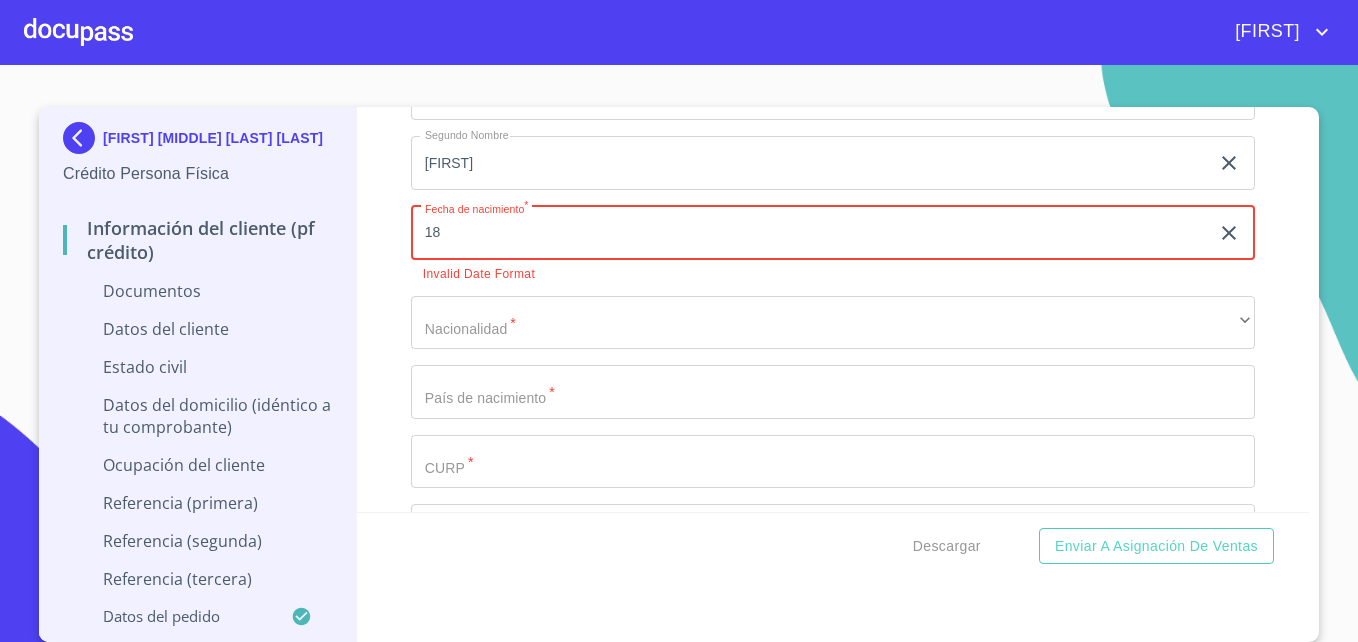 type on "1_" 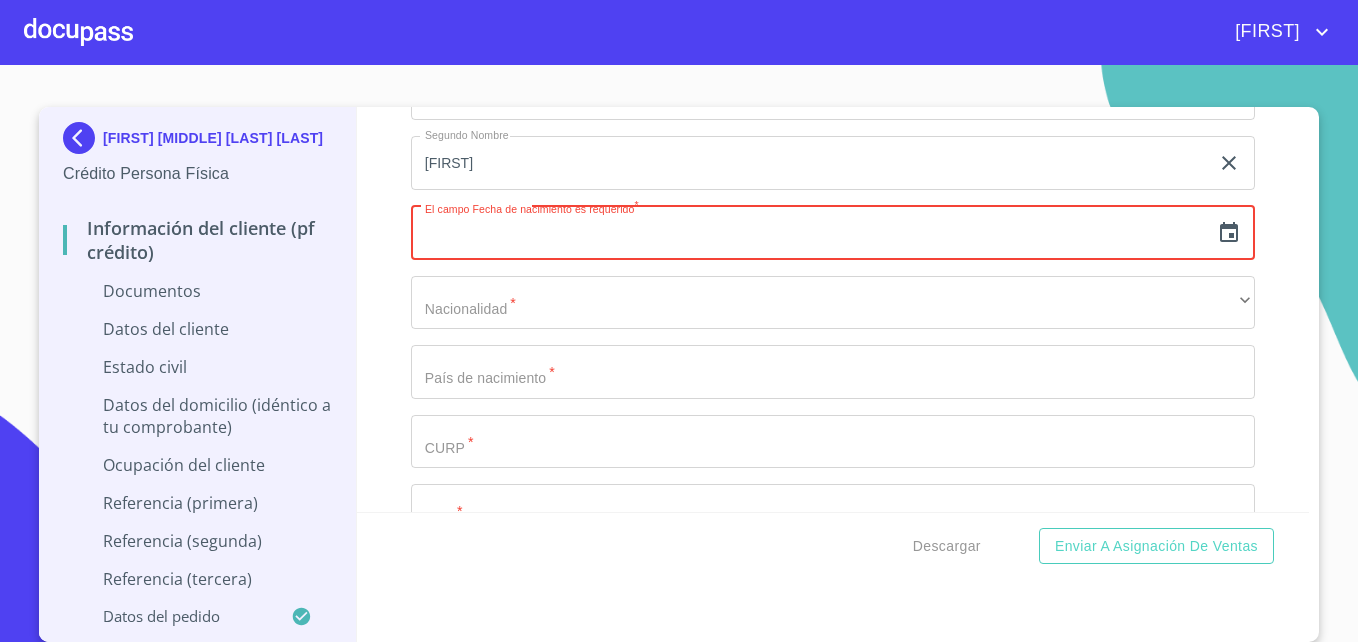 click 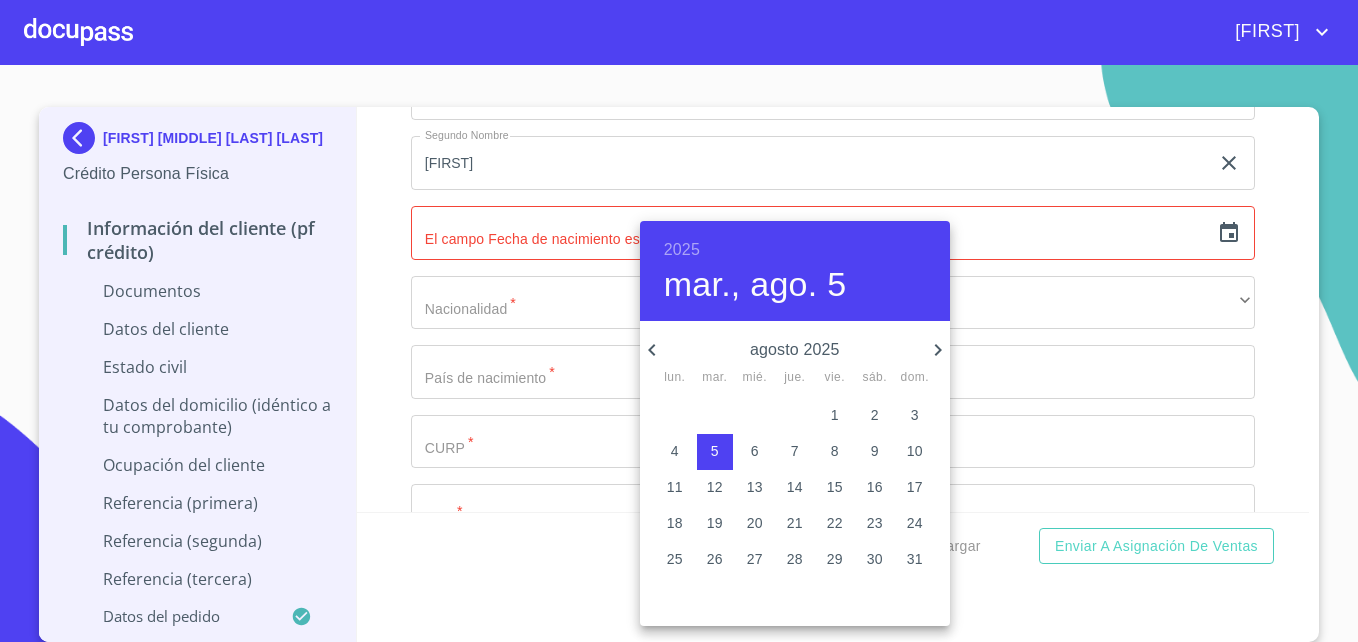 click on "11" at bounding box center [675, 487] 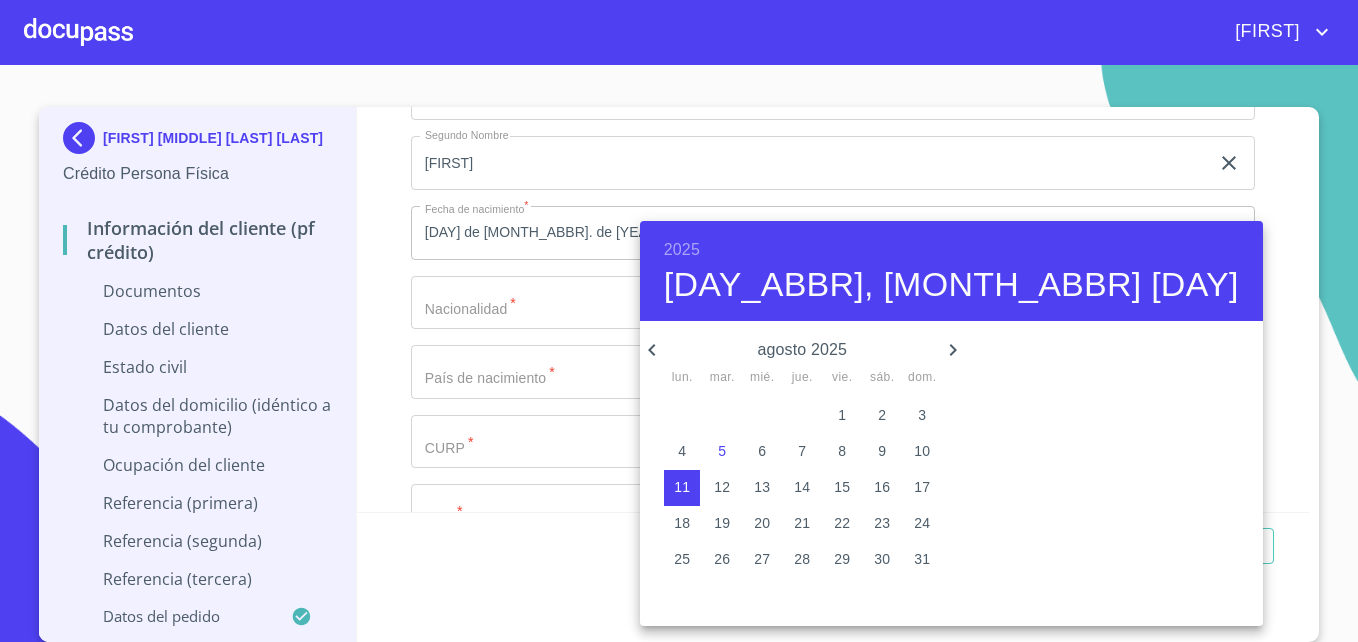 click on "[DAY_ABBR], [MONTH_ABBR] [DAY]" at bounding box center [951, 285] 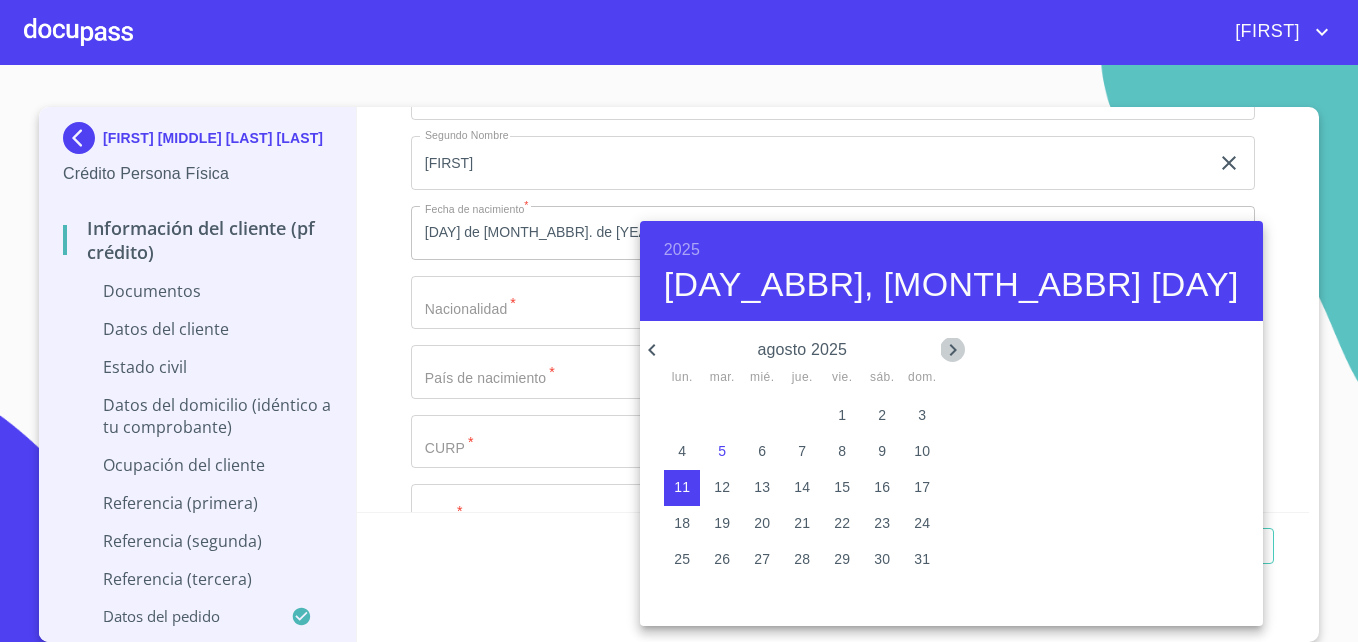 click 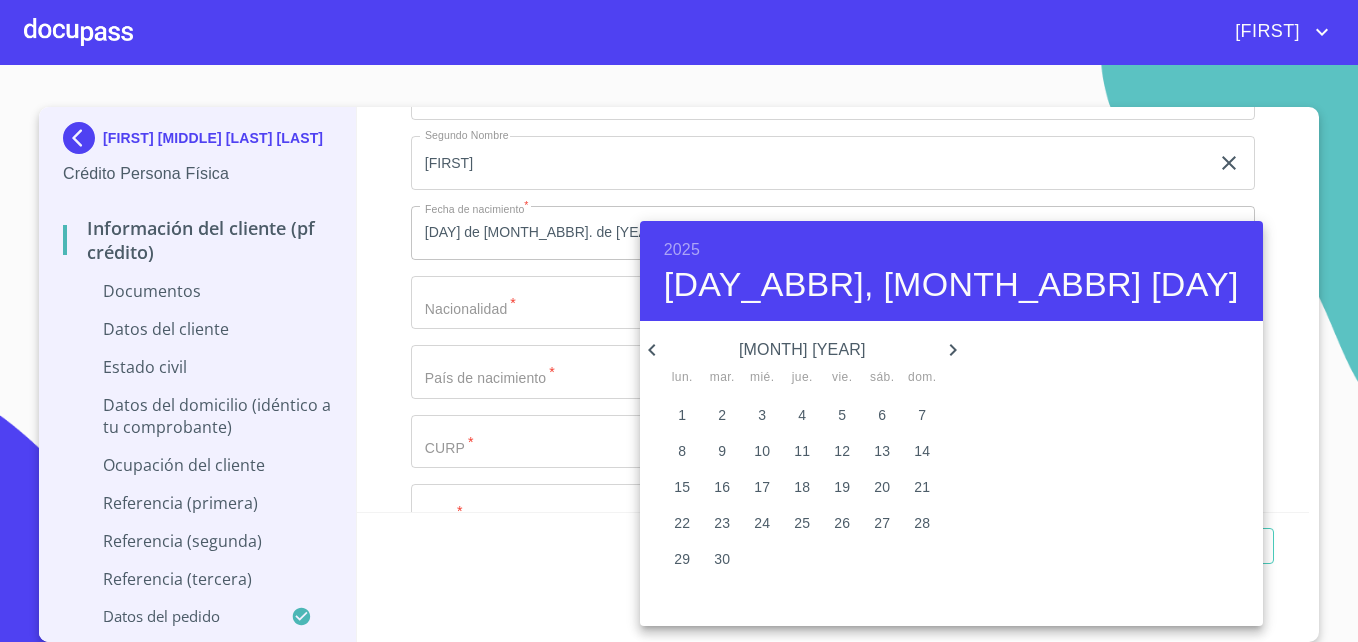 click 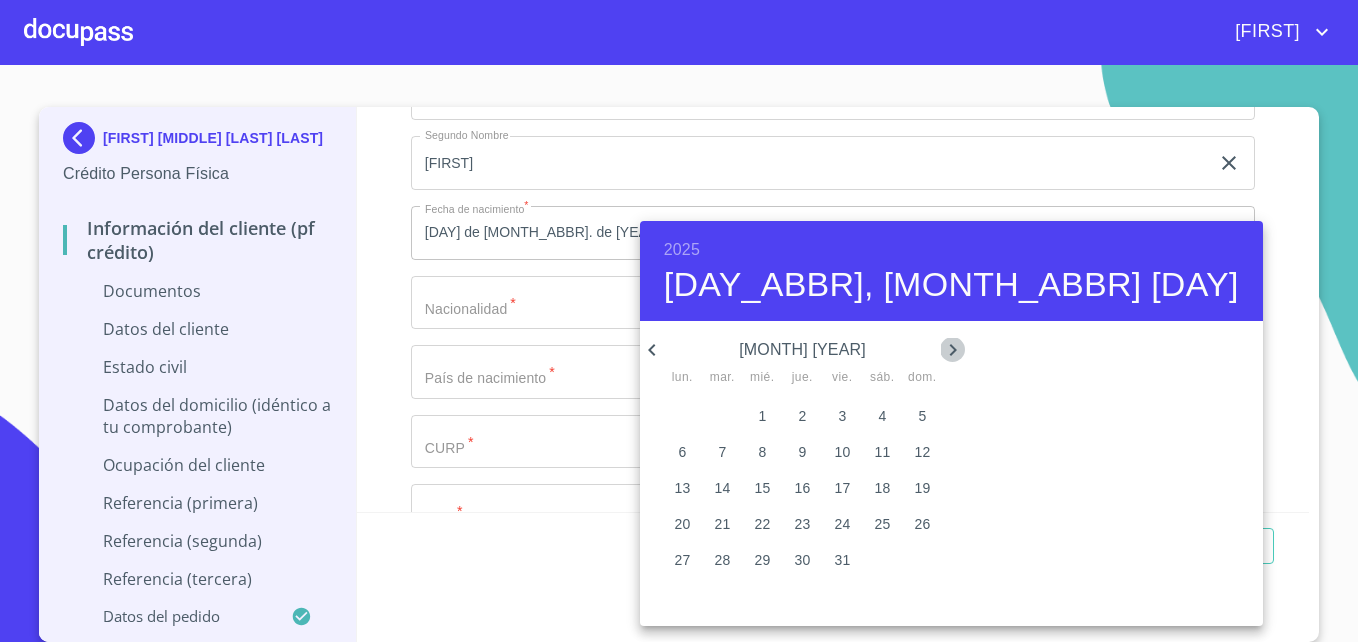 click 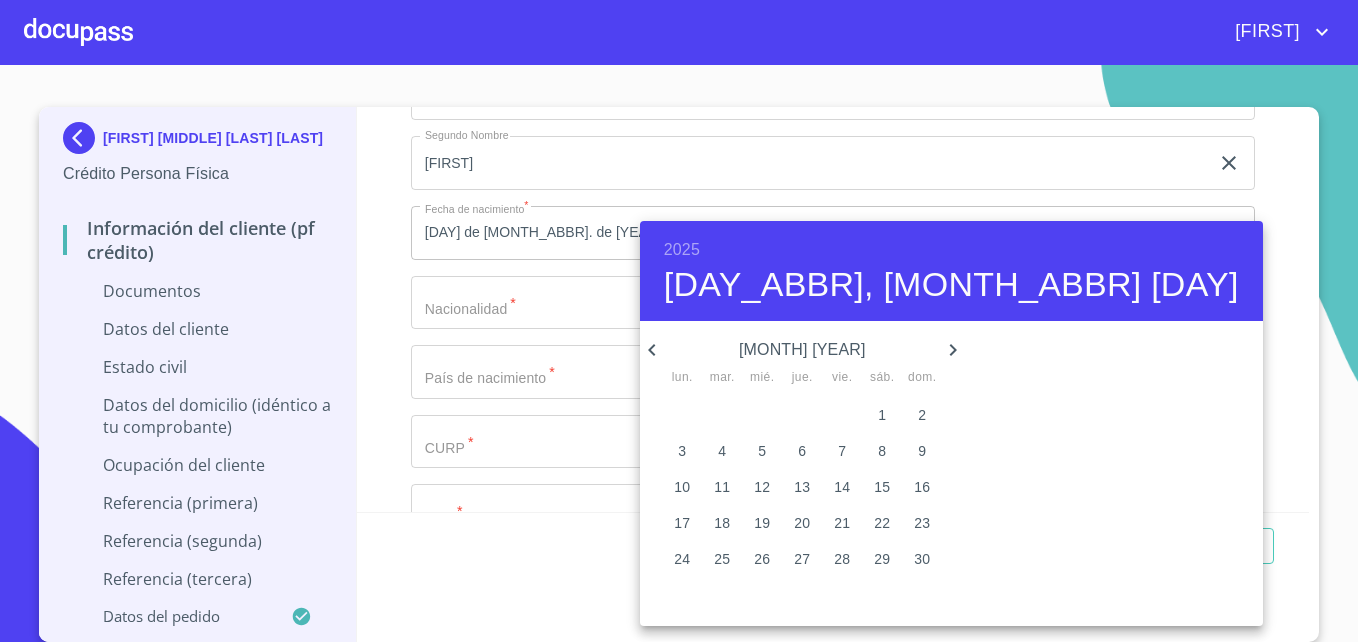 click 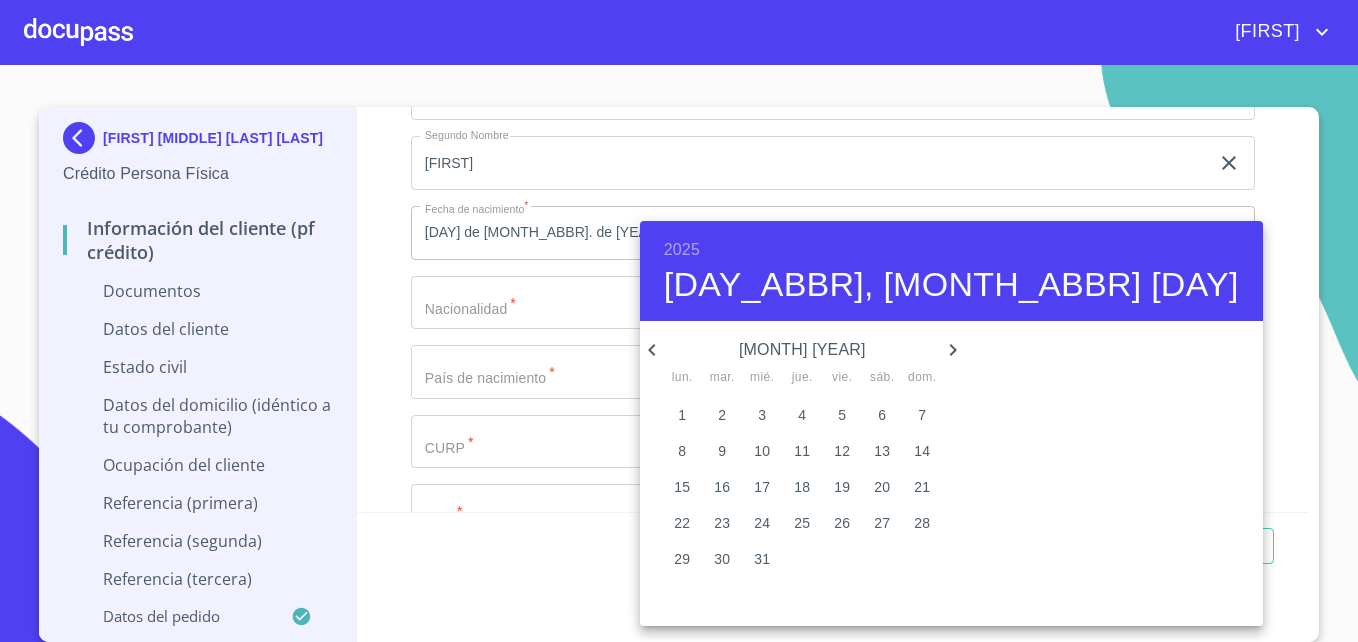 click 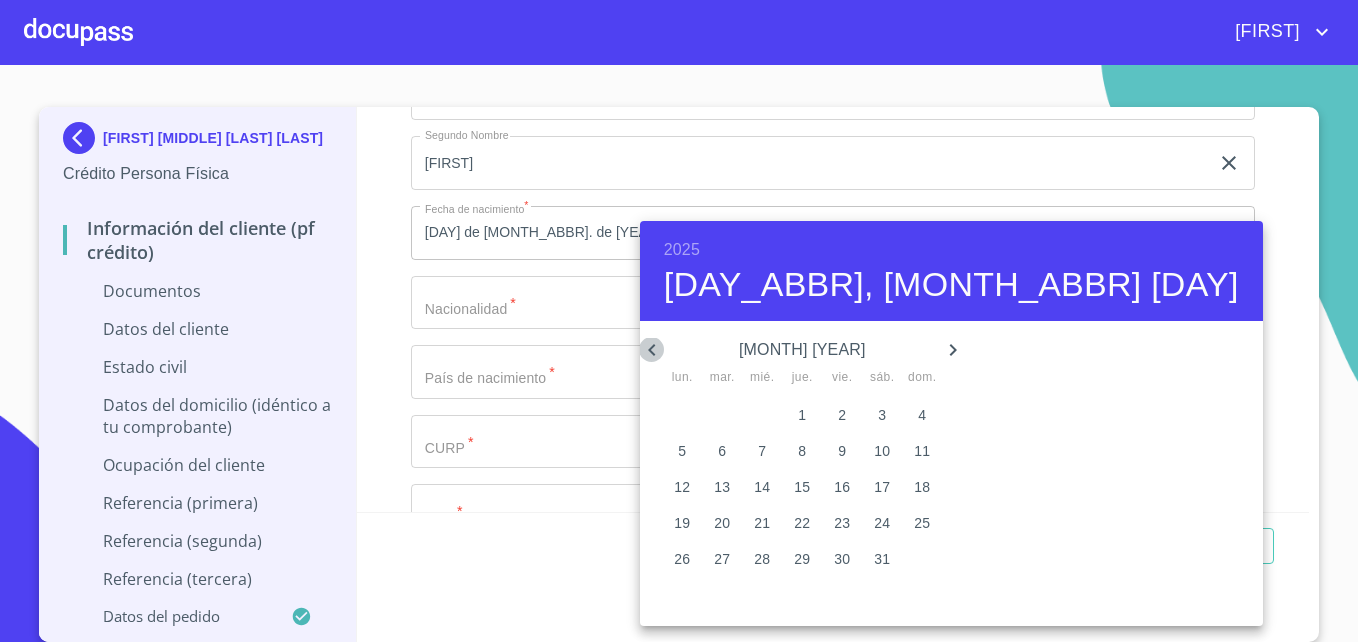 click 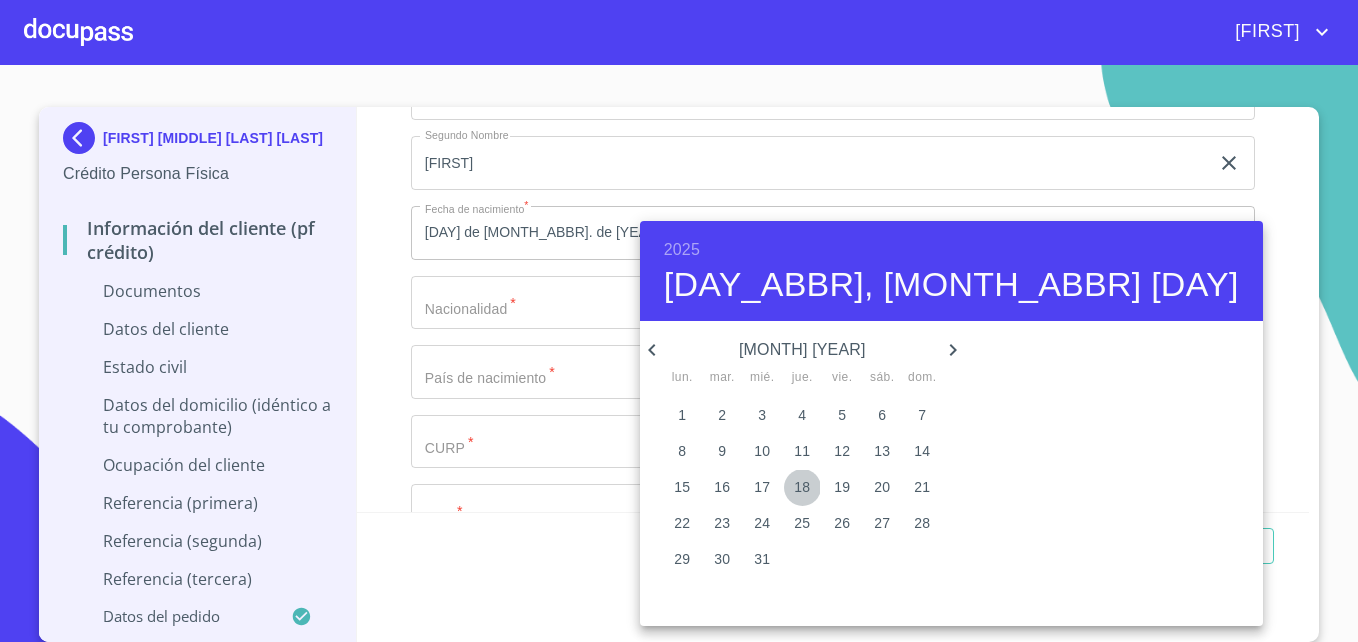 click on "18" at bounding box center (802, 488) 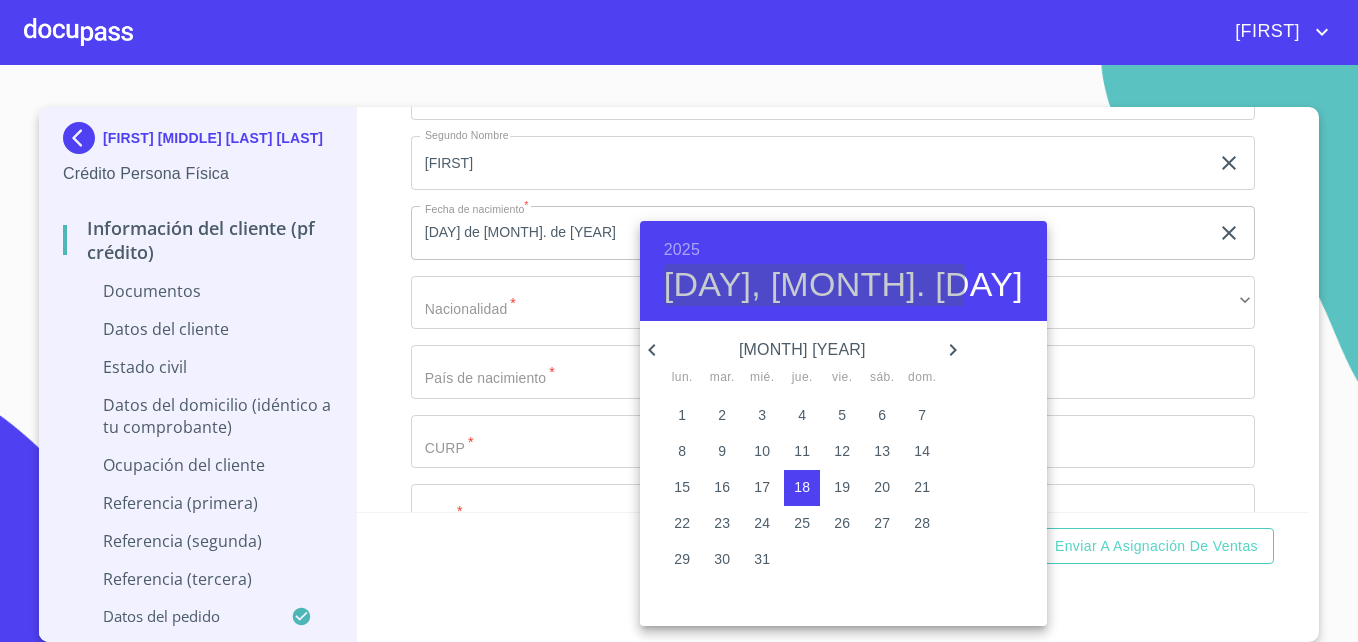 click on "[DAY], [MONTH]. [DAY]" at bounding box center [843, 285] 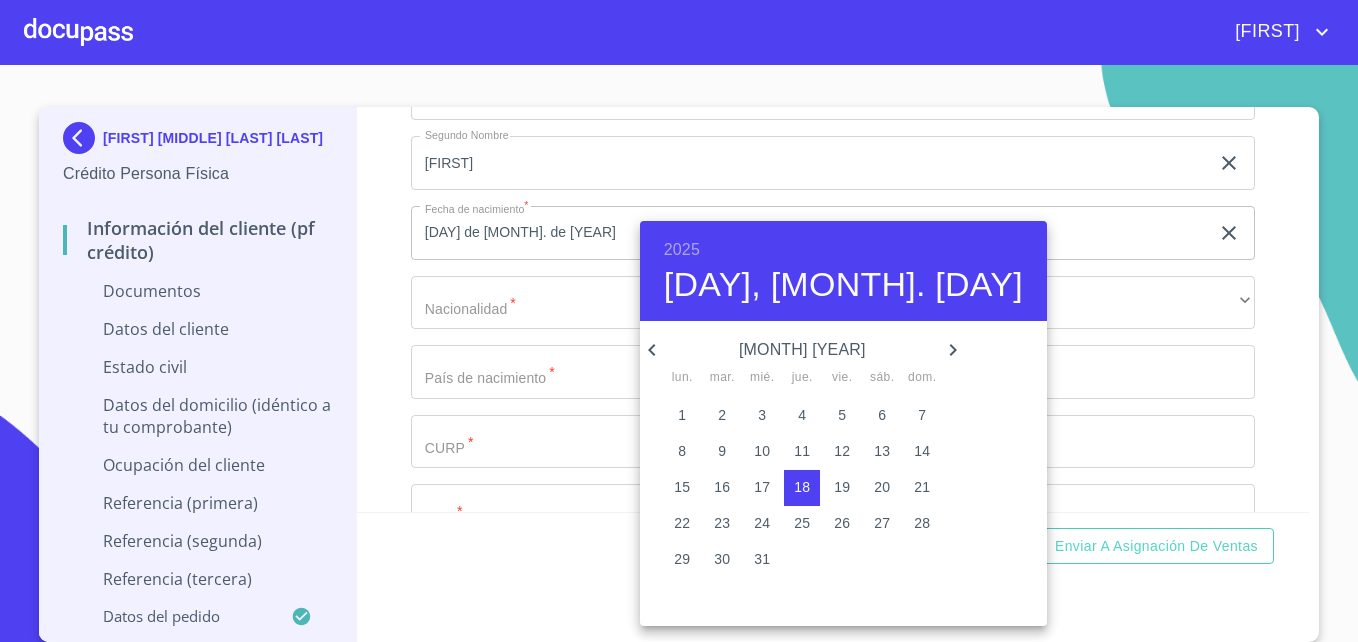 click on "[DAY], [MONTH]. [DAY]" at bounding box center [843, 285] 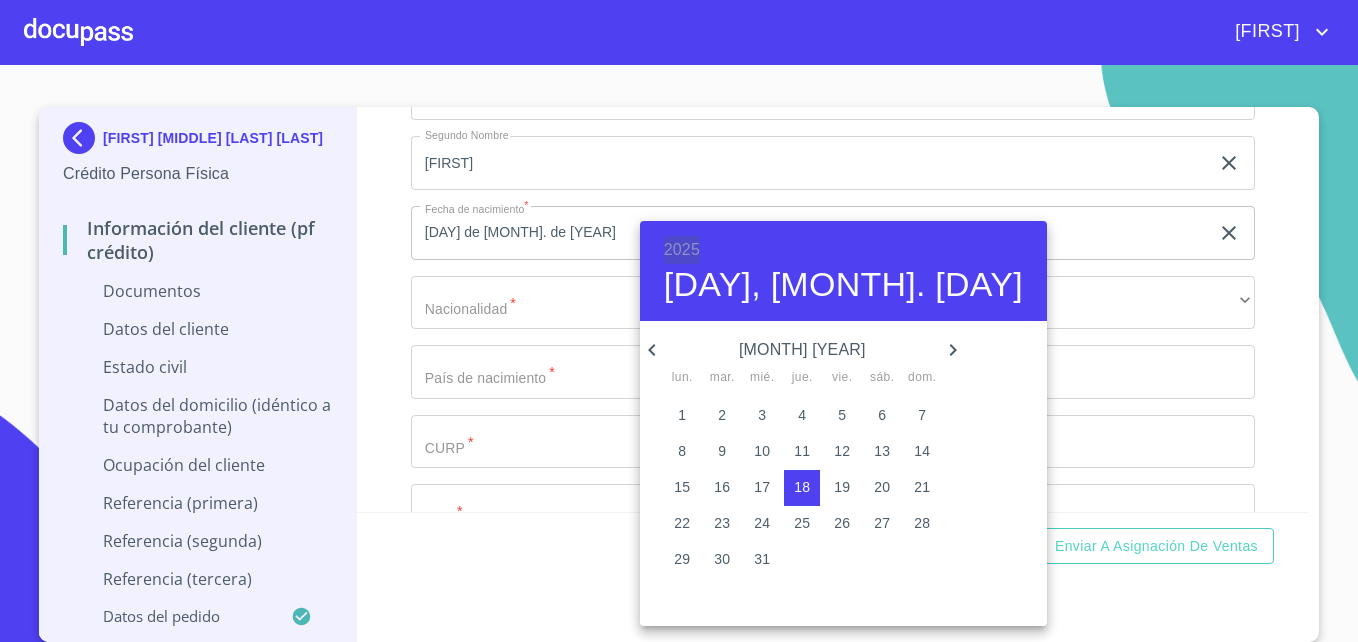 click on "2025" at bounding box center [682, 250] 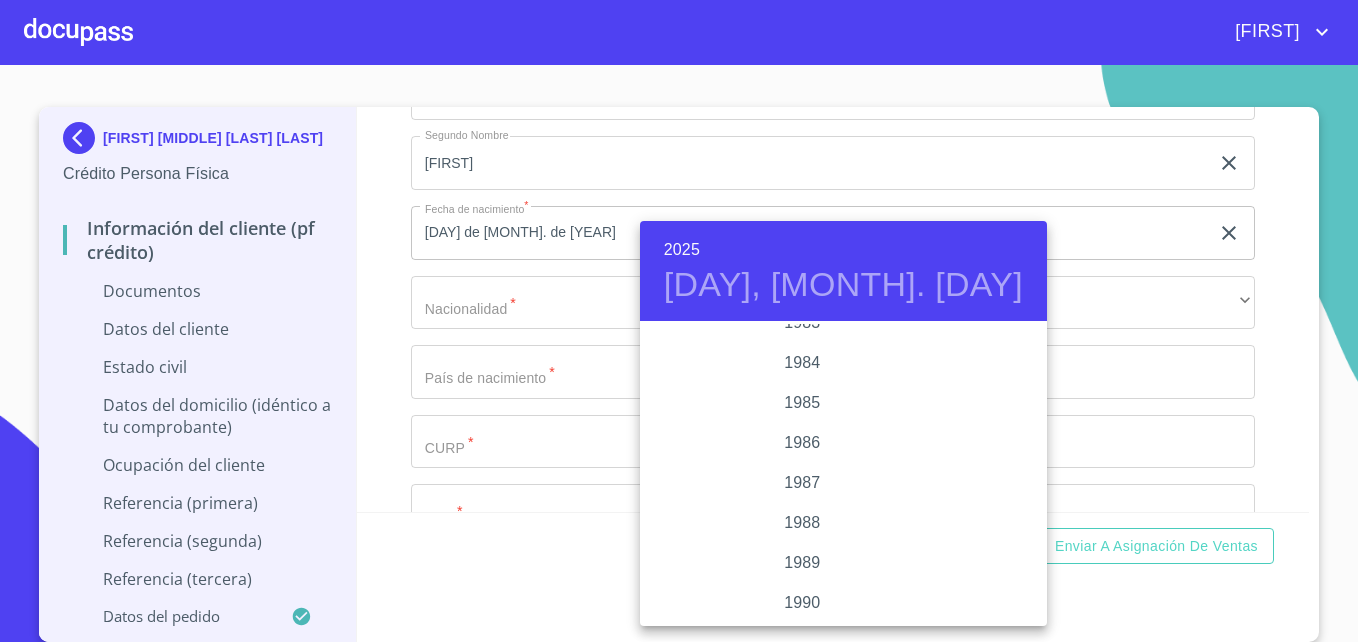 scroll, scrollTop: 2314, scrollLeft: 0, axis: vertical 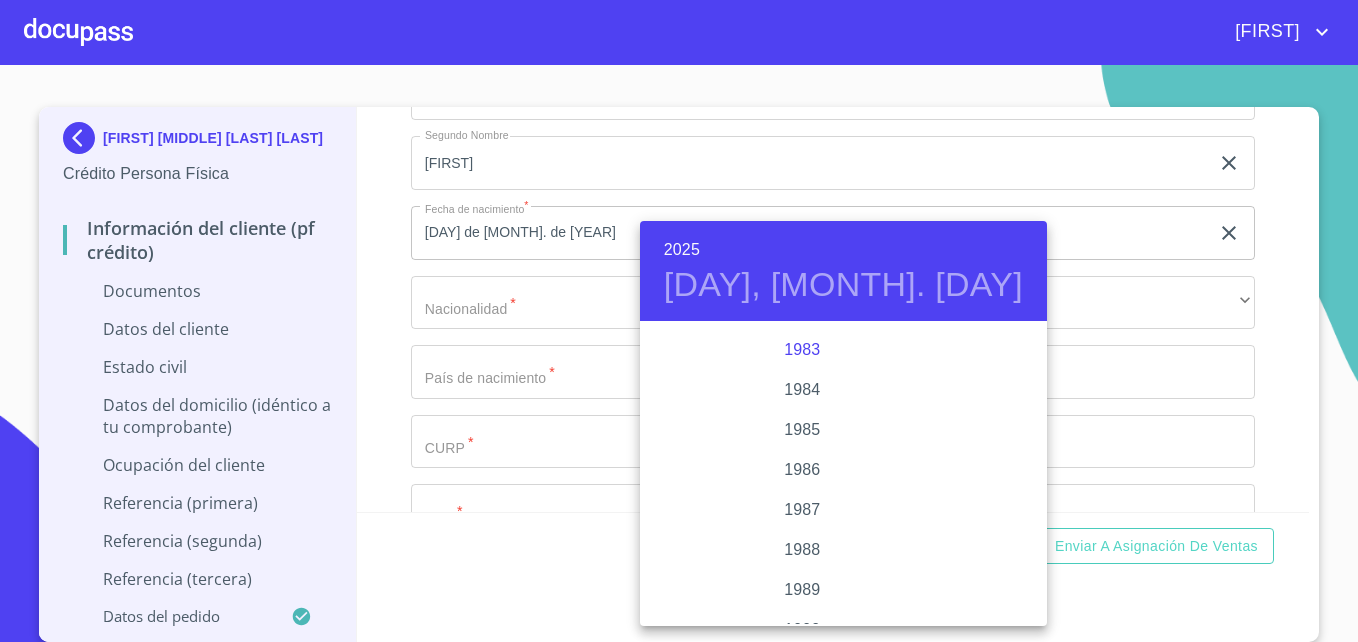click on "1983" at bounding box center [802, 350] 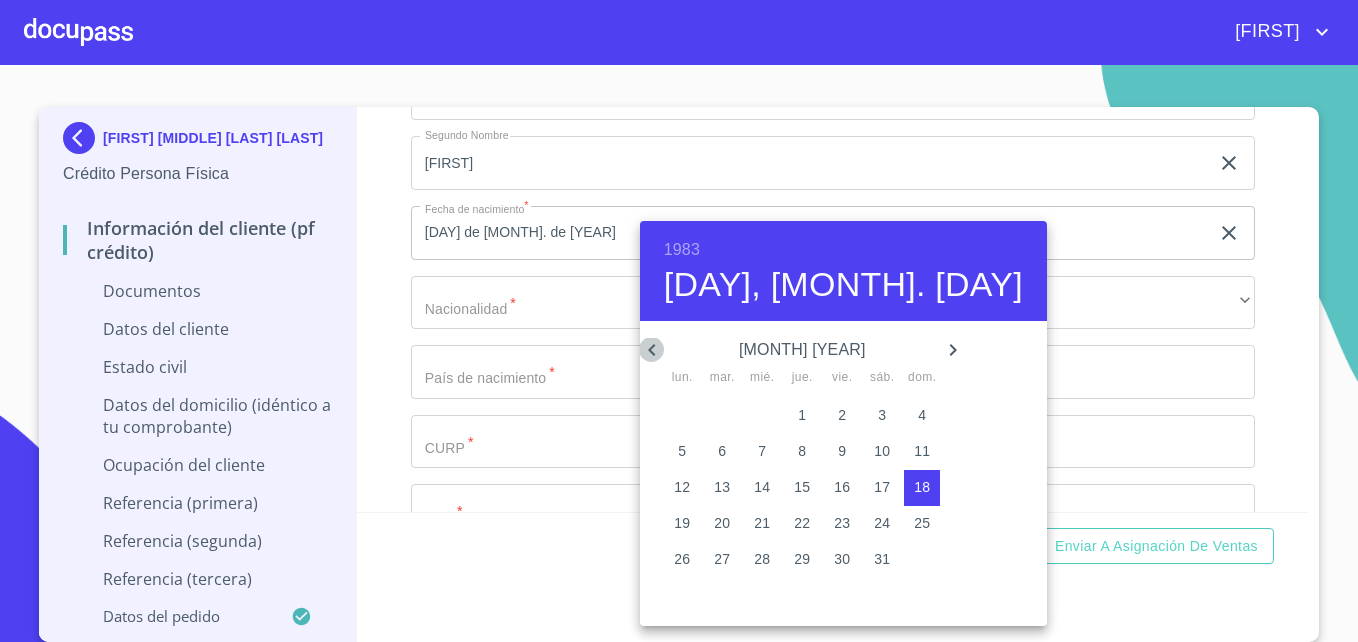 click 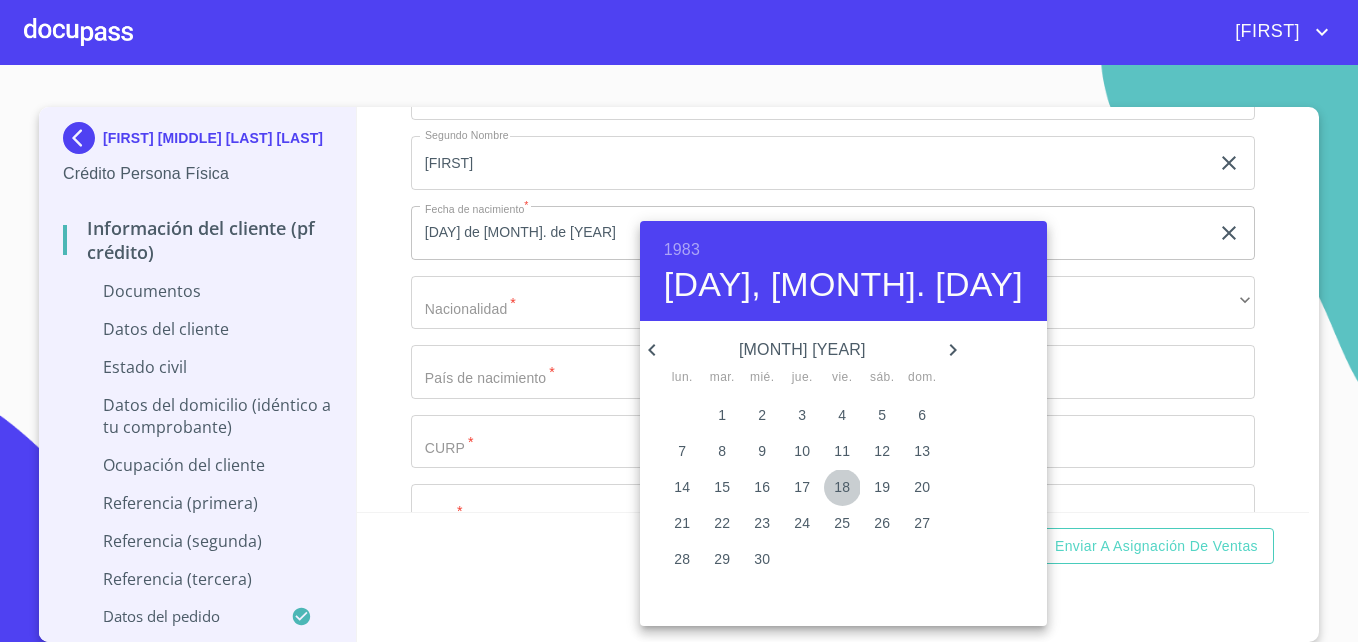 click on "18" at bounding box center (842, 487) 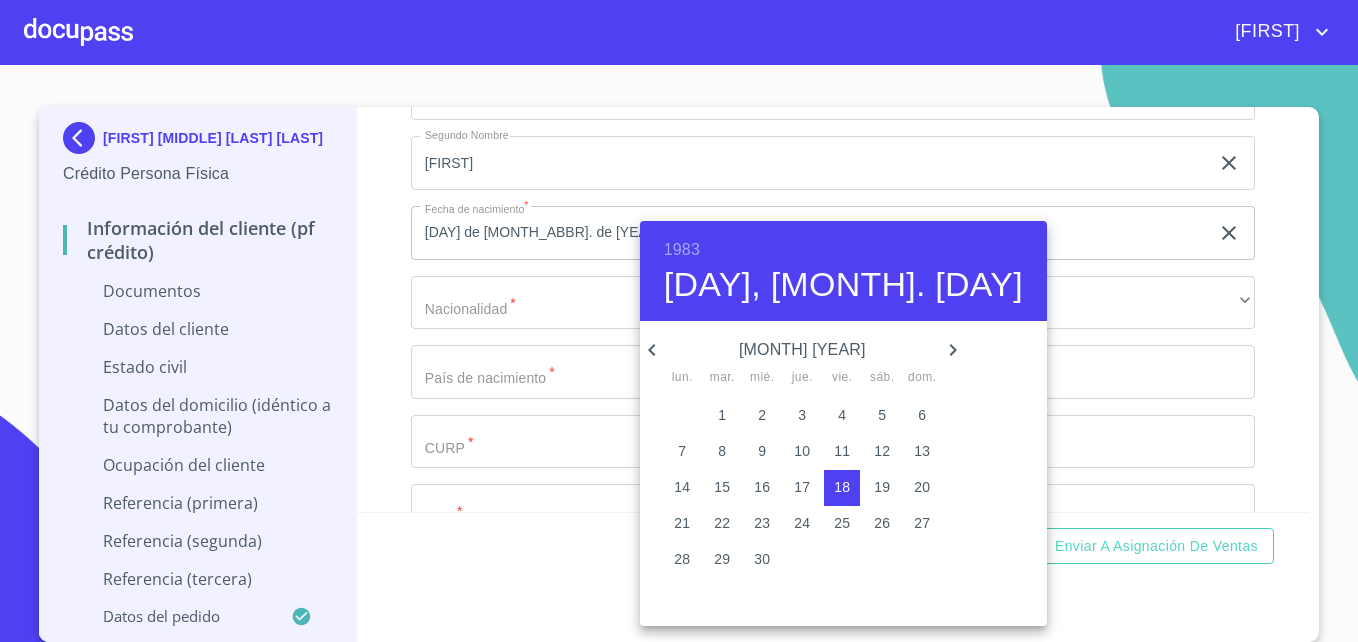 click at bounding box center (679, 321) 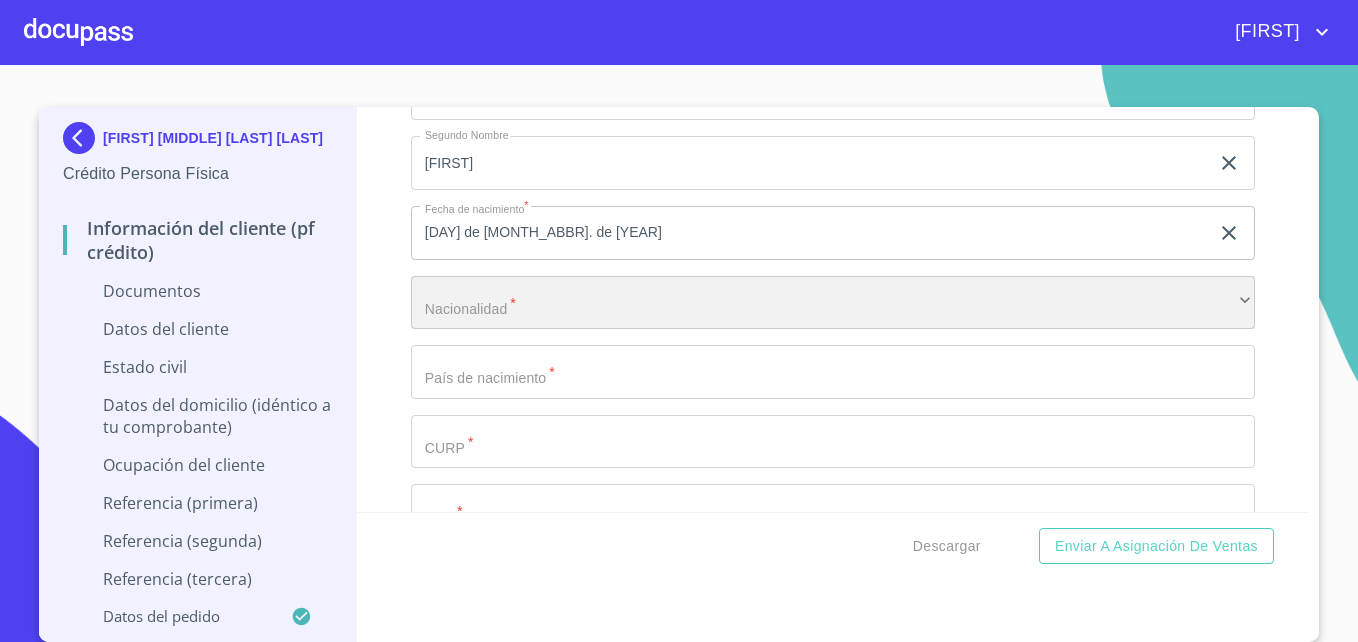 click on "​" at bounding box center [833, 303] 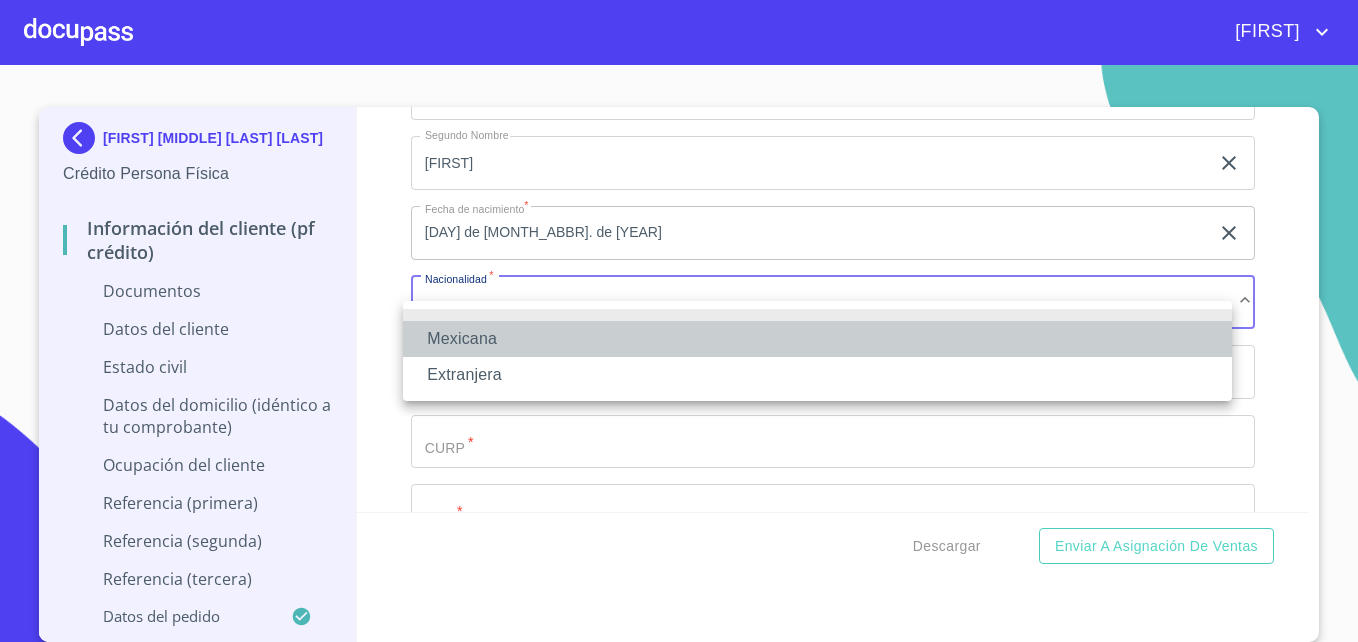 click on "Mexicana" at bounding box center (817, 339) 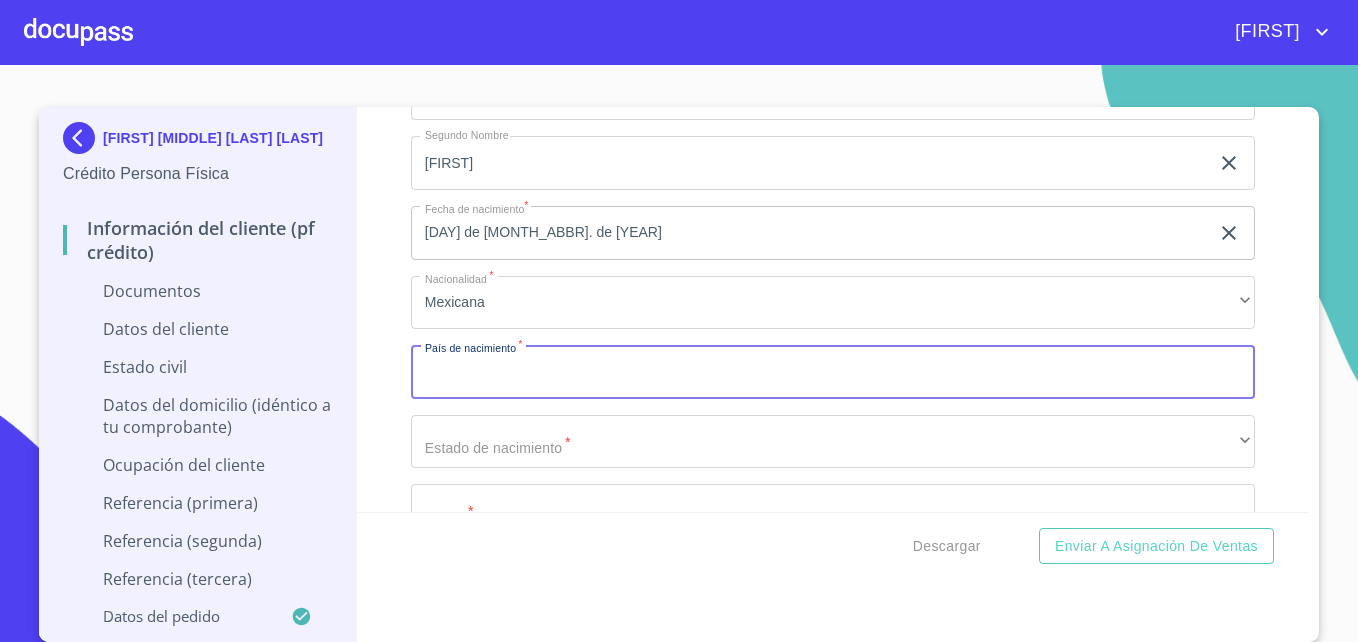 click on "Documento de identificación   *" at bounding box center [833, 372] 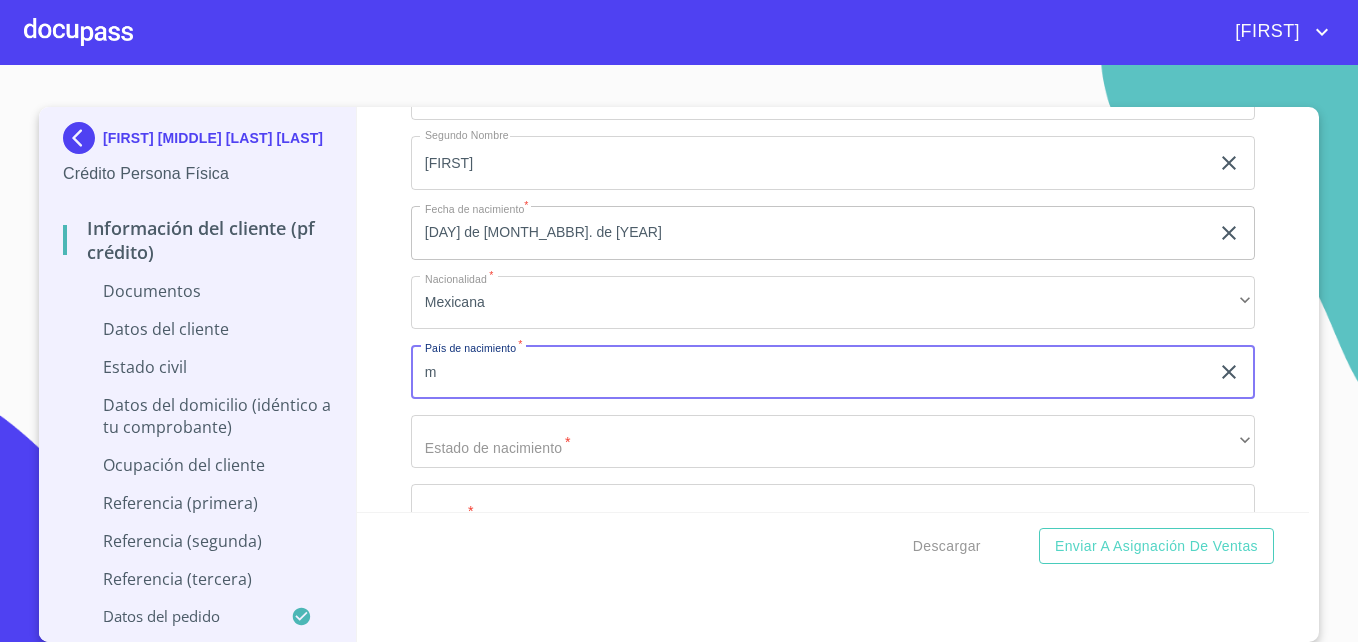 type on "México" 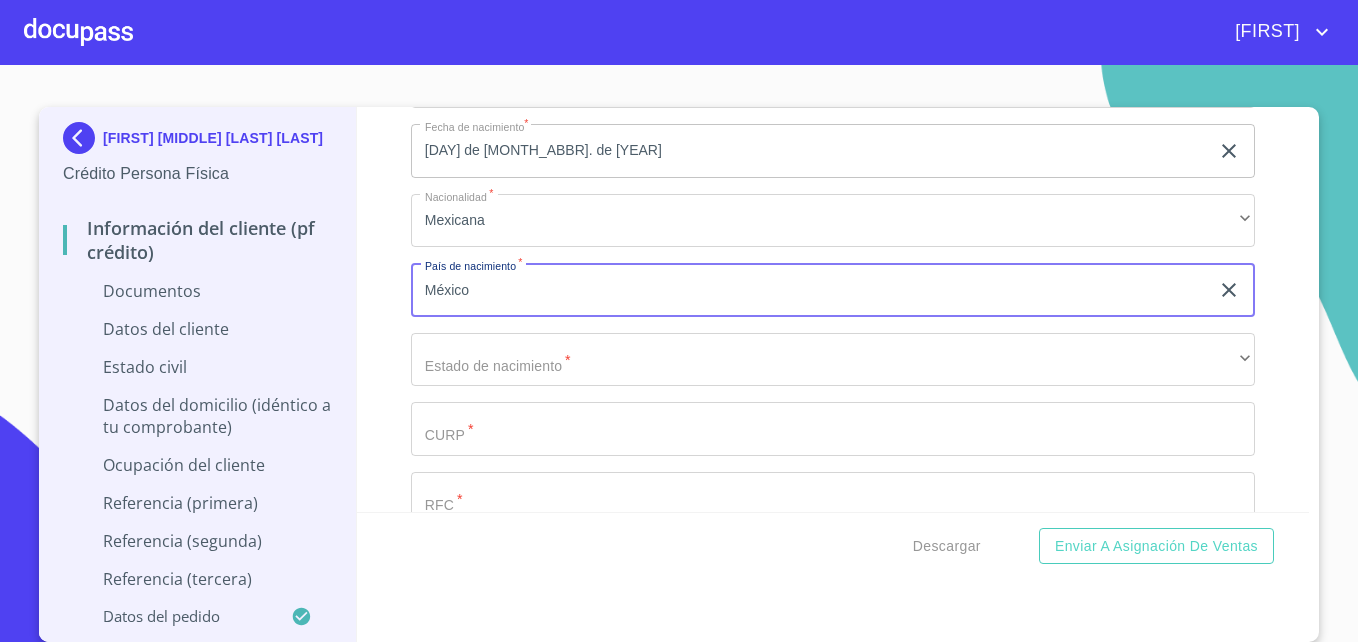scroll, scrollTop: 6047, scrollLeft: 0, axis: vertical 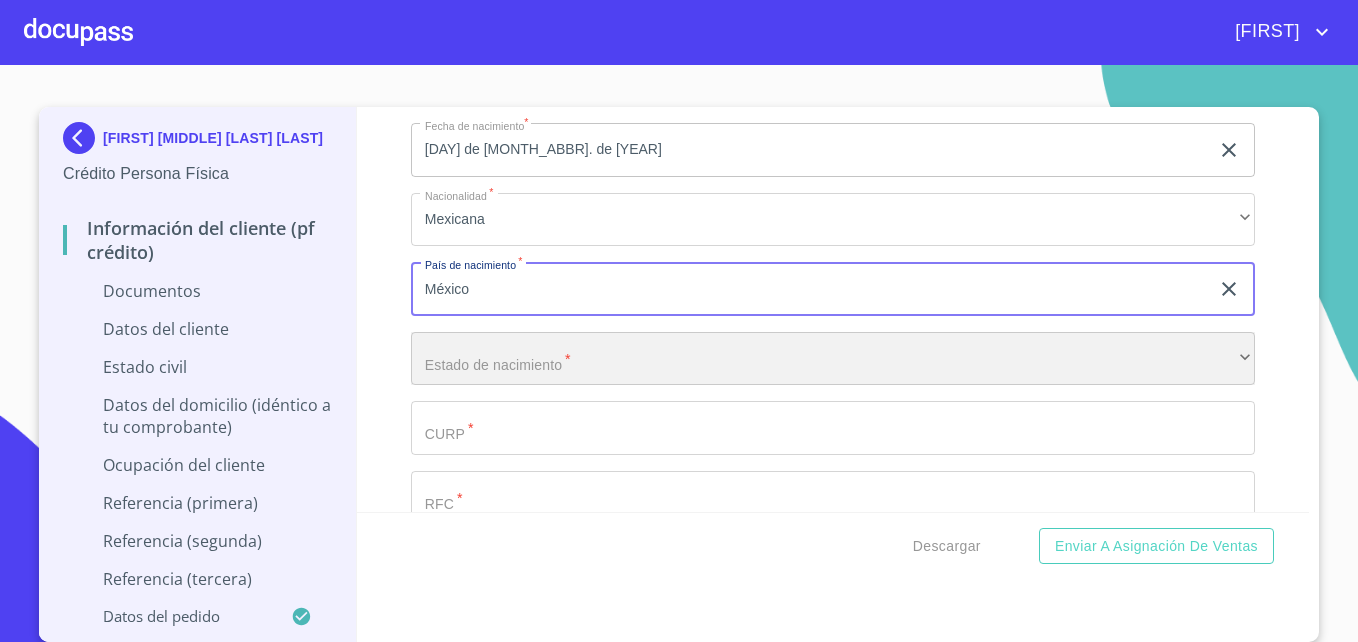 click on "​" at bounding box center [833, 359] 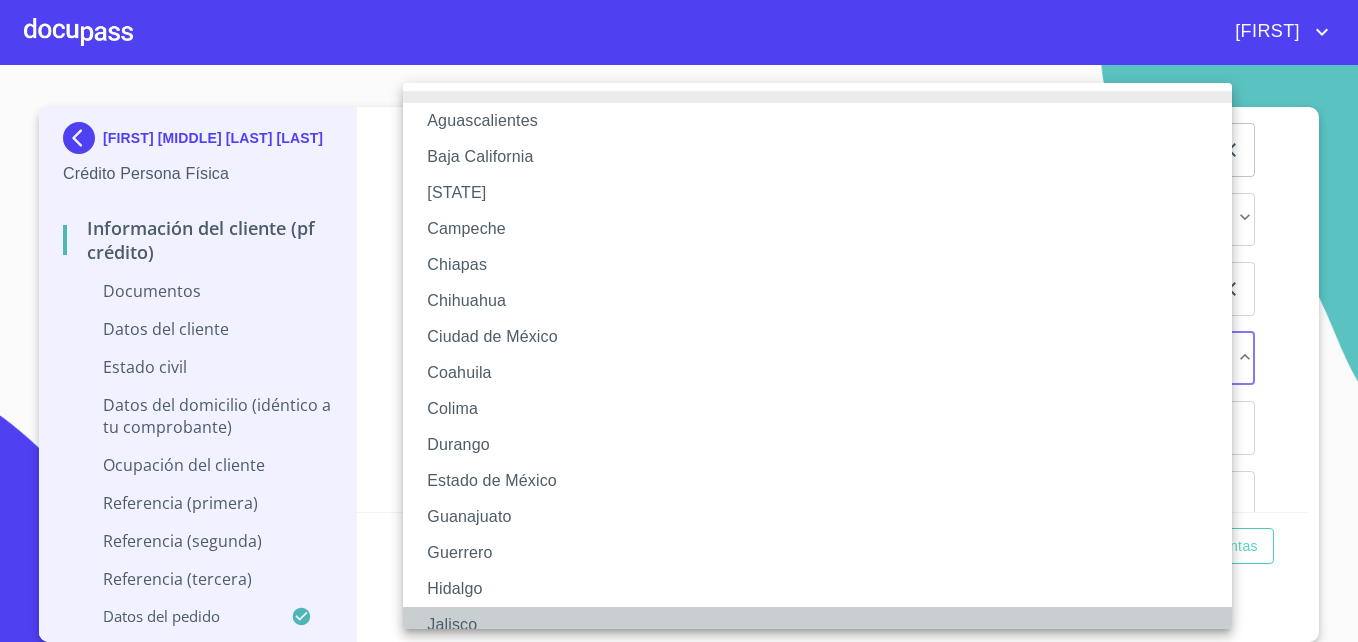 click on "Jalisco" at bounding box center (825, 625) 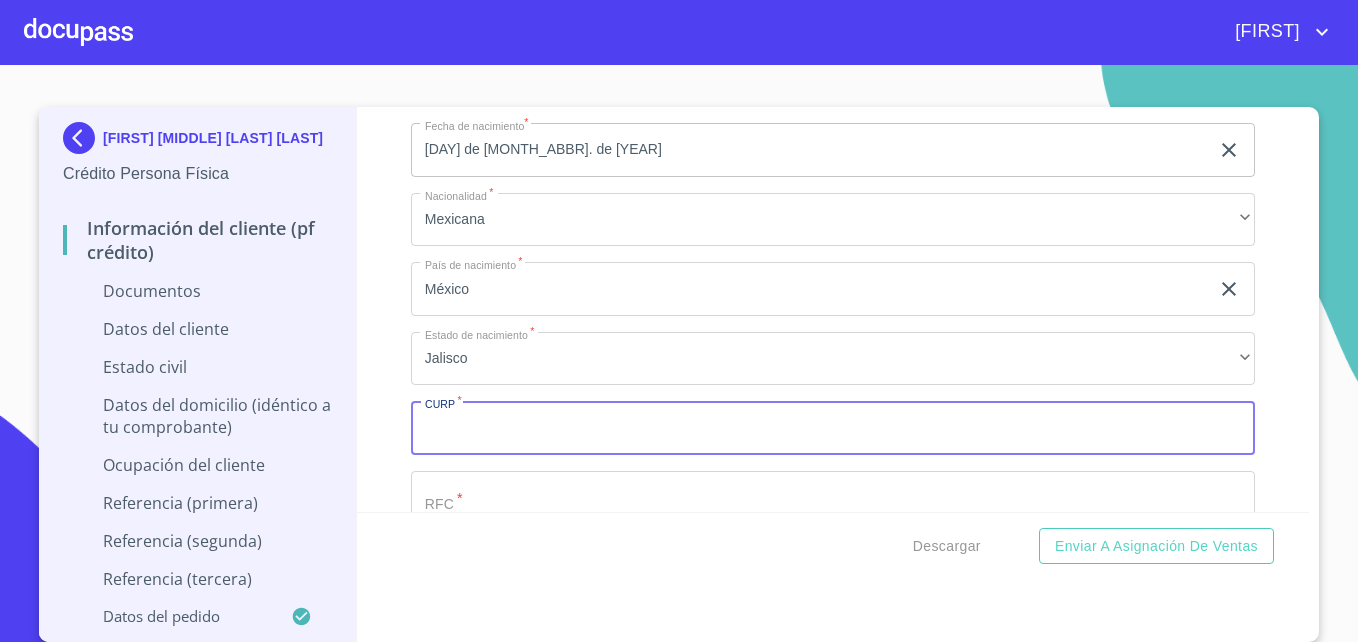 click on "Documento de identificación   *" at bounding box center [833, 428] 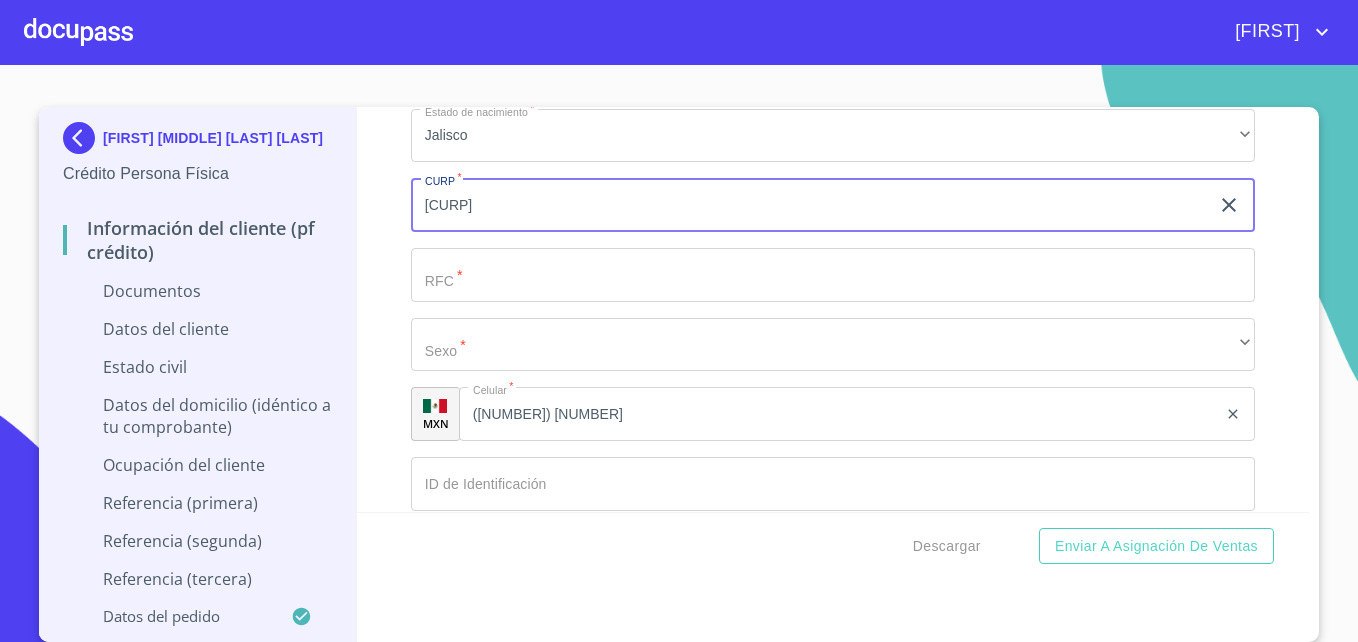 scroll, scrollTop: 6280, scrollLeft: 0, axis: vertical 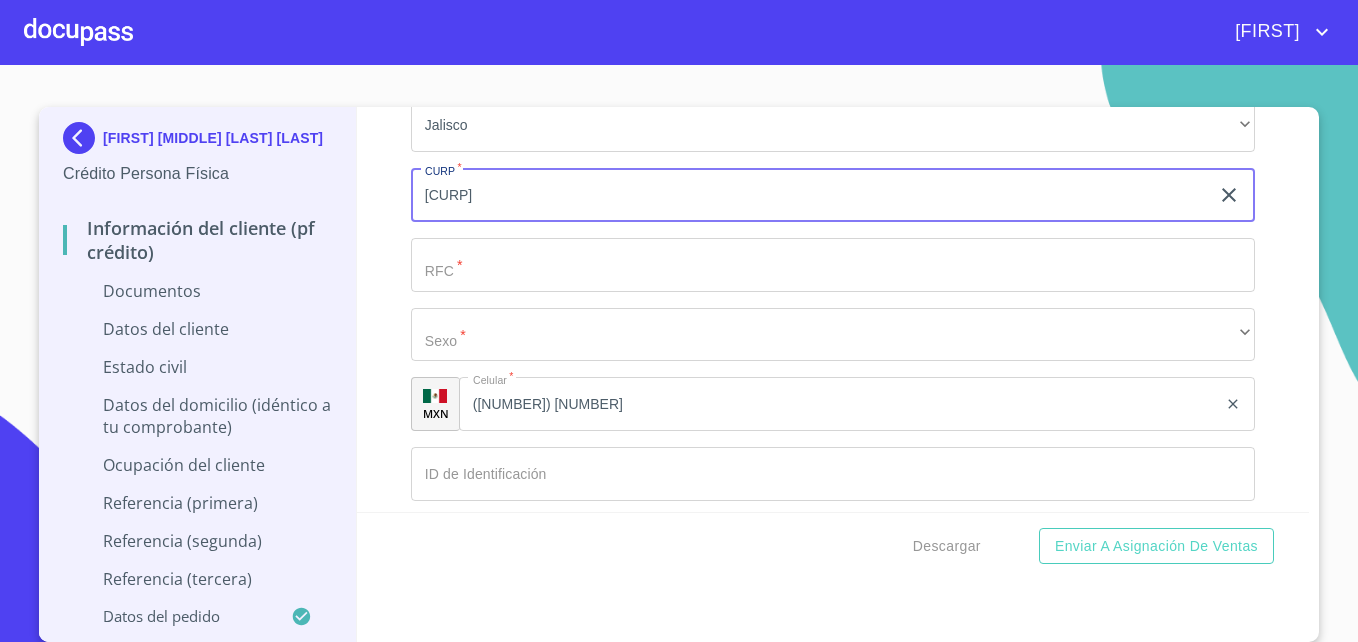 type on "[CURP]" 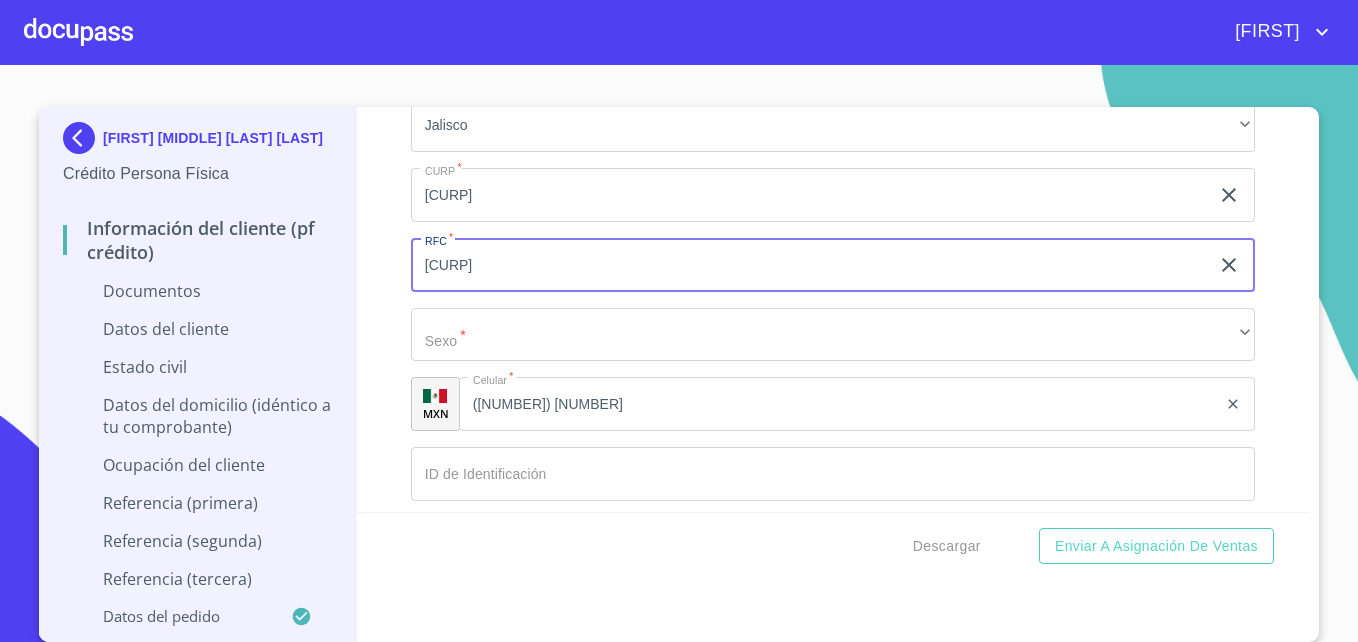 type on "[CURP]" 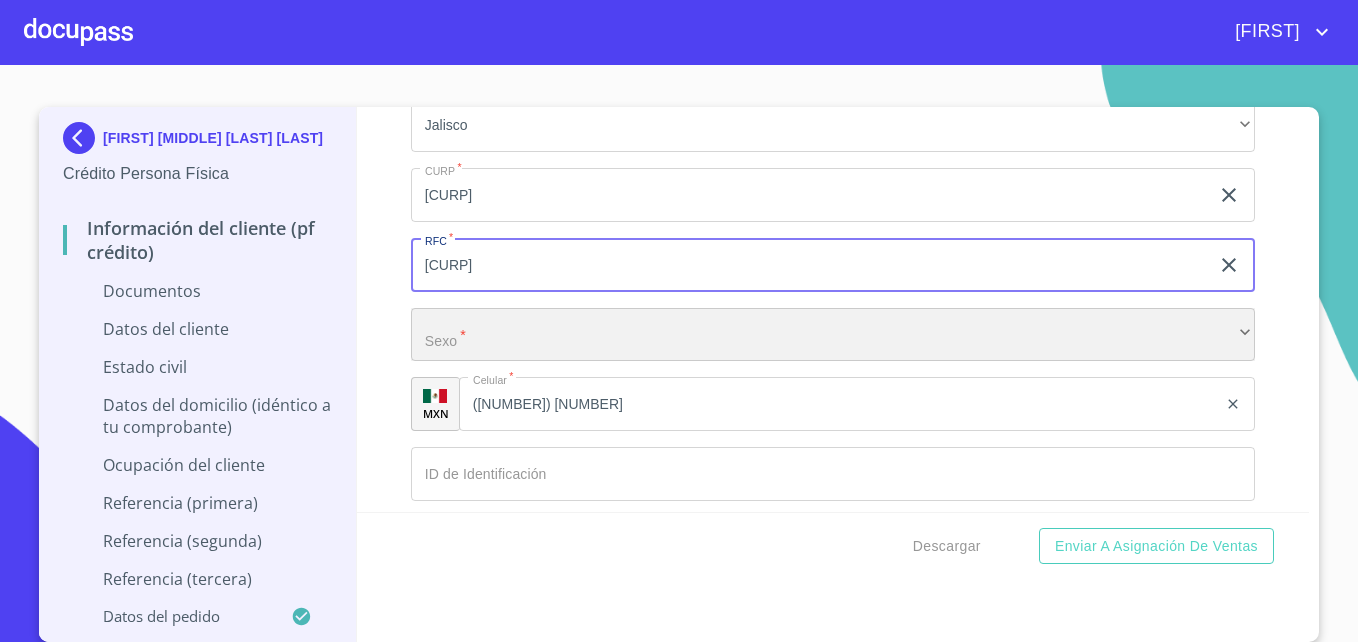 click on "​" at bounding box center [833, 335] 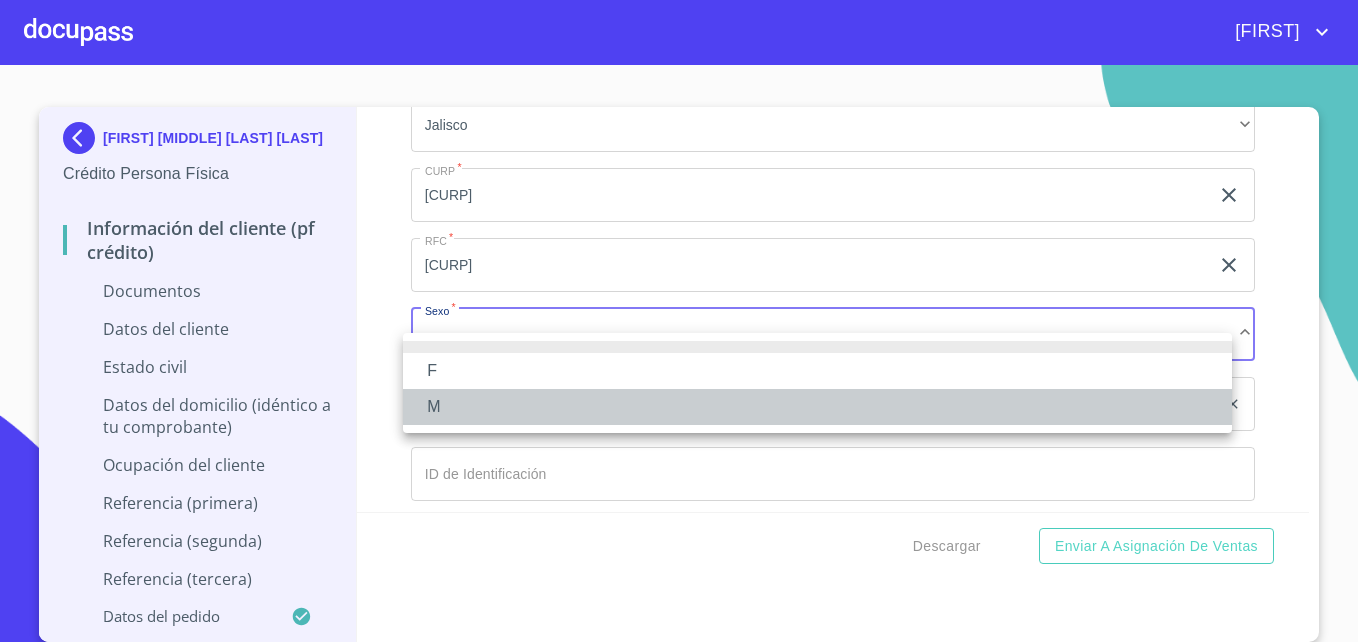 click on "M" at bounding box center (817, 407) 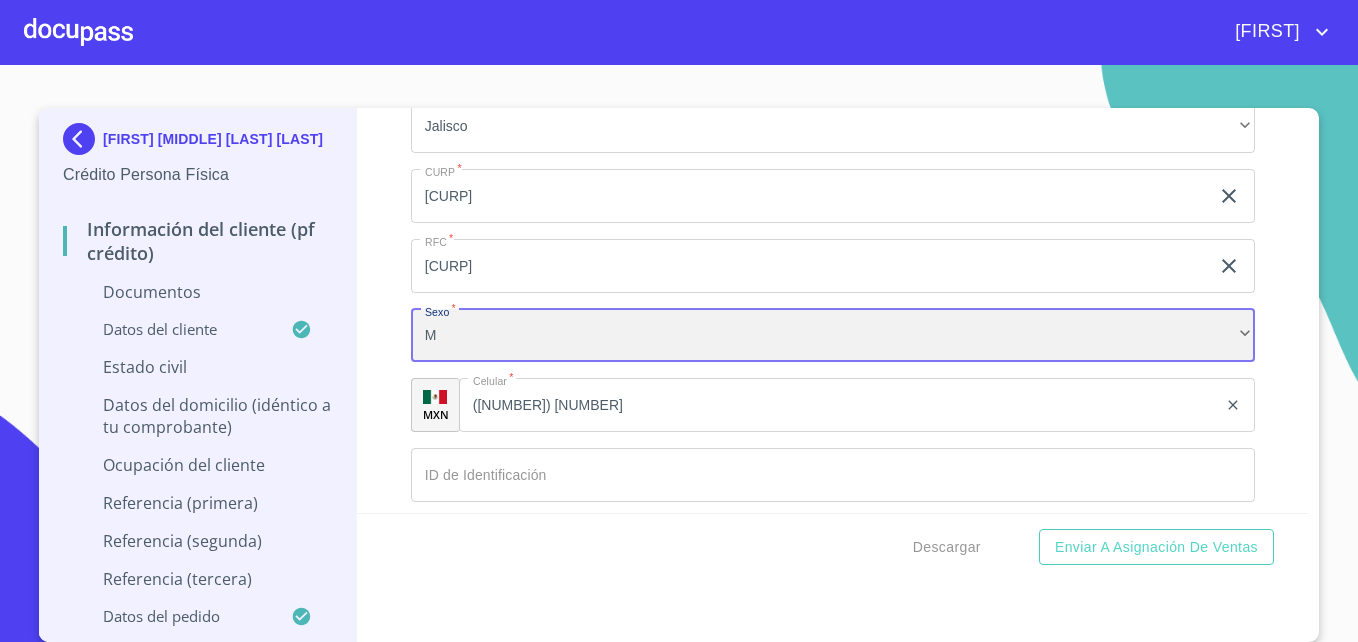 scroll, scrollTop: 7, scrollLeft: 0, axis: vertical 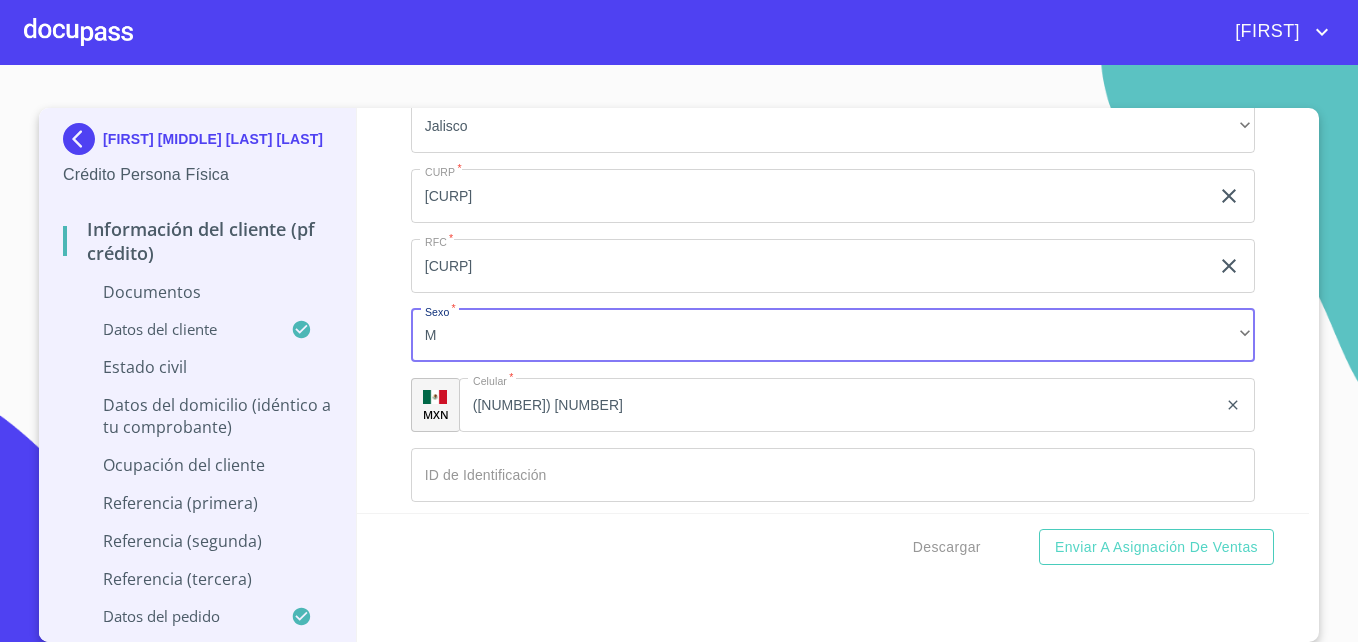 click on "([NUMBER]) [NUMBER]" 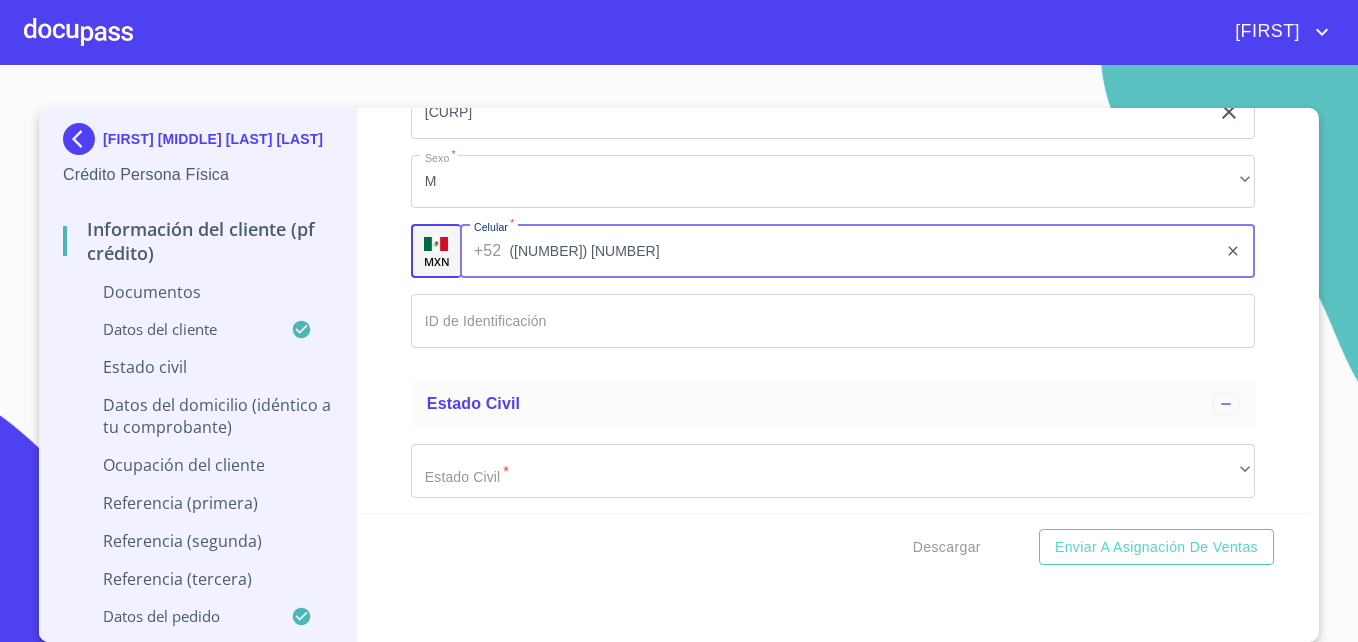 scroll, scrollTop: 6435, scrollLeft: 0, axis: vertical 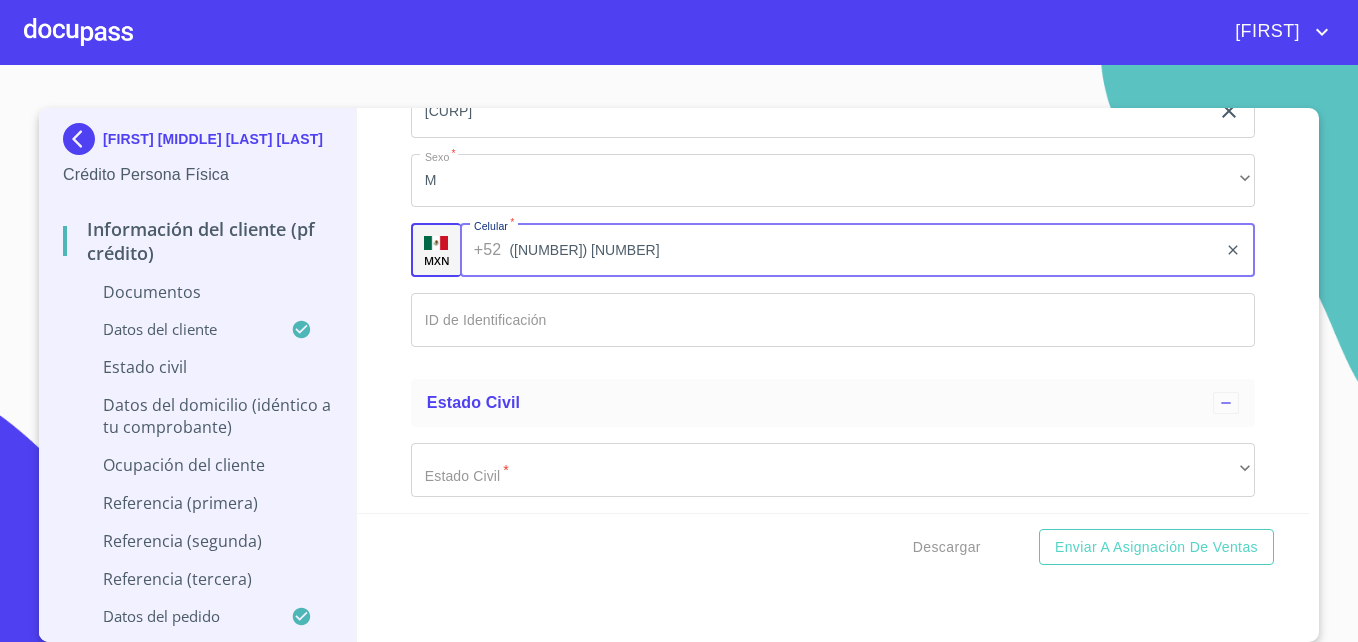 click on "Documento de identificación   *" at bounding box center (810, -516) 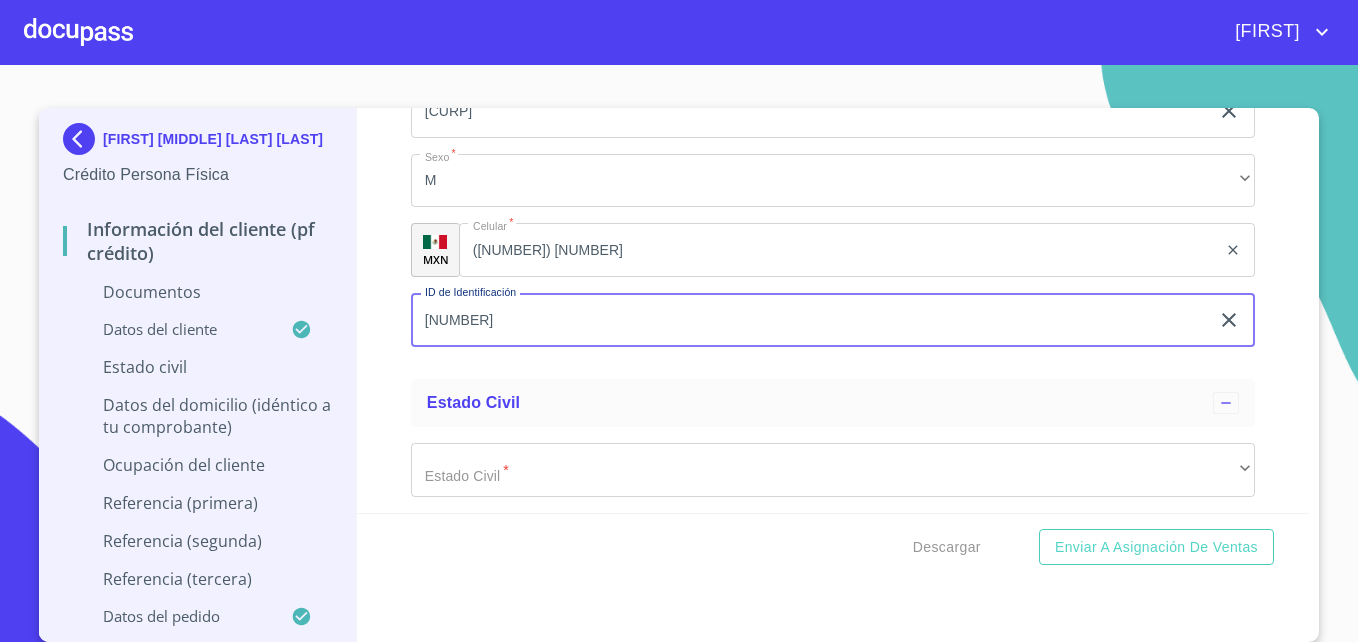 type on "[NUMBER]" 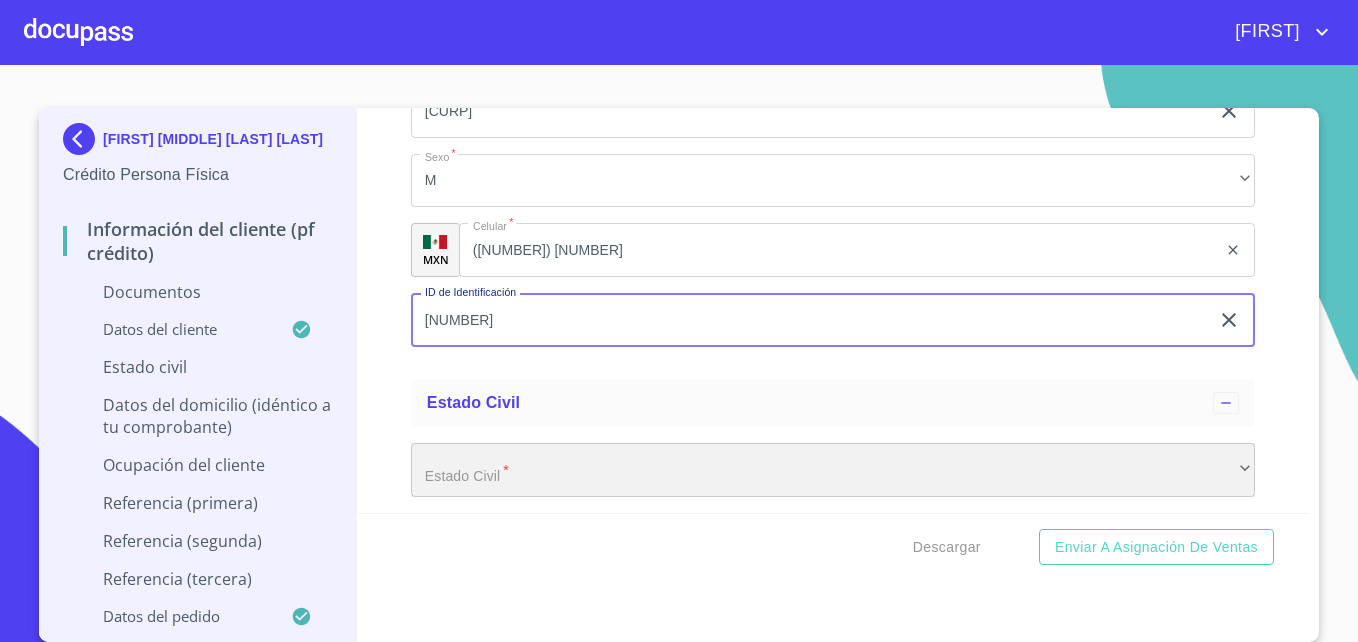 click on "​" at bounding box center [833, 470] 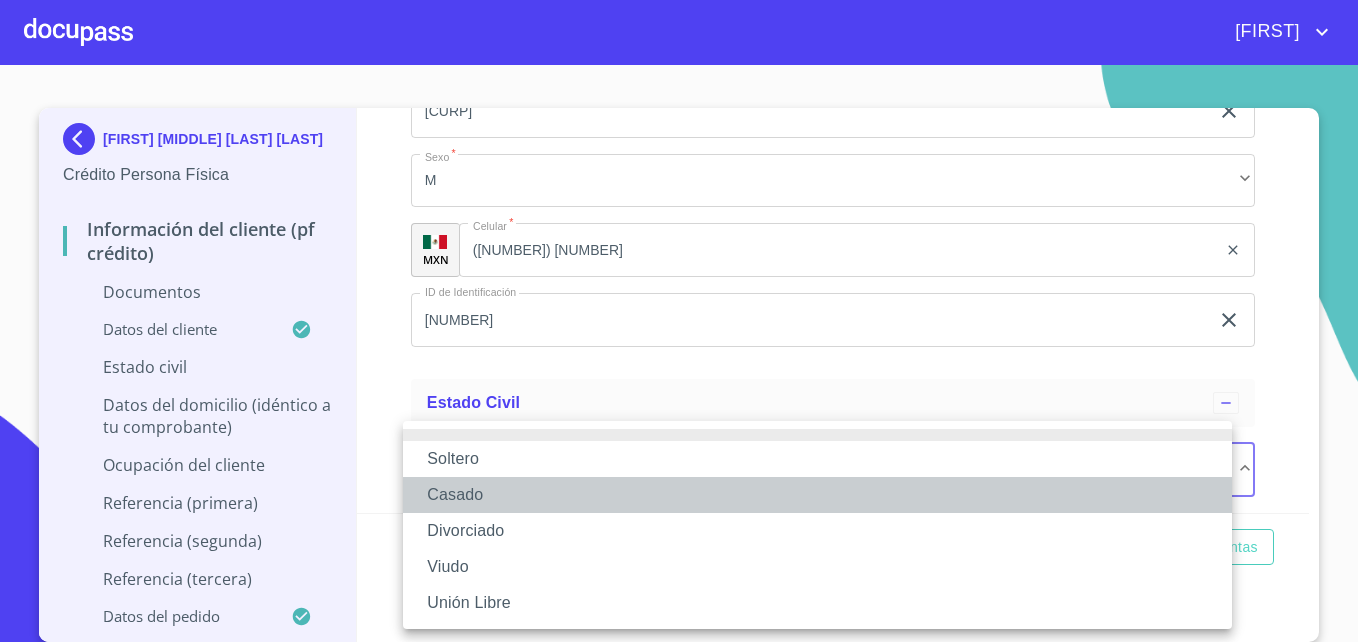 click on "Casado" at bounding box center (817, 495) 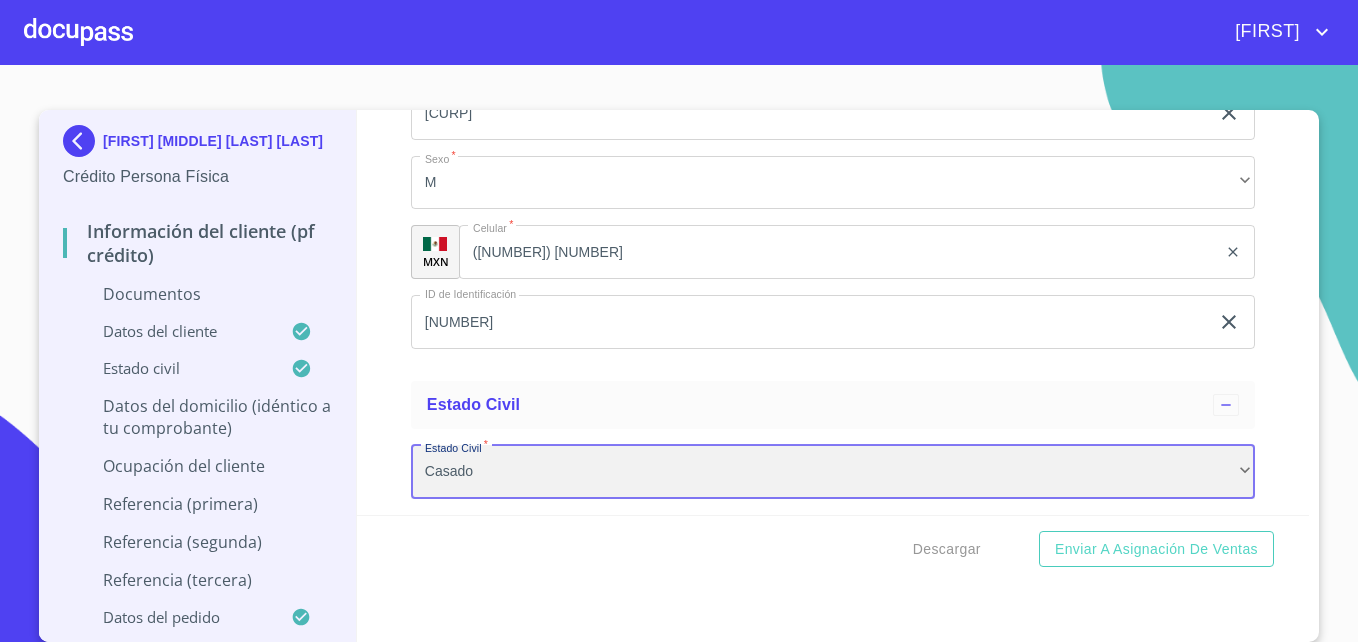 scroll, scrollTop: 6443, scrollLeft: 0, axis: vertical 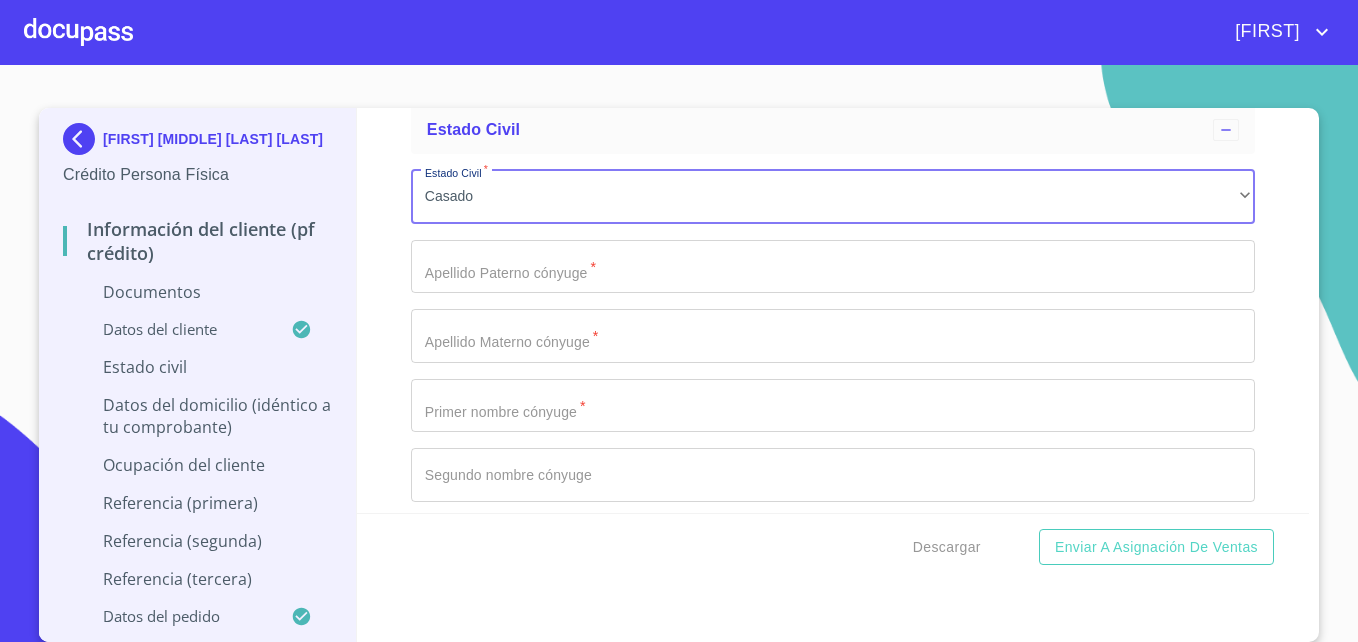 click on "Documento de identificación   *" at bounding box center (810, -789) 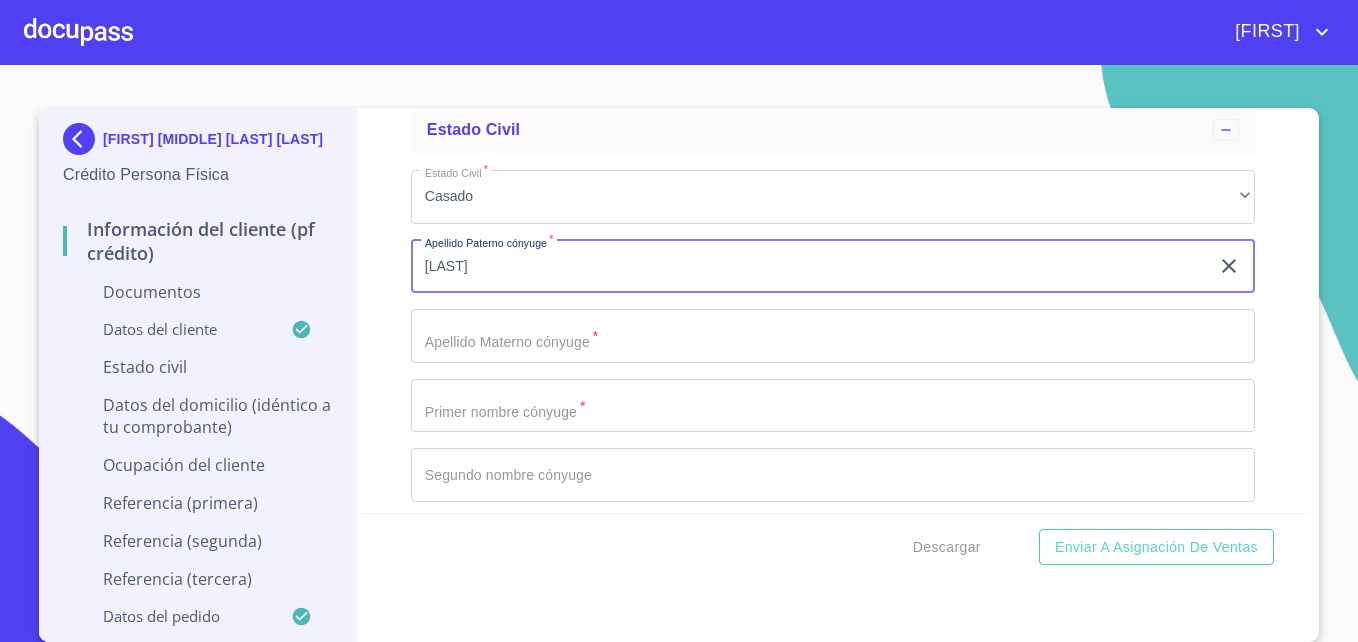 type on "[LAST]" 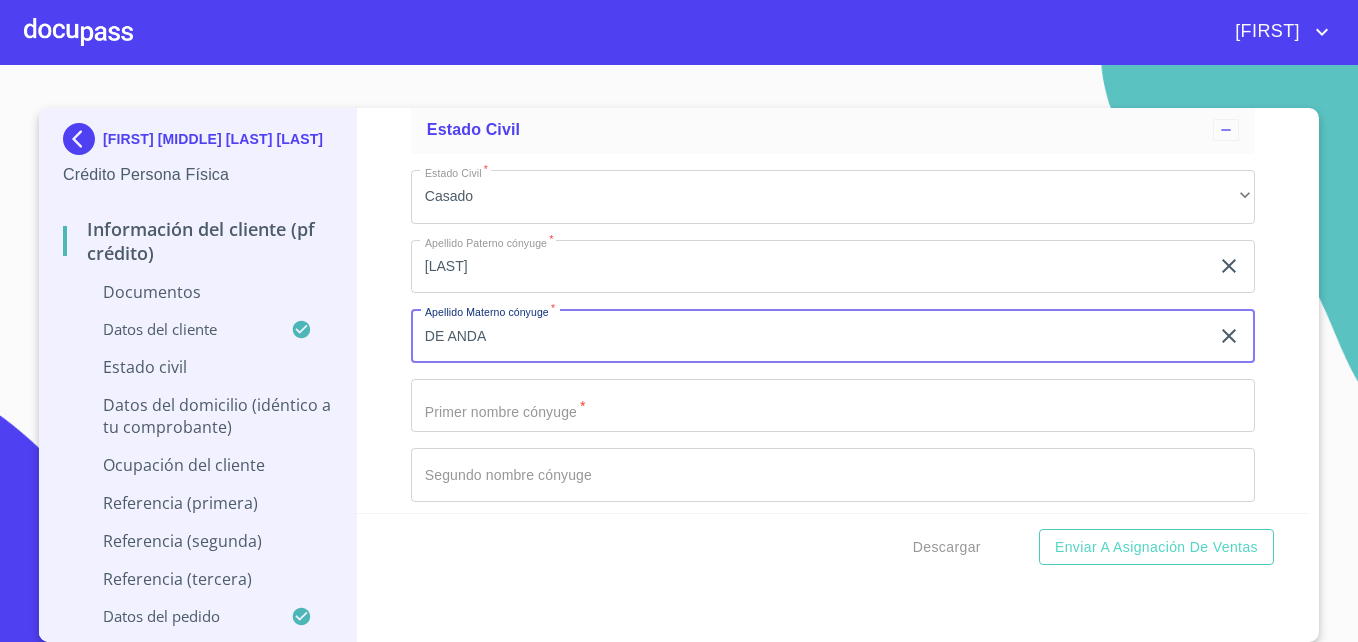 type on "DE ANDA" 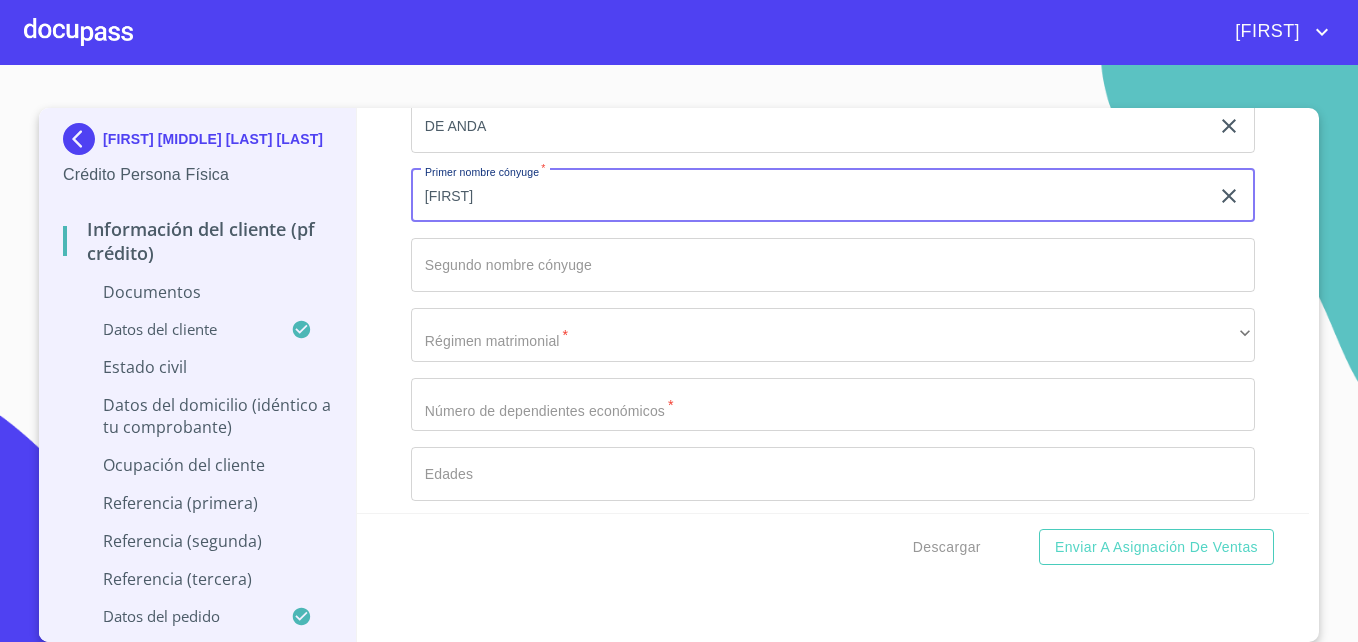 scroll, scrollTop: 6919, scrollLeft: 0, axis: vertical 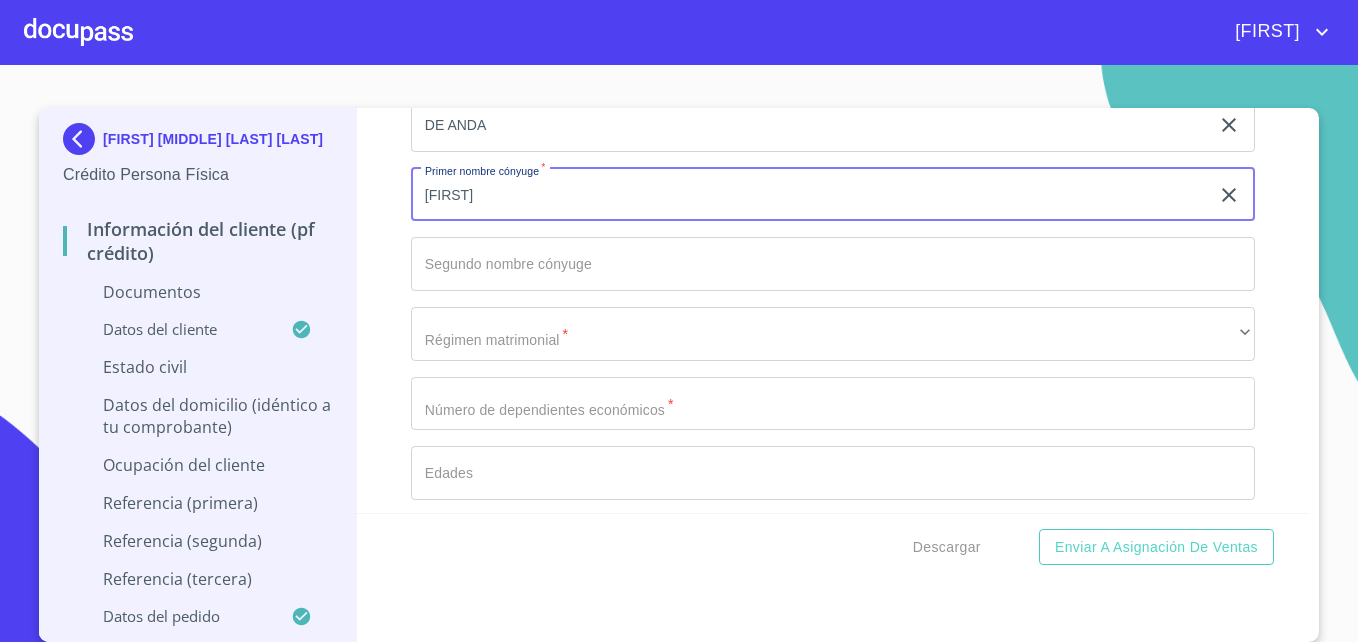 type on "[FIRST]" 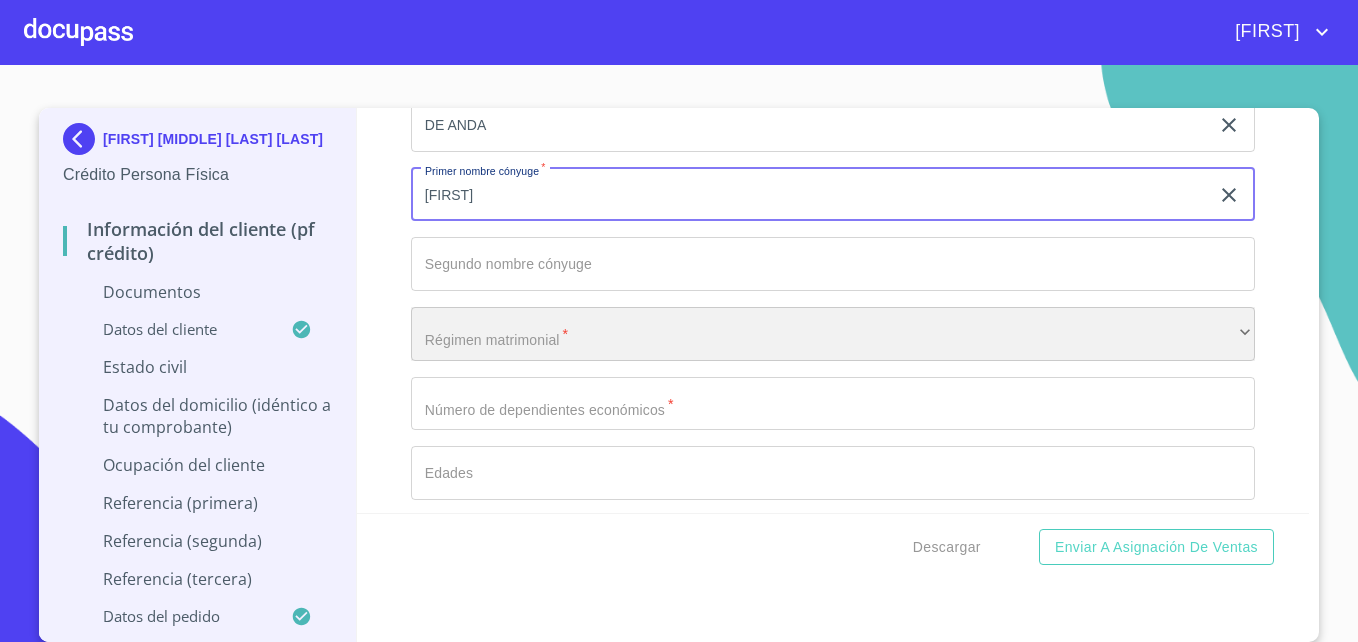 click on "​" at bounding box center (833, 334) 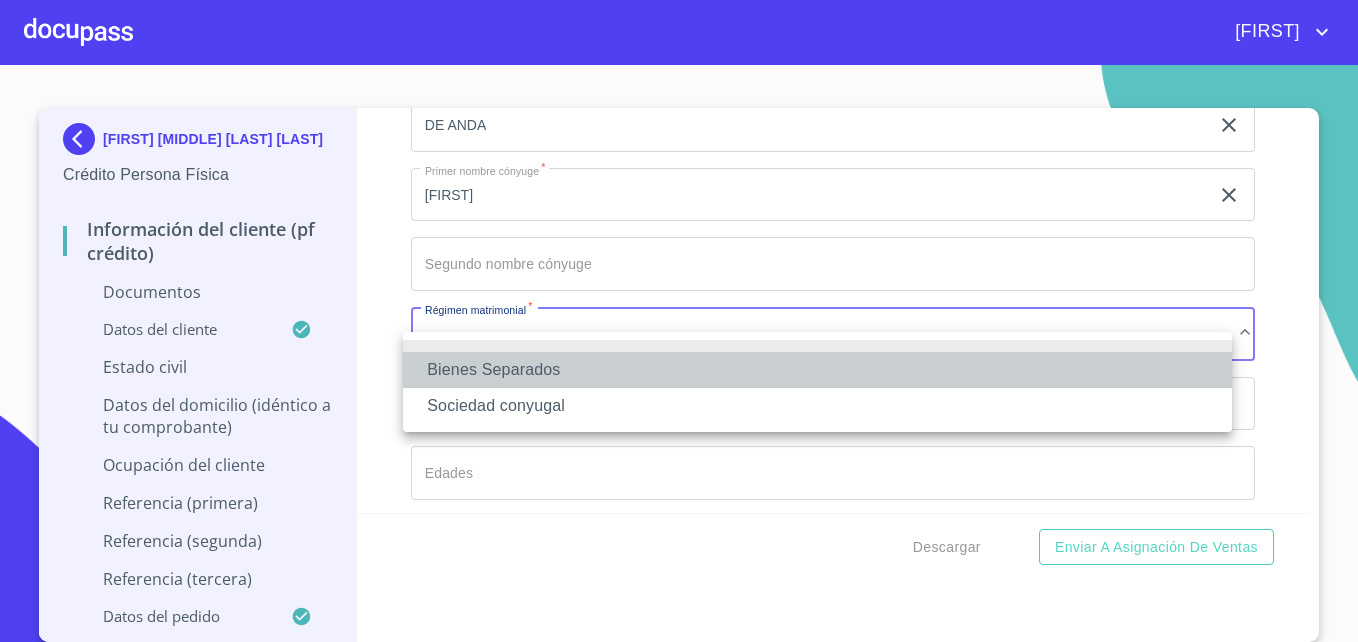 click on "Bienes Separados" at bounding box center [817, 370] 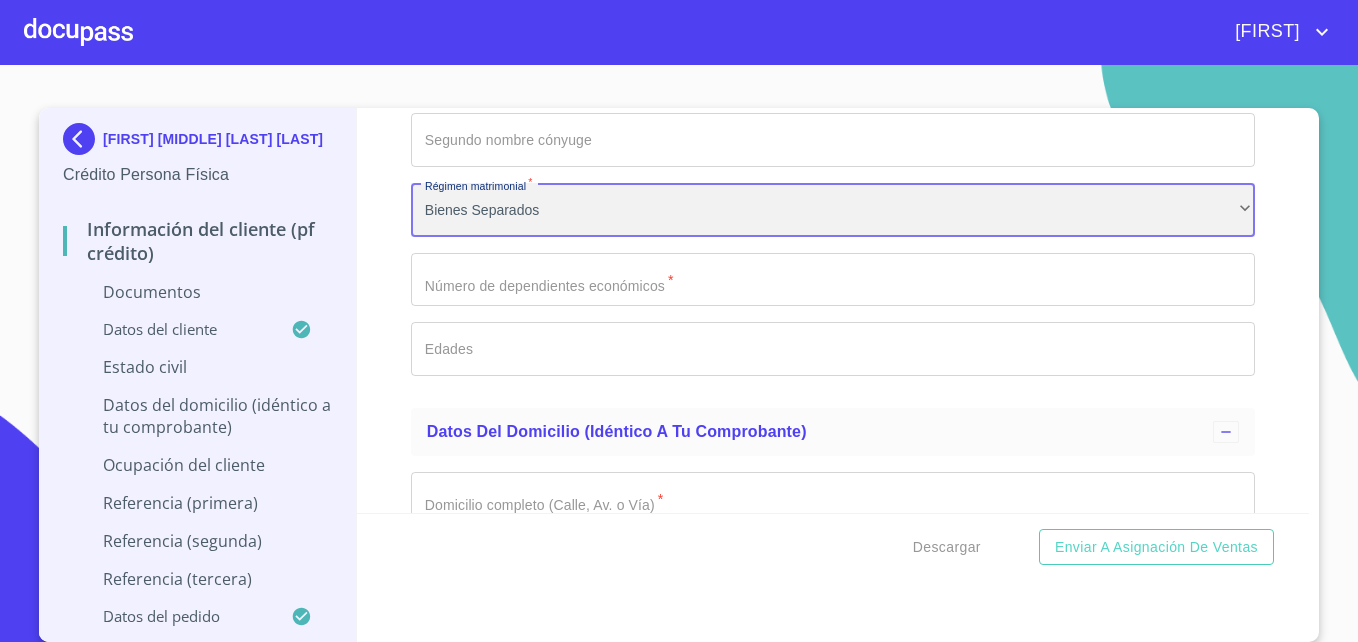 scroll, scrollTop: 7045, scrollLeft: 0, axis: vertical 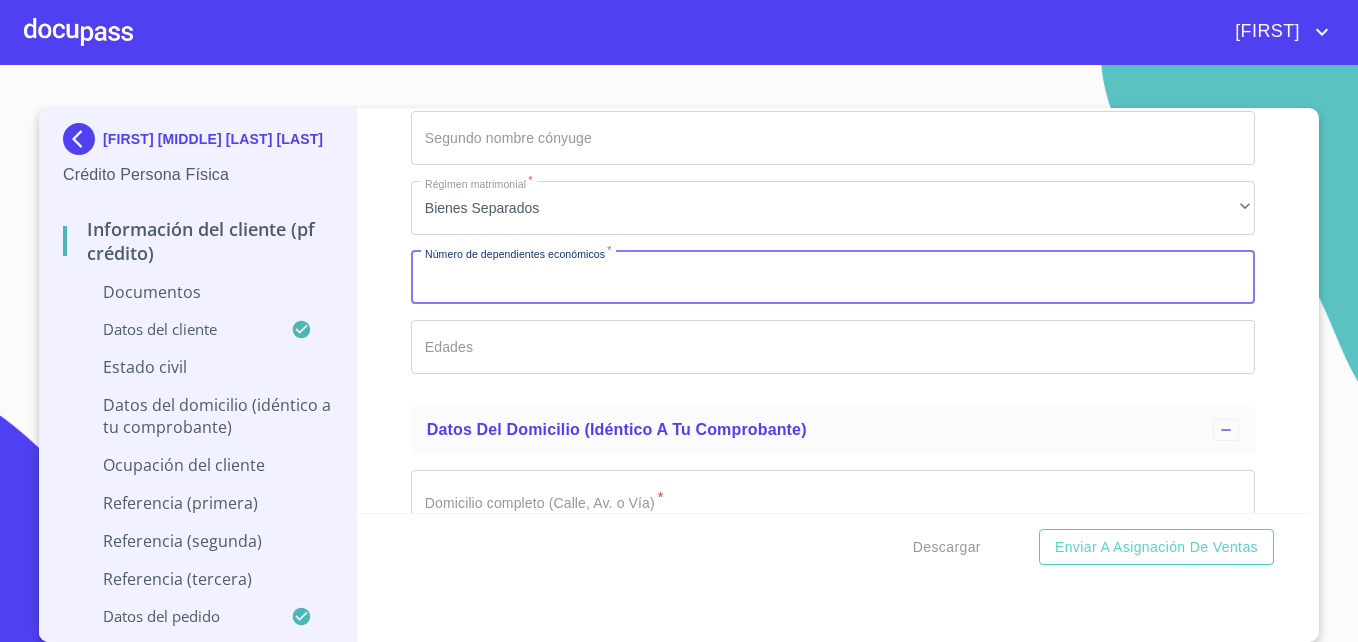 click on "Documento de identificación   *" at bounding box center [833, 278] 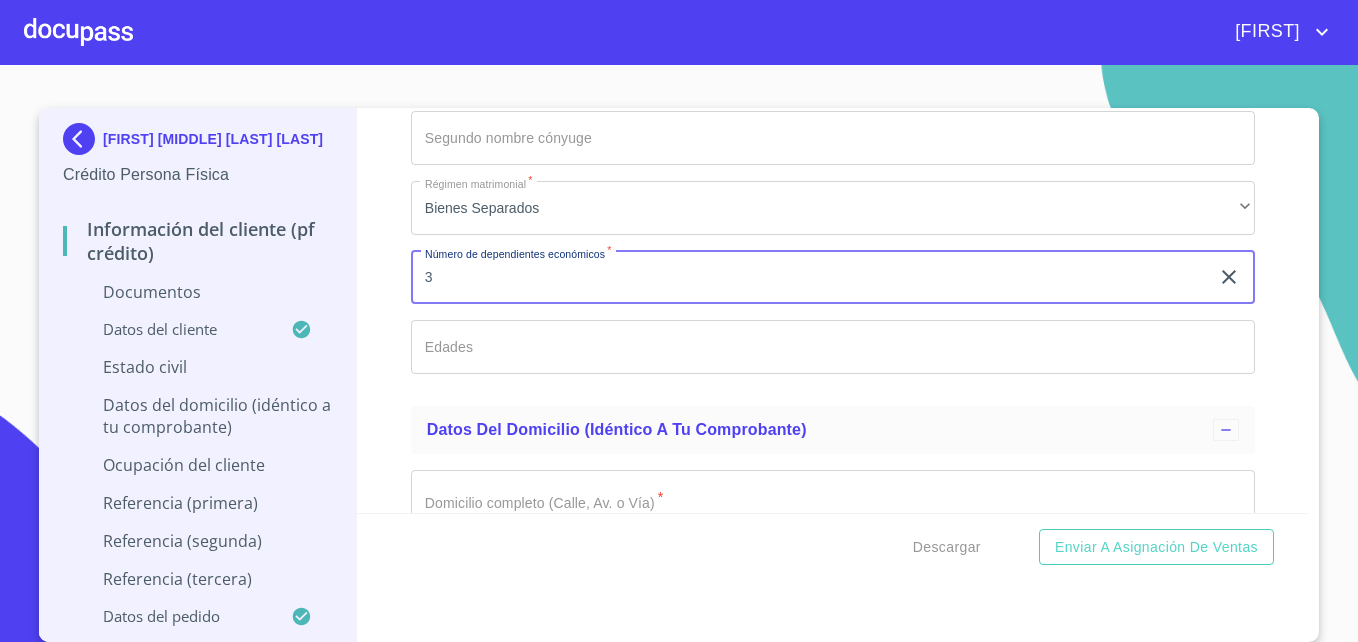 type on "3" 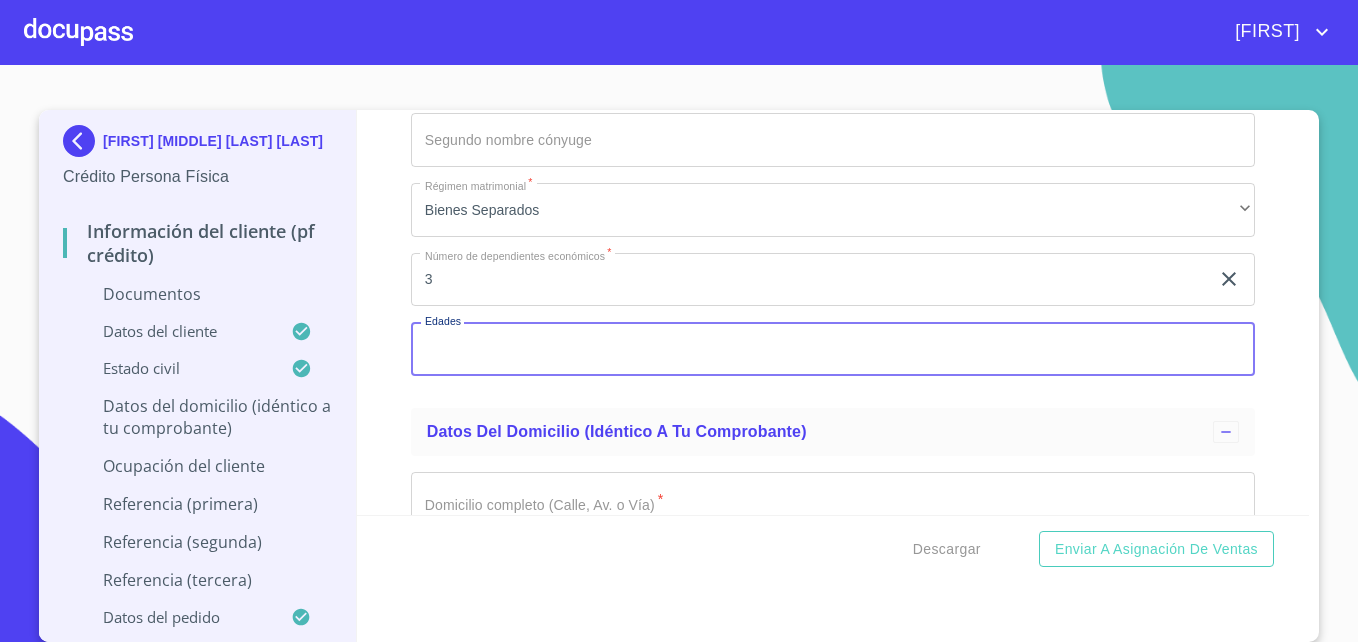 scroll, scrollTop: 5, scrollLeft: 0, axis: vertical 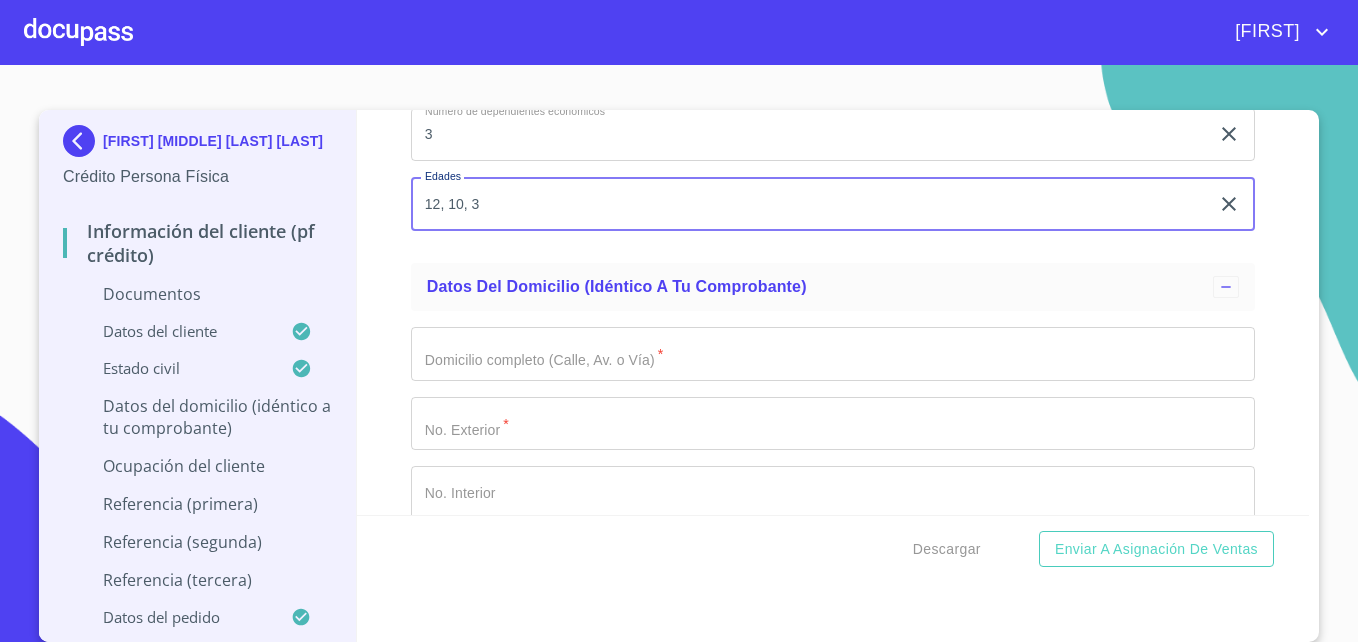 type on "12, 10, 3" 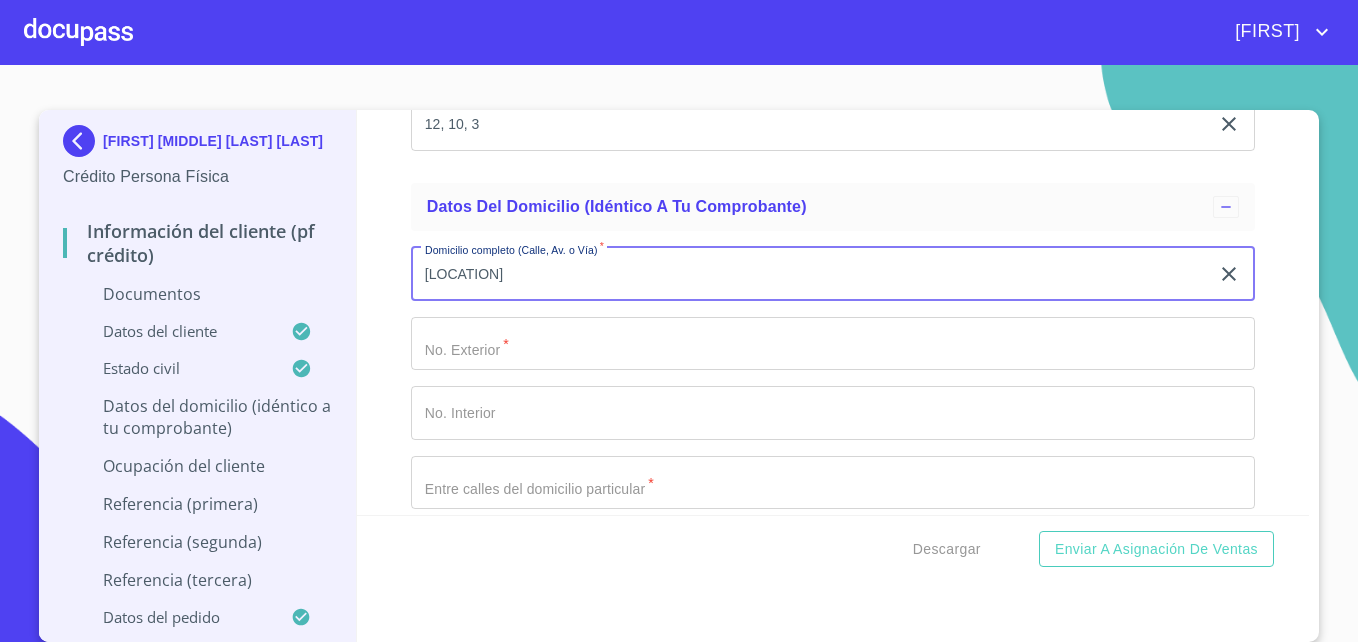scroll, scrollTop: 7271, scrollLeft: 0, axis: vertical 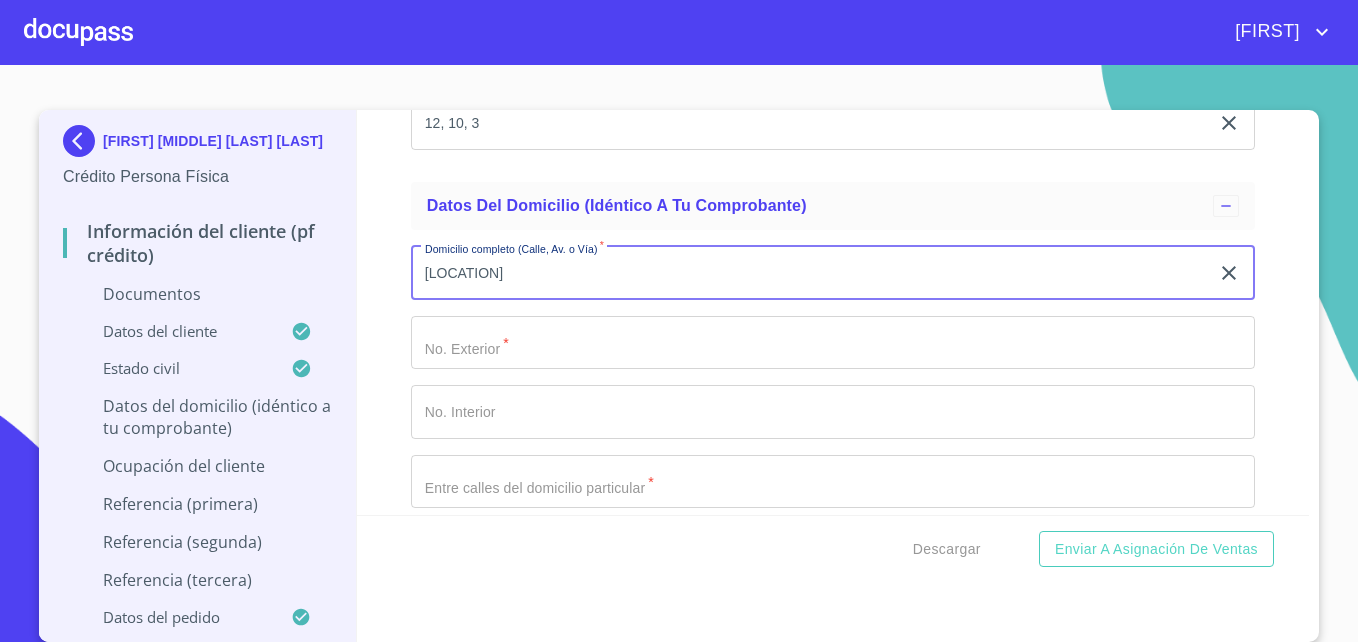 type on "[LOCATION]" 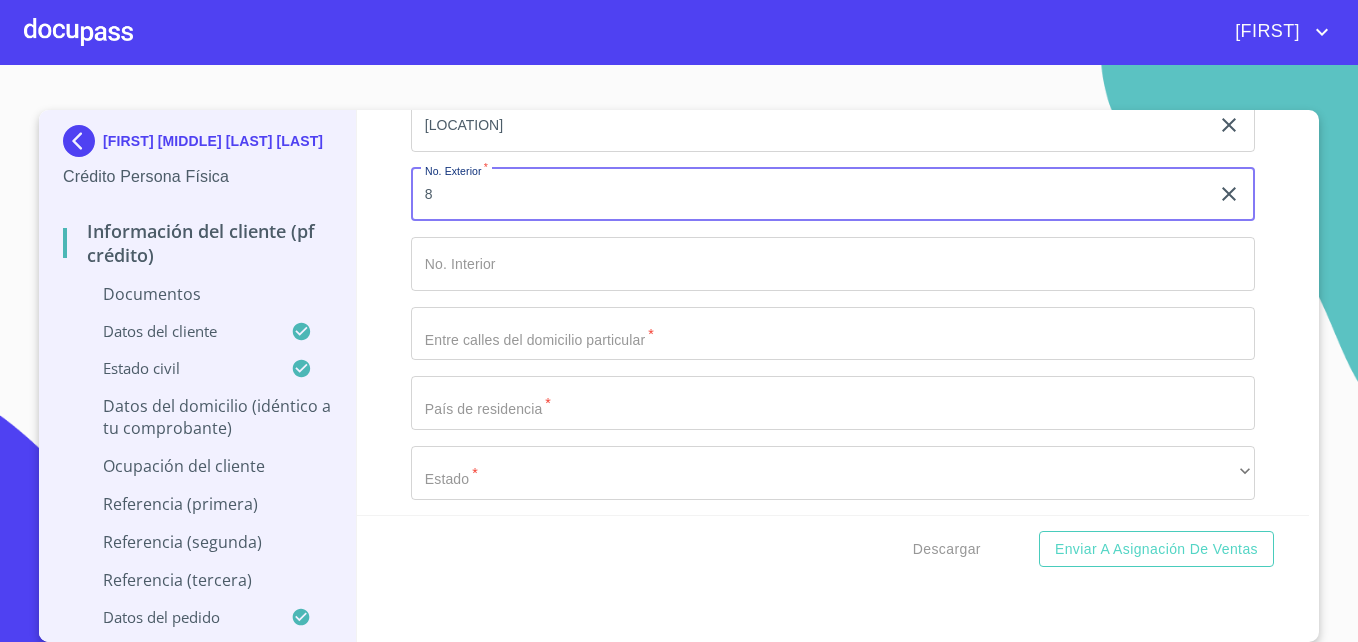 scroll, scrollTop: 7420, scrollLeft: 0, axis: vertical 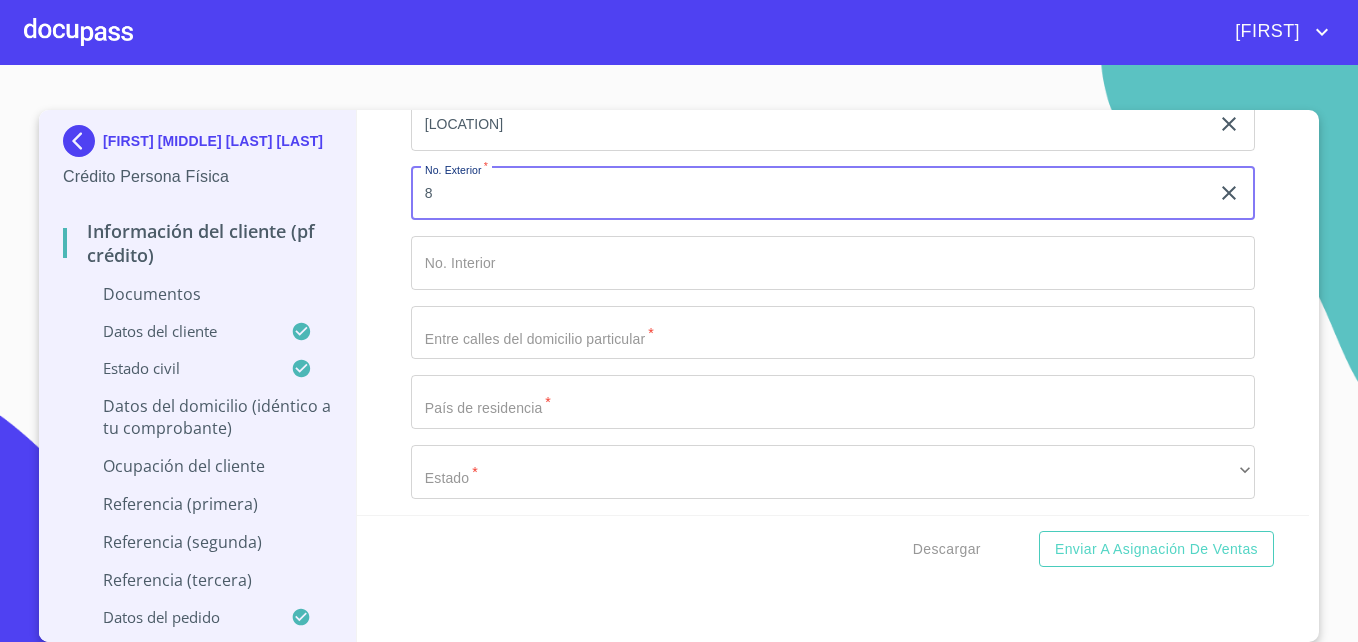 type on "8" 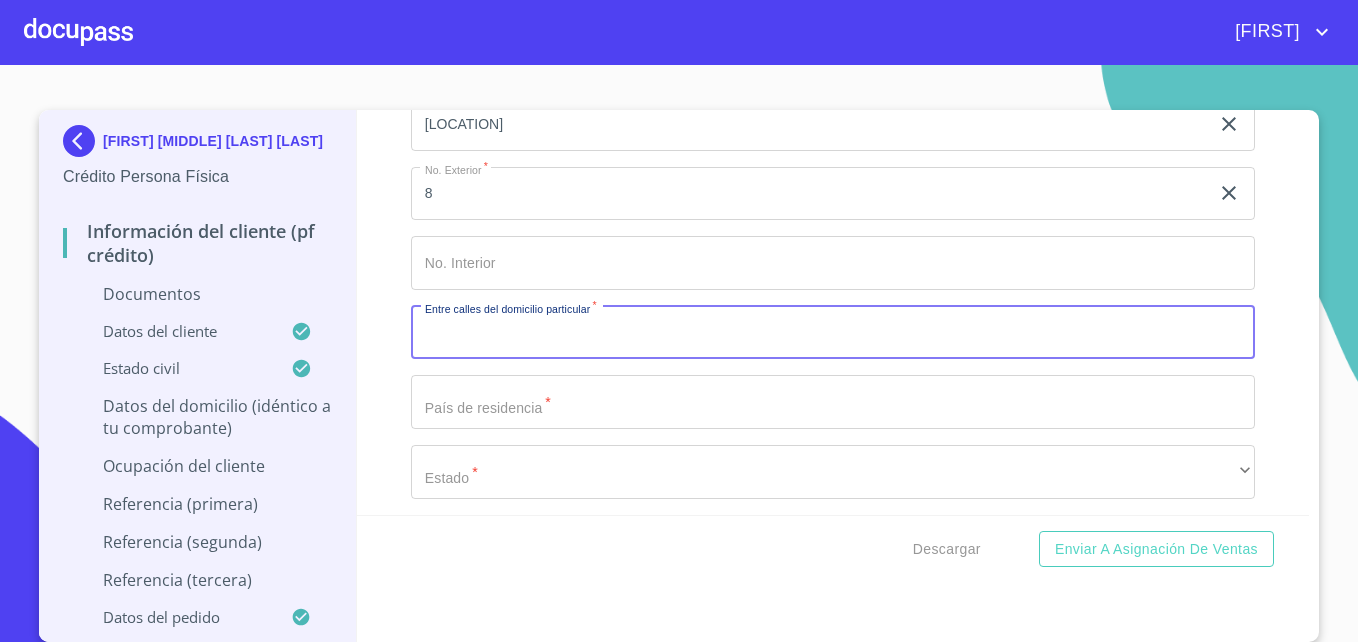 type on "N" 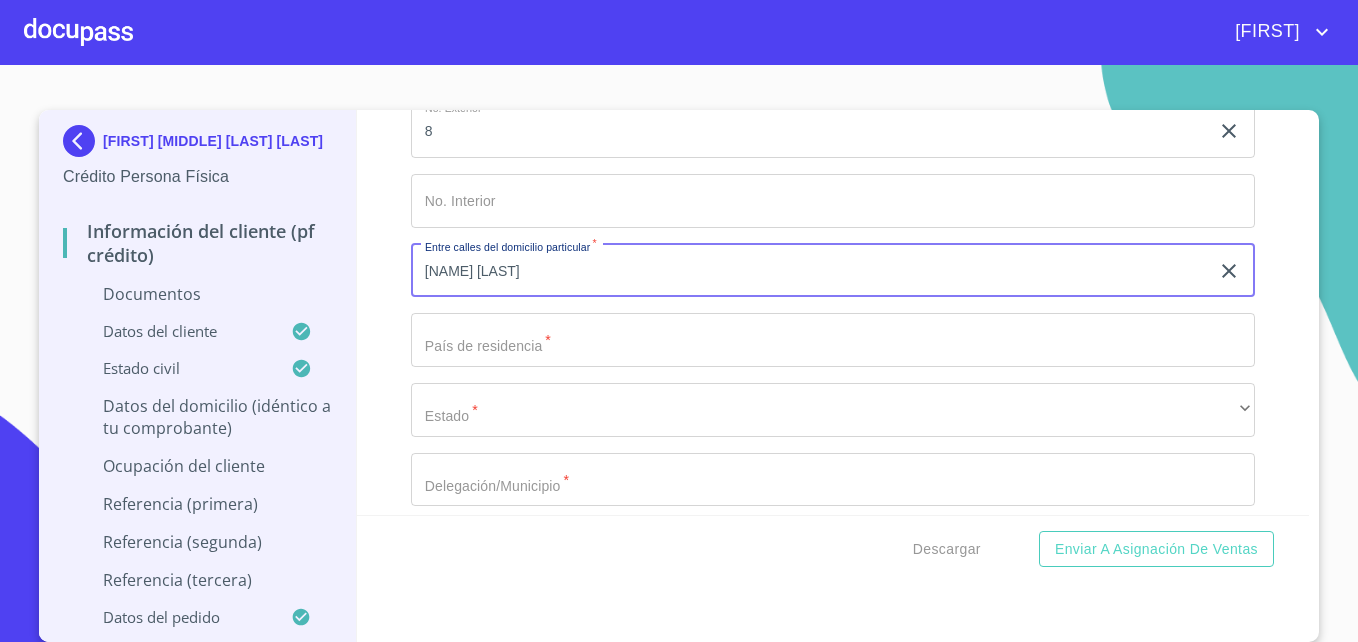 scroll, scrollTop: 7483, scrollLeft: 0, axis: vertical 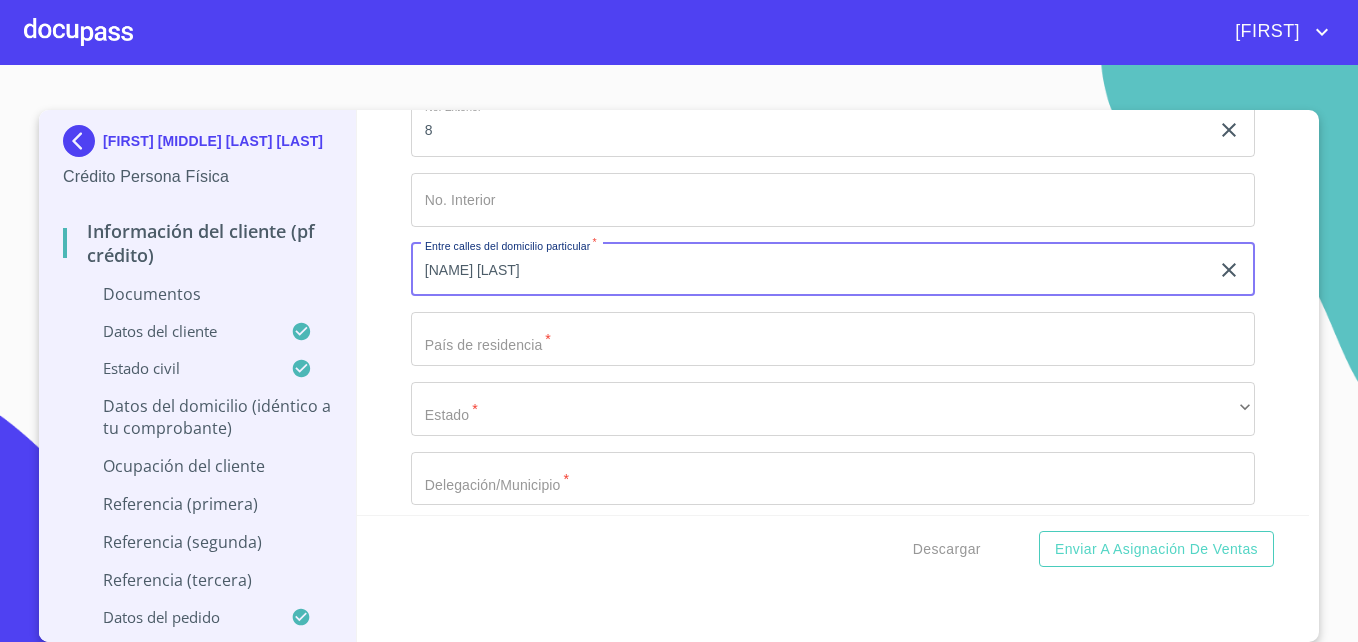 type on "[NAME] [LAST]" 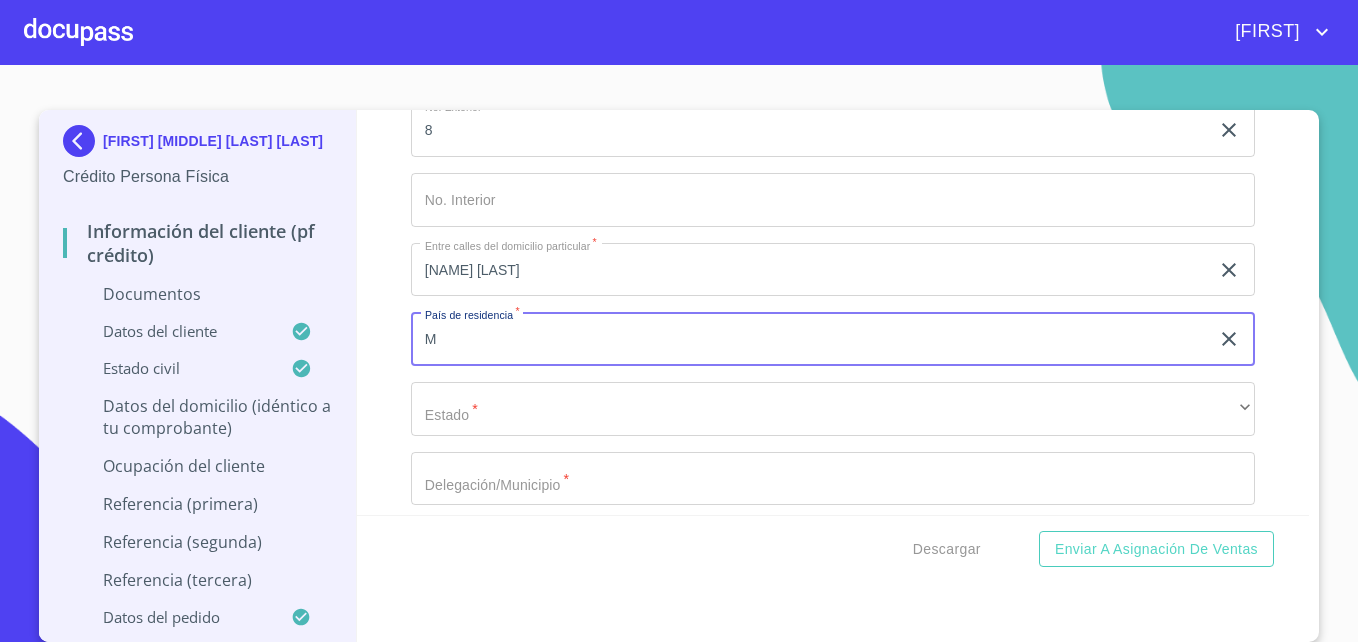 click on "Enviar a Asignación de Ventas" at bounding box center [1156, 549] 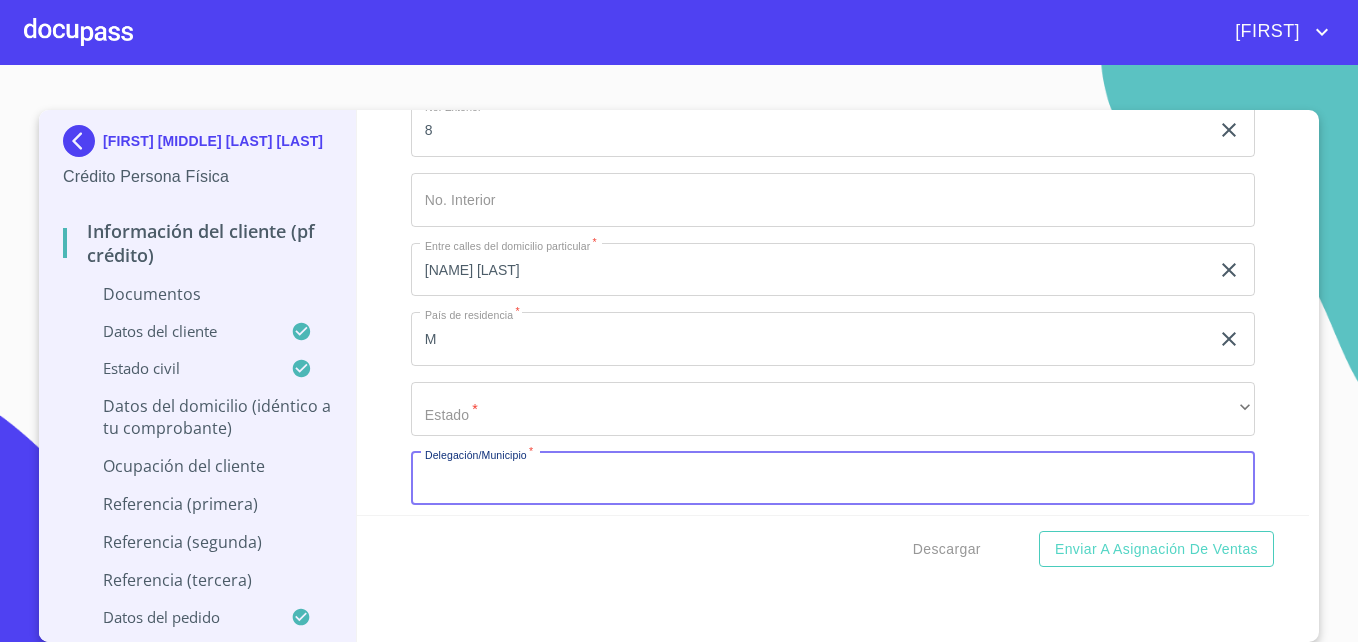 scroll, scrollTop: 7498, scrollLeft: 0, axis: vertical 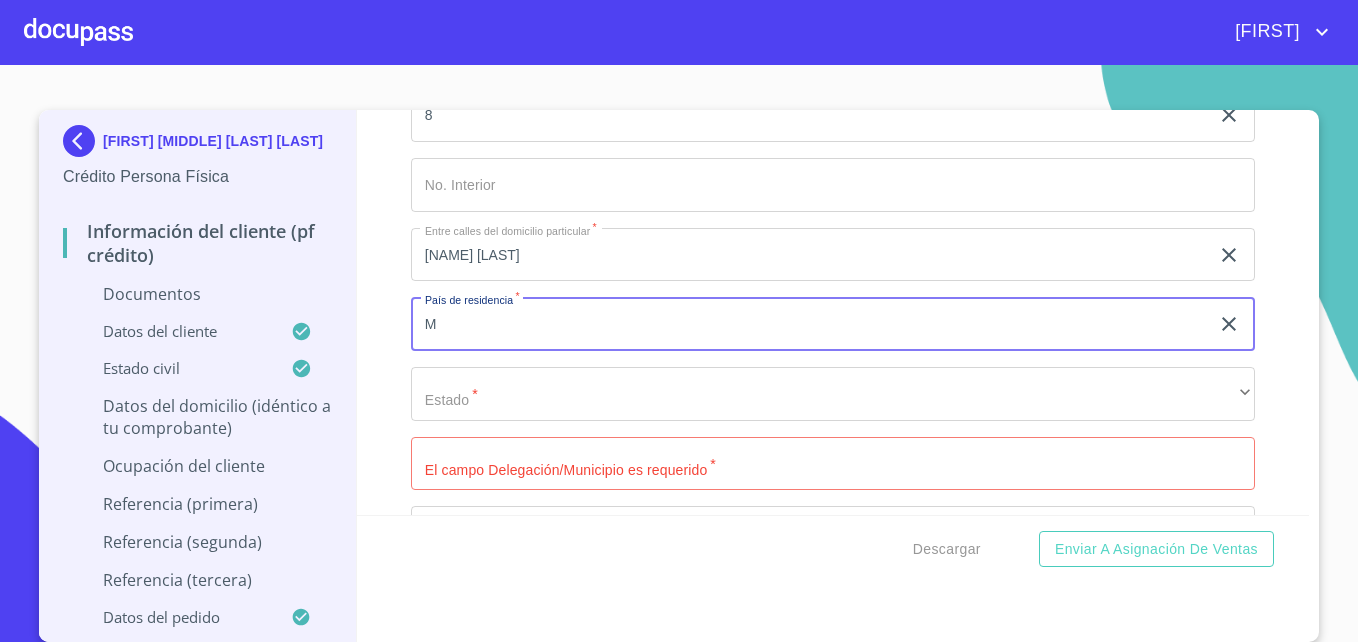 click on "M" at bounding box center (810, 324) 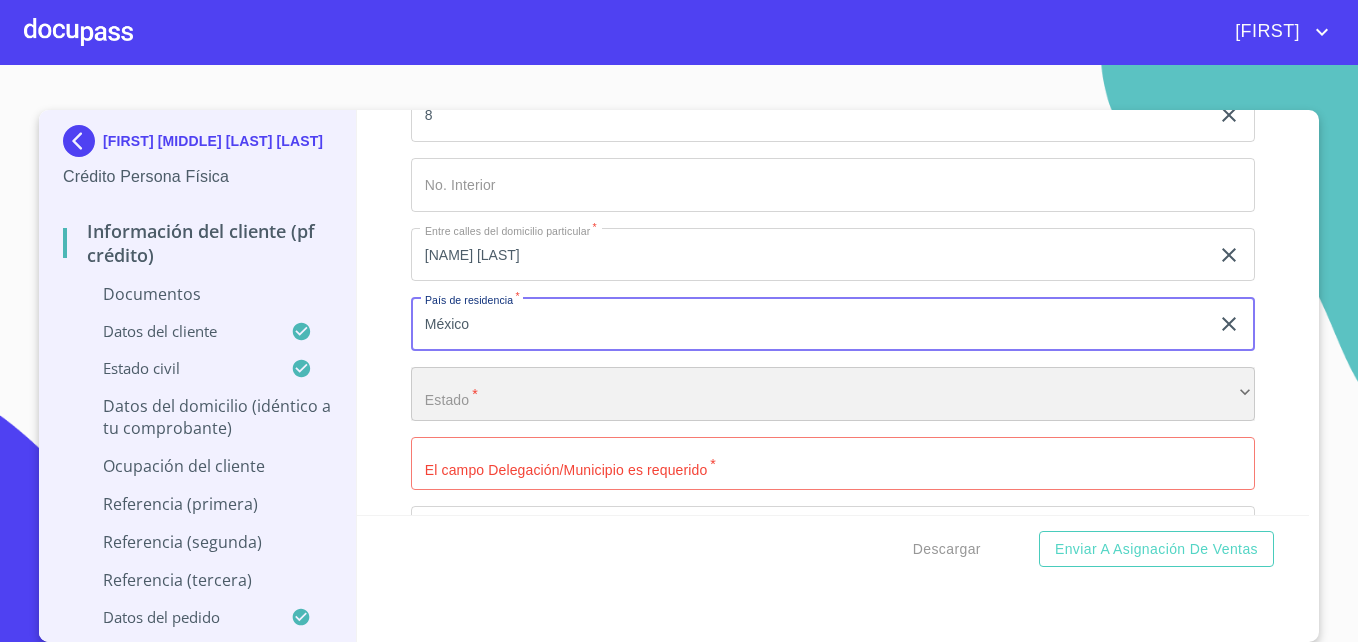 click on "​" at bounding box center (833, 394) 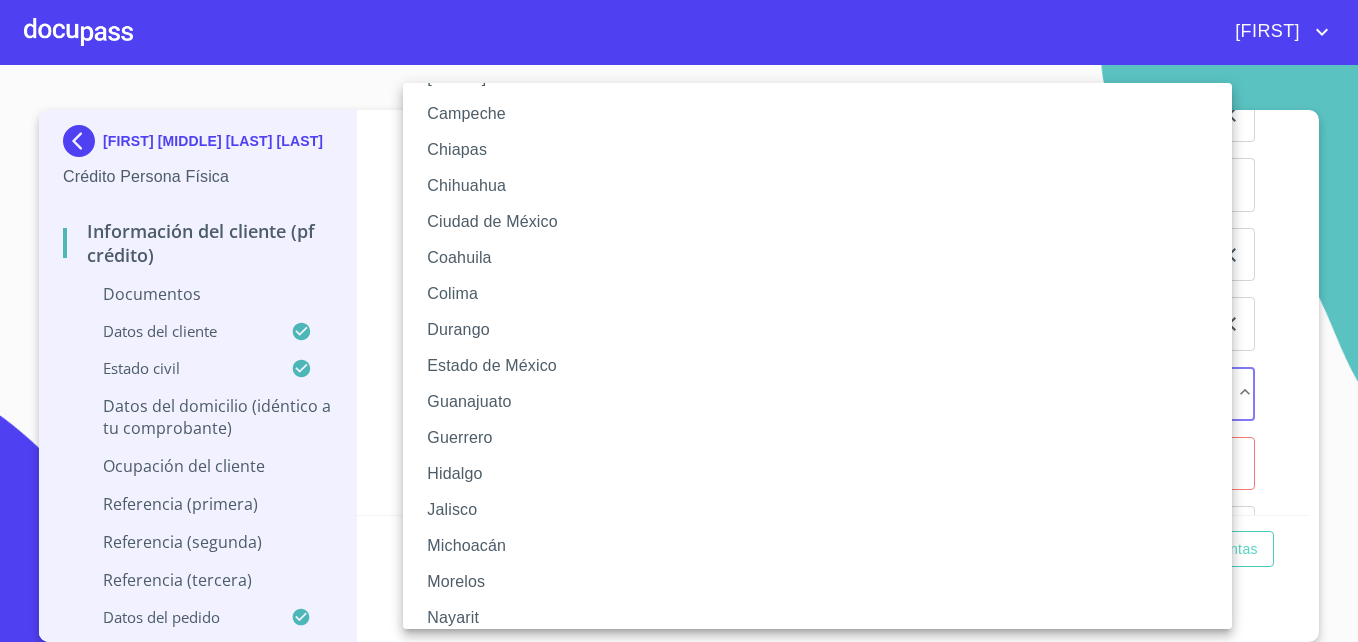 scroll, scrollTop: 122, scrollLeft: 0, axis: vertical 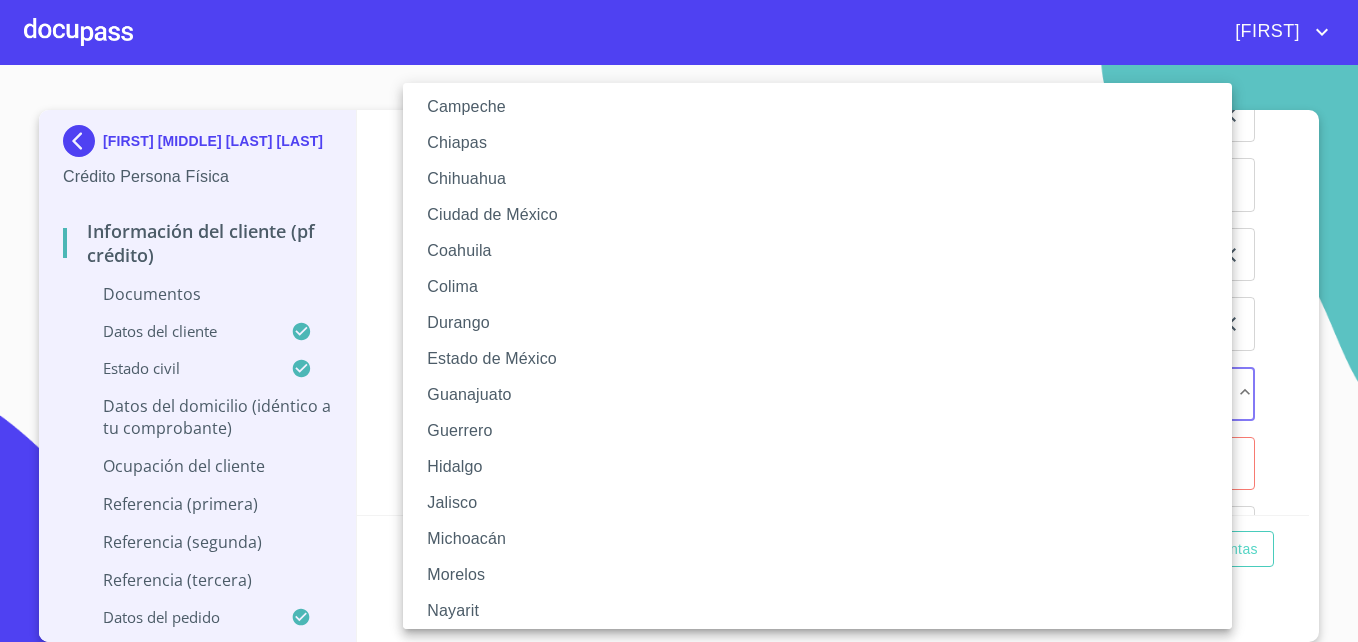 click on "Jalisco" at bounding box center (825, 503) 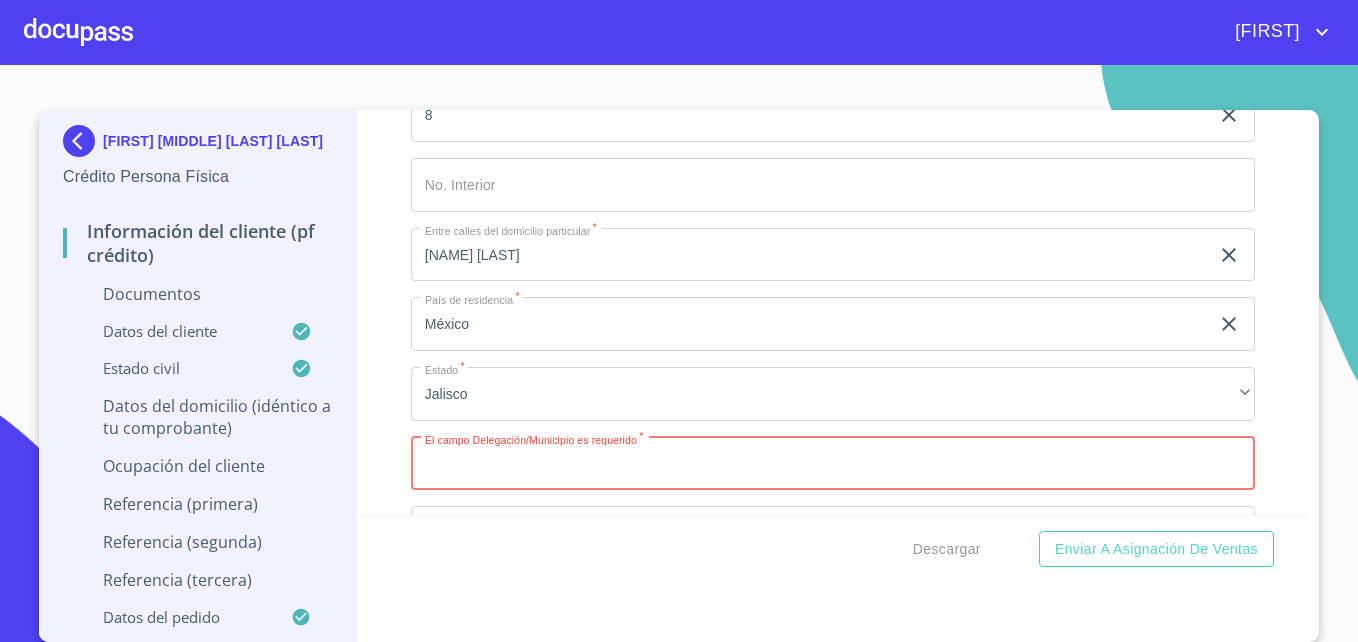 click on "Documento de identificación   *" at bounding box center [833, 464] 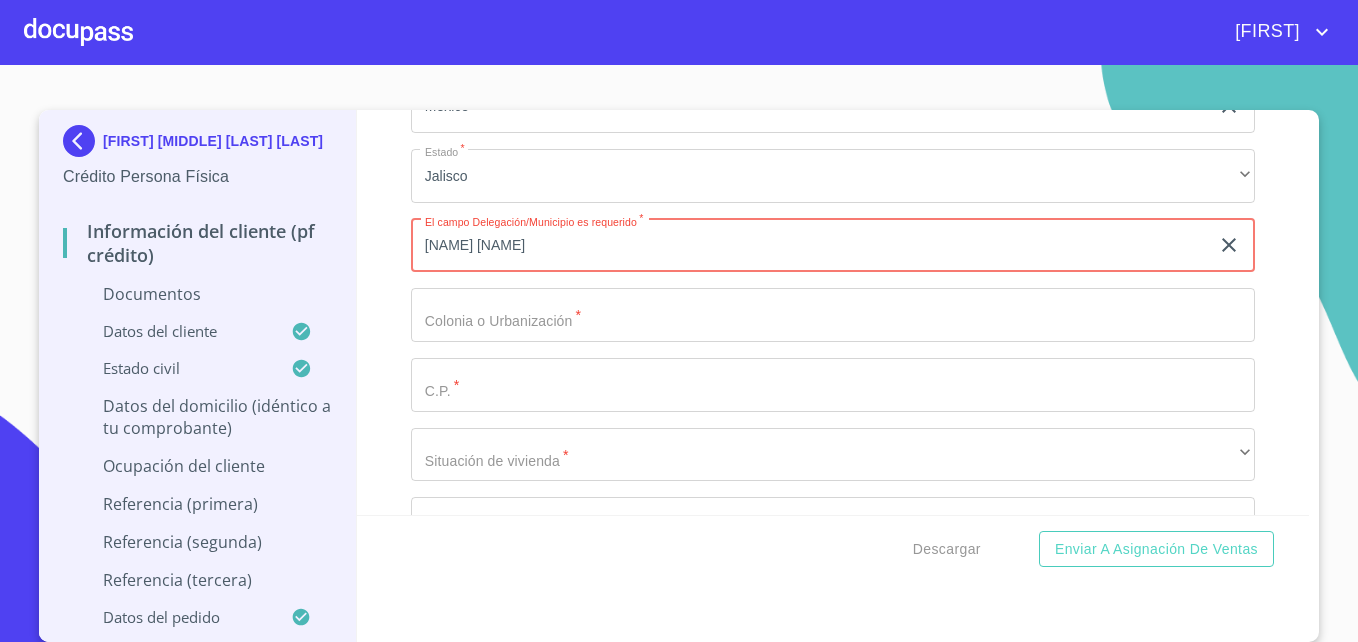 scroll, scrollTop: 7718, scrollLeft: 0, axis: vertical 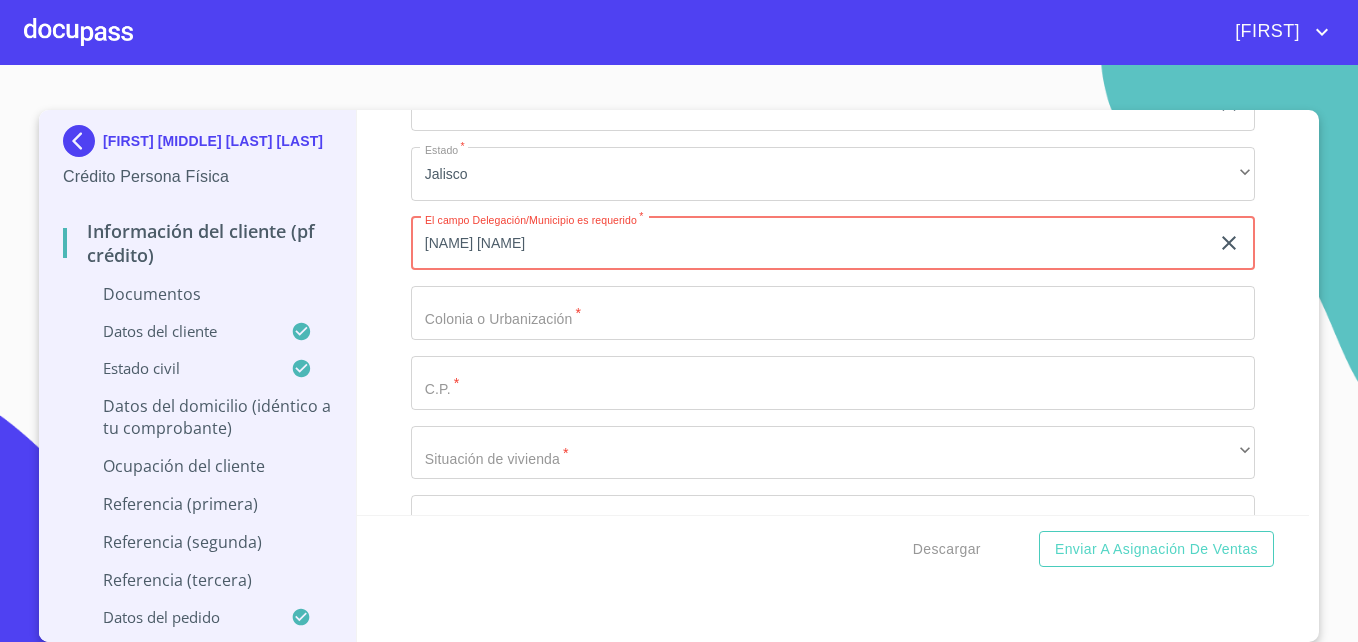 type on "[NAME] [NAME]" 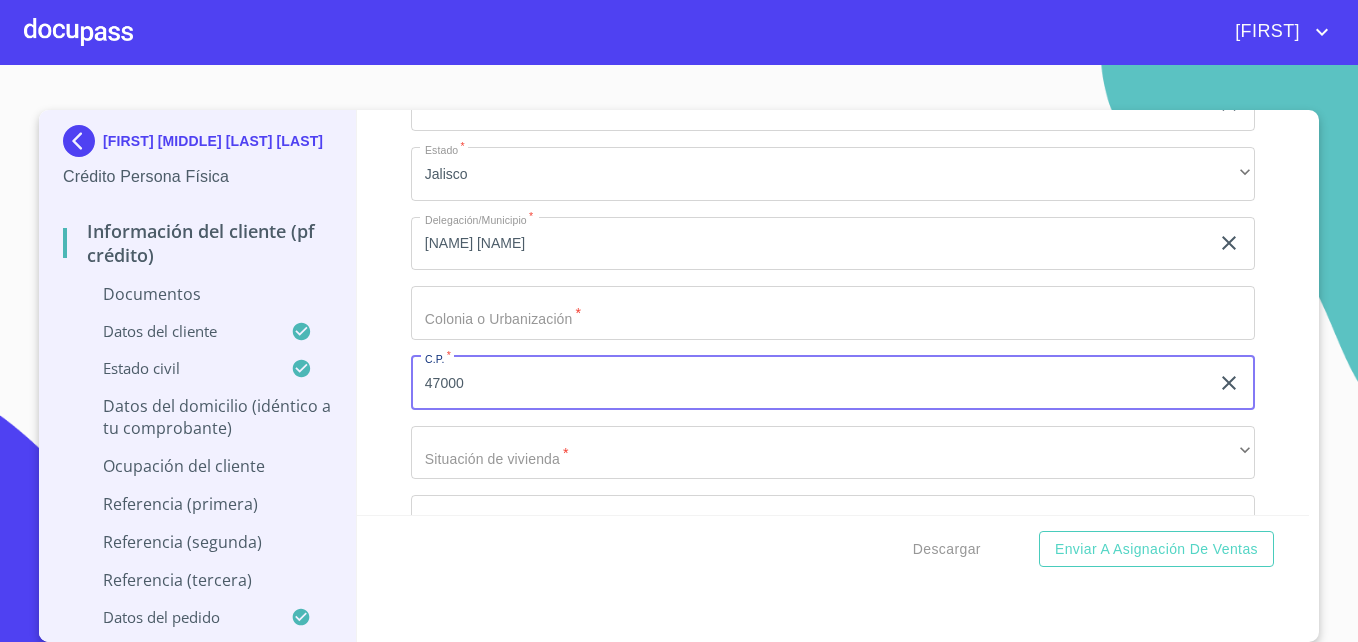 type on "47000" 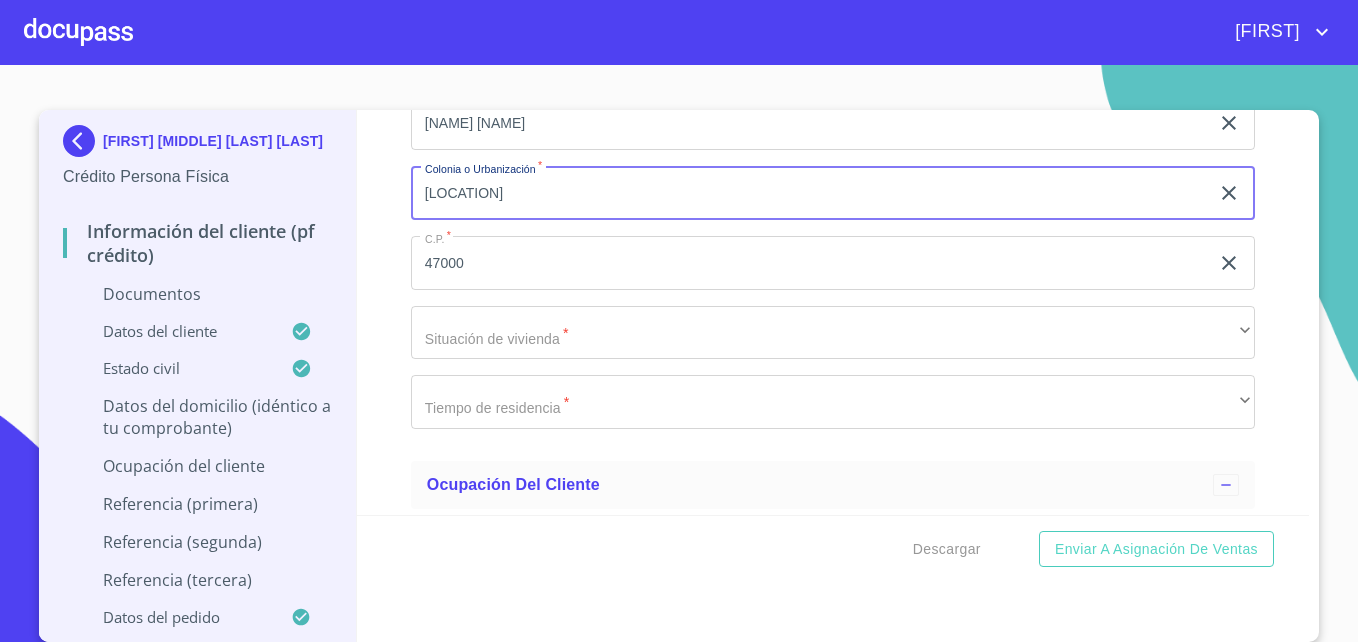 scroll, scrollTop: 7874, scrollLeft: 0, axis: vertical 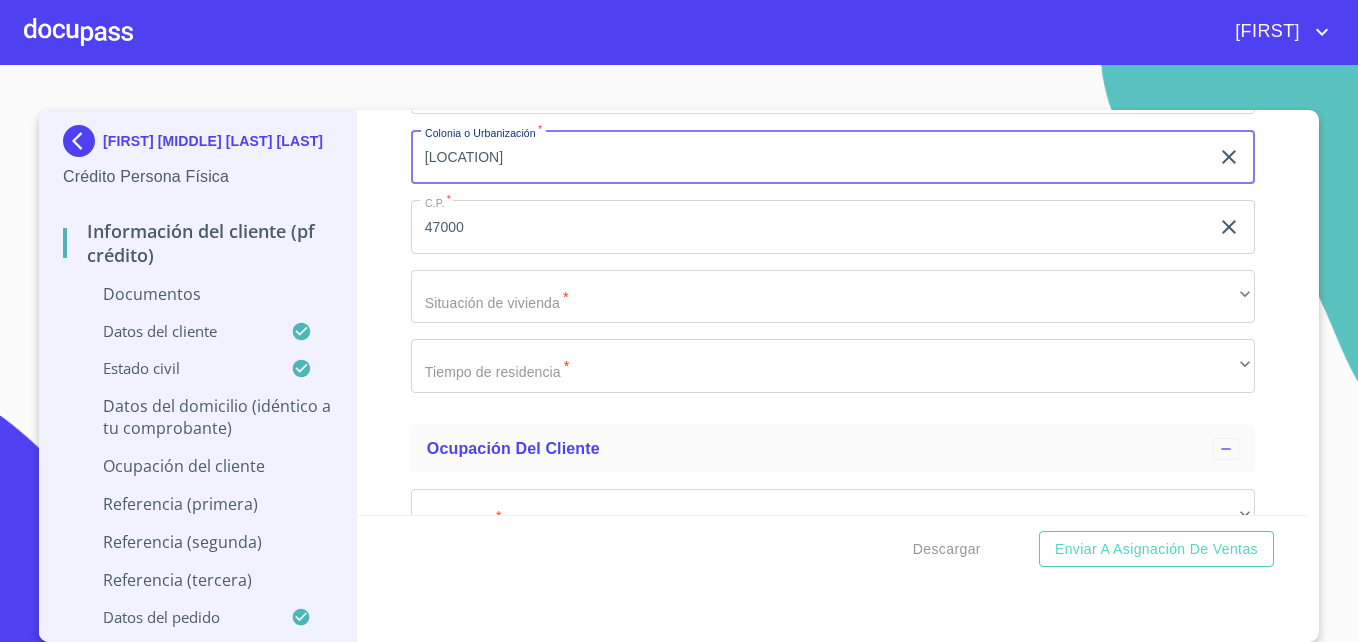 type on "[LOCATION]" 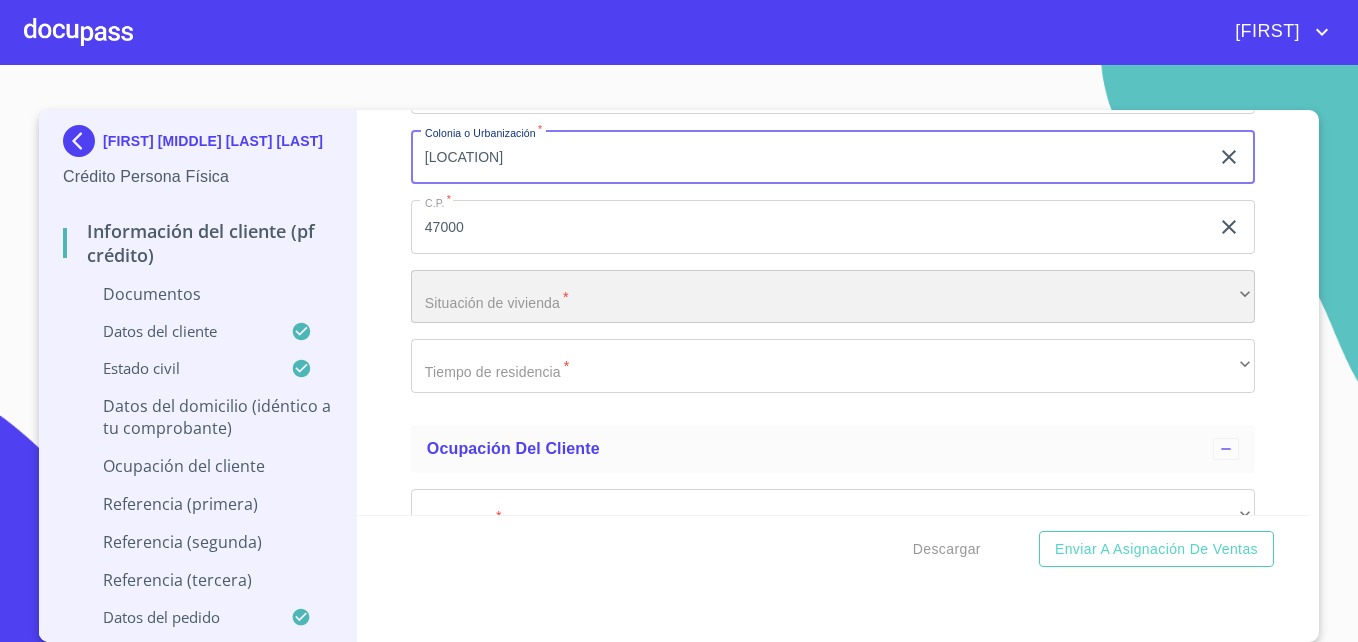 click on "​" at bounding box center [833, 297] 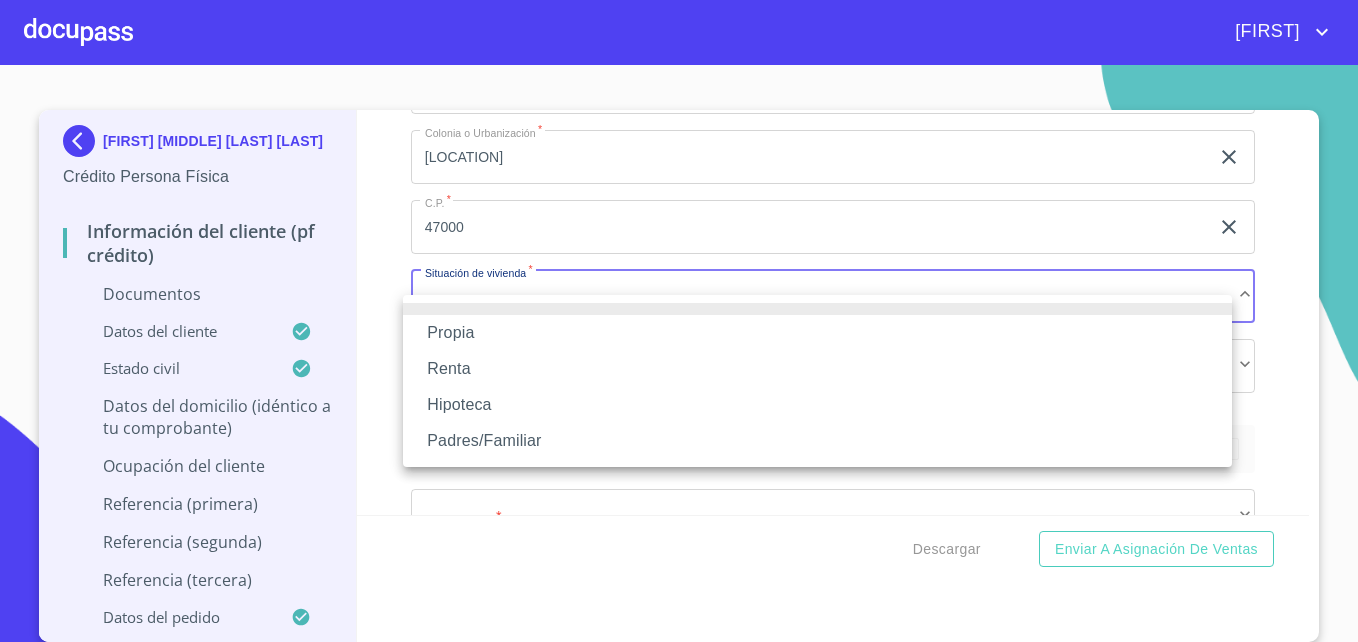 click on "Propia" at bounding box center [817, 333] 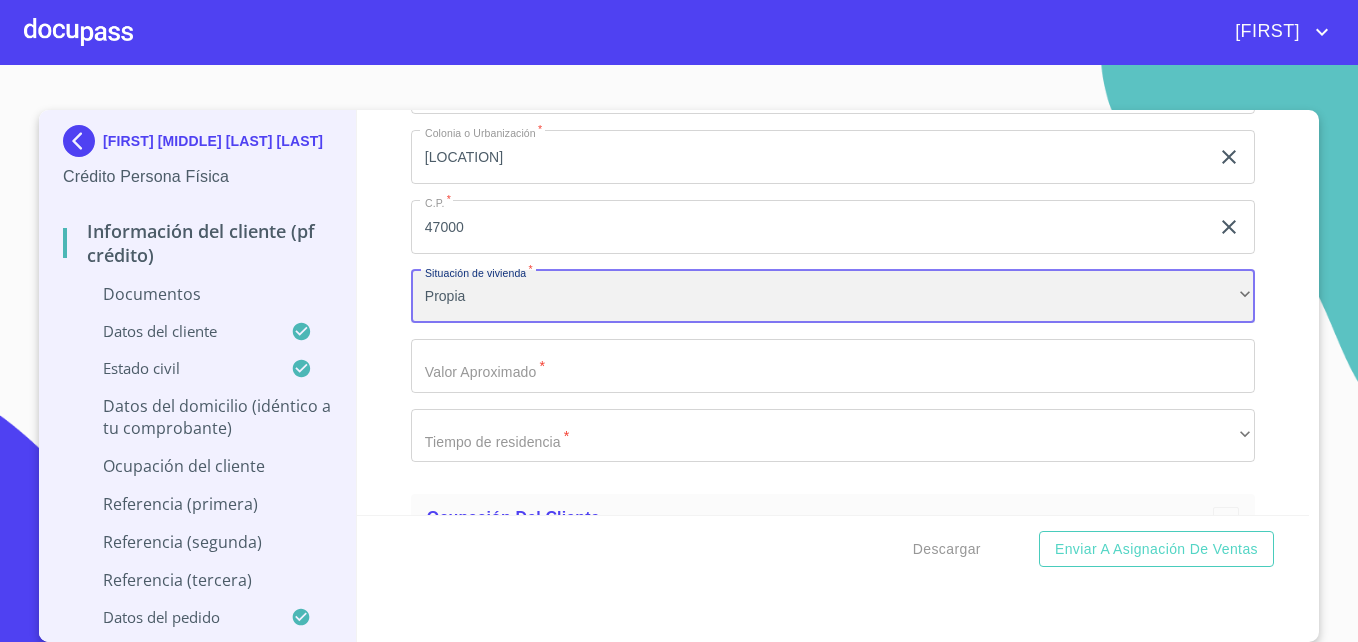 click on "Propia" at bounding box center [833, 297] 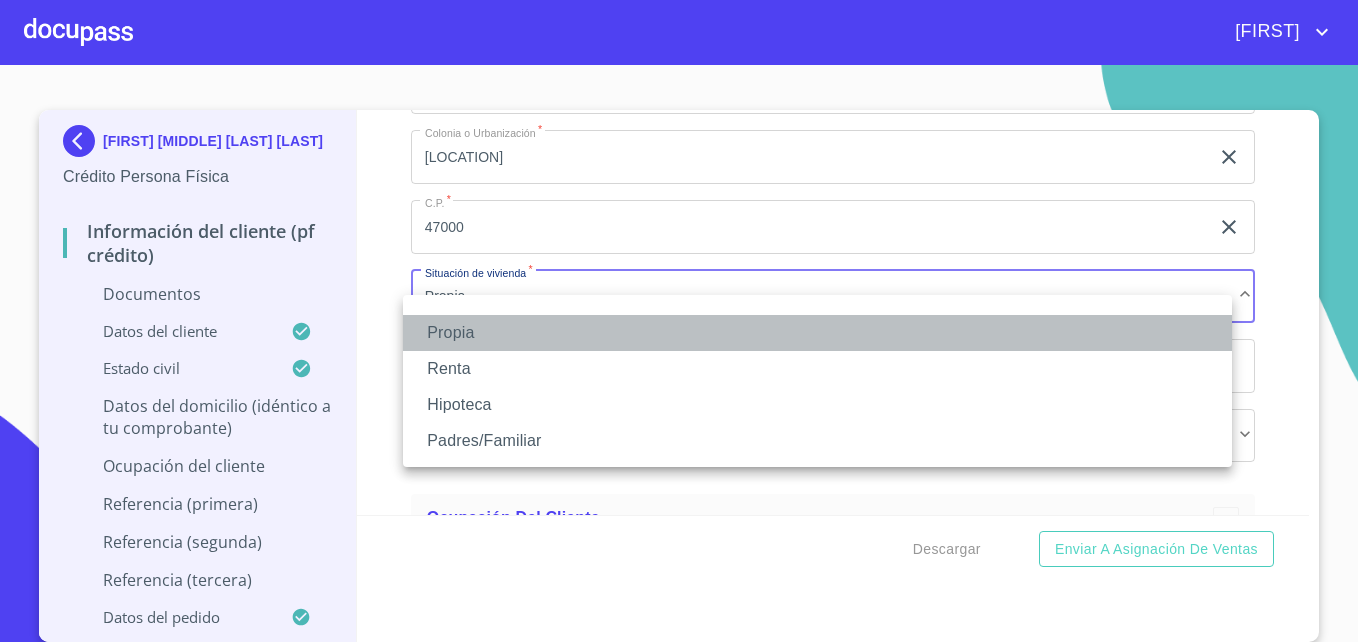 click on "Propia" at bounding box center (817, 333) 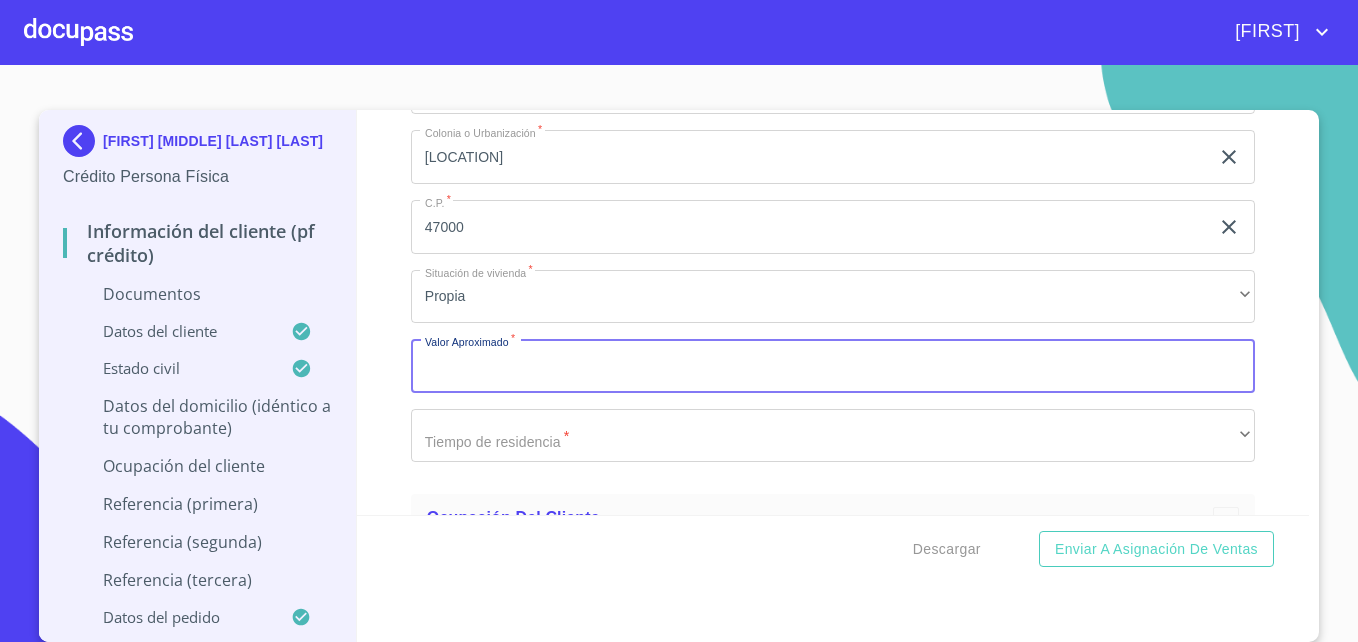 click on "Documento de identificación   *" at bounding box center [833, 366] 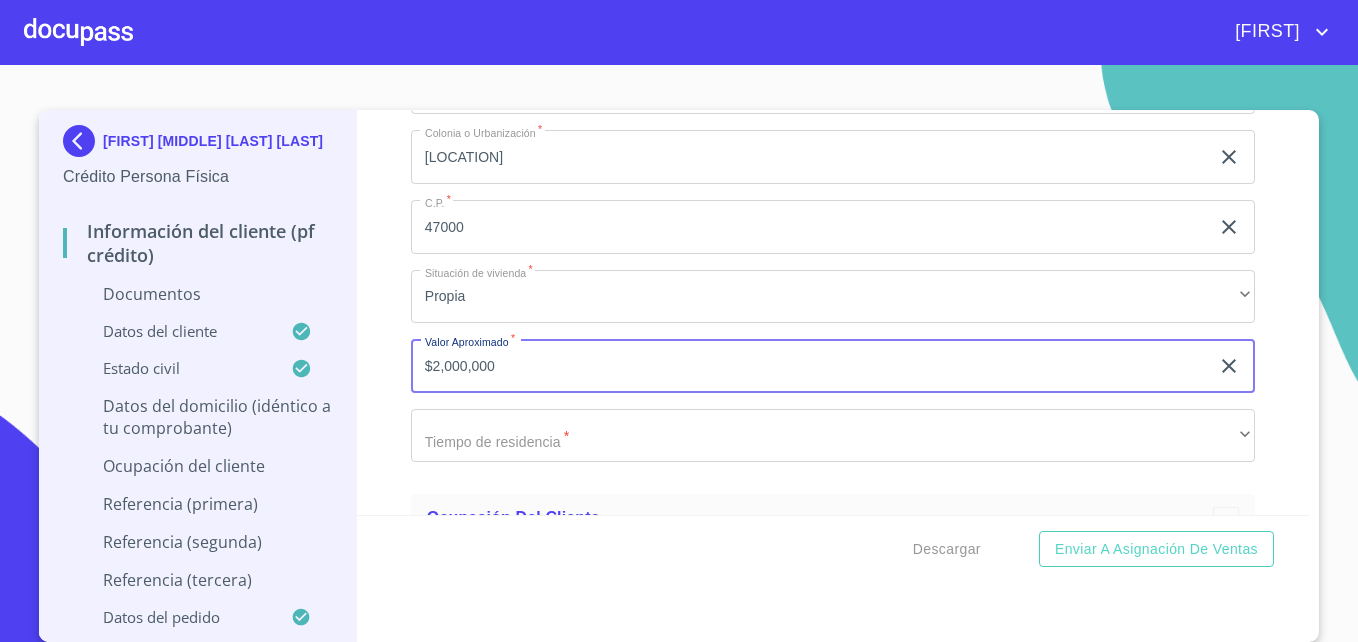 type on "$2,000,000" 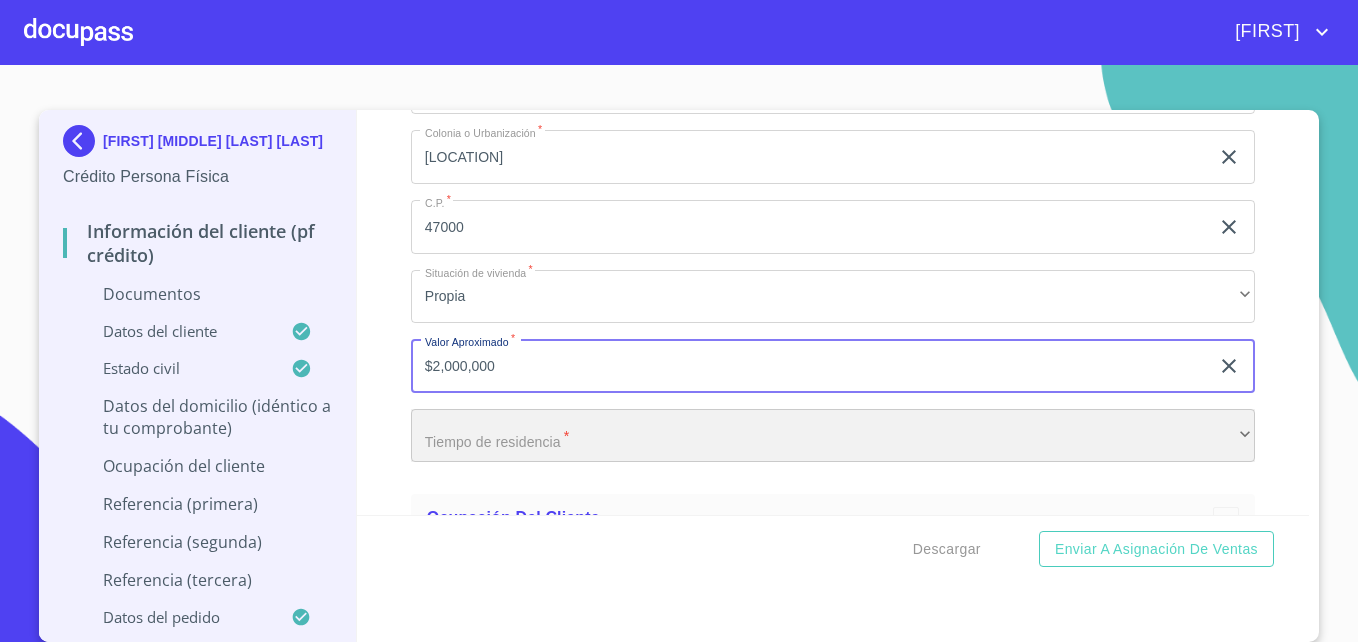 click on "​" at bounding box center [833, 436] 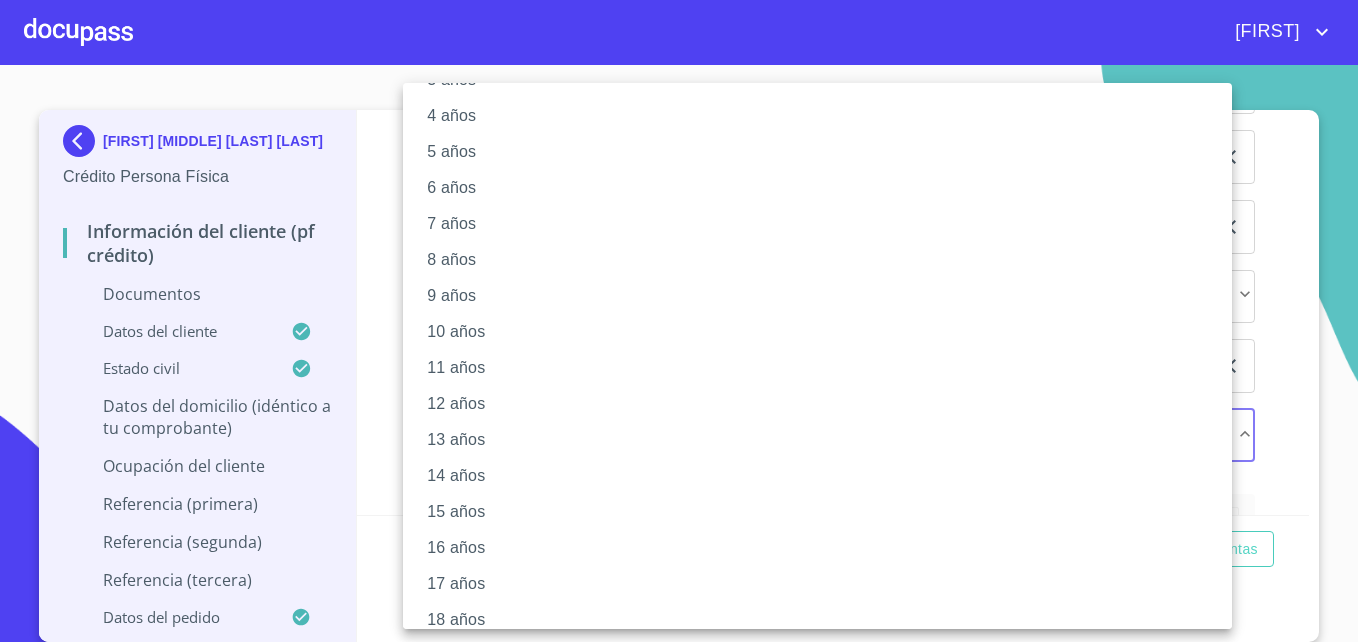 scroll, scrollTop: 238, scrollLeft: 0, axis: vertical 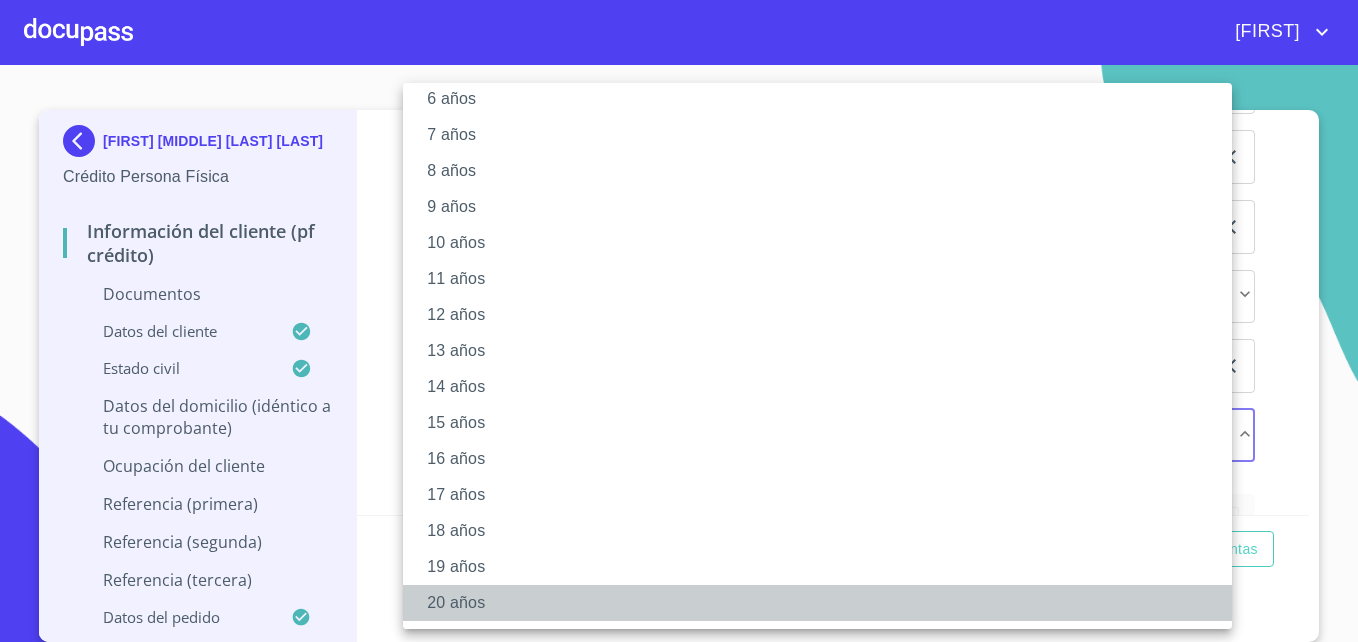 click on "20 años" at bounding box center (825, 603) 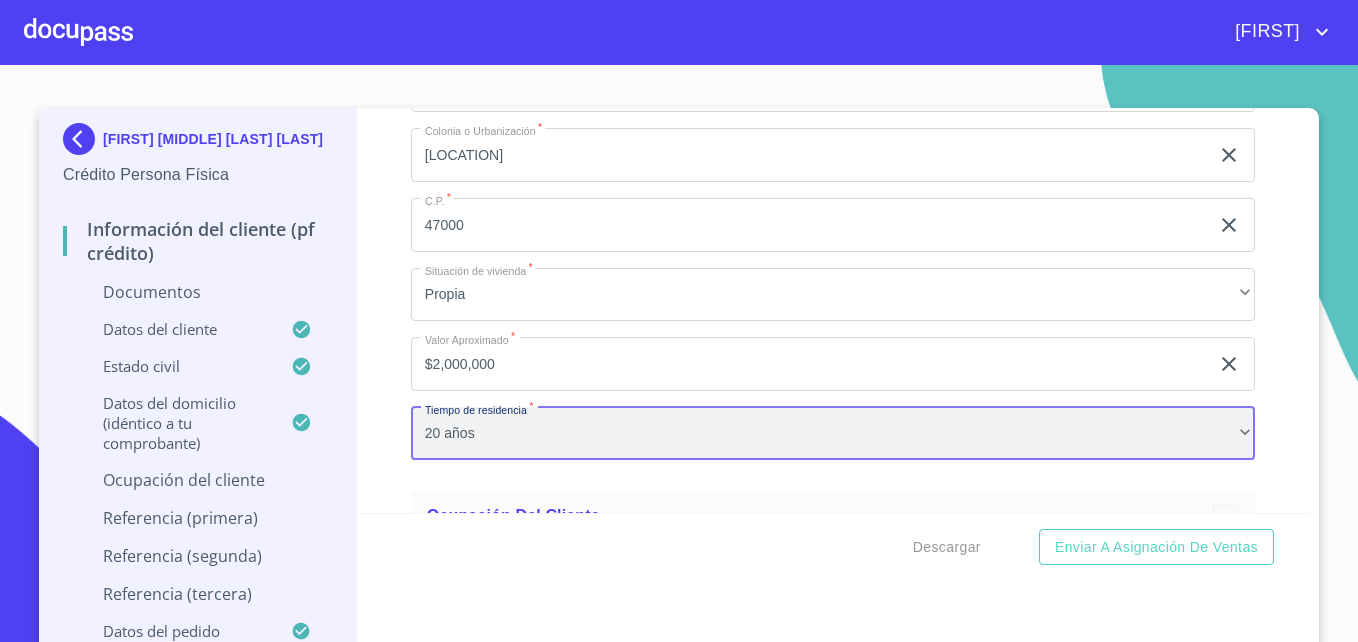 scroll, scrollTop: 237, scrollLeft: 0, axis: vertical 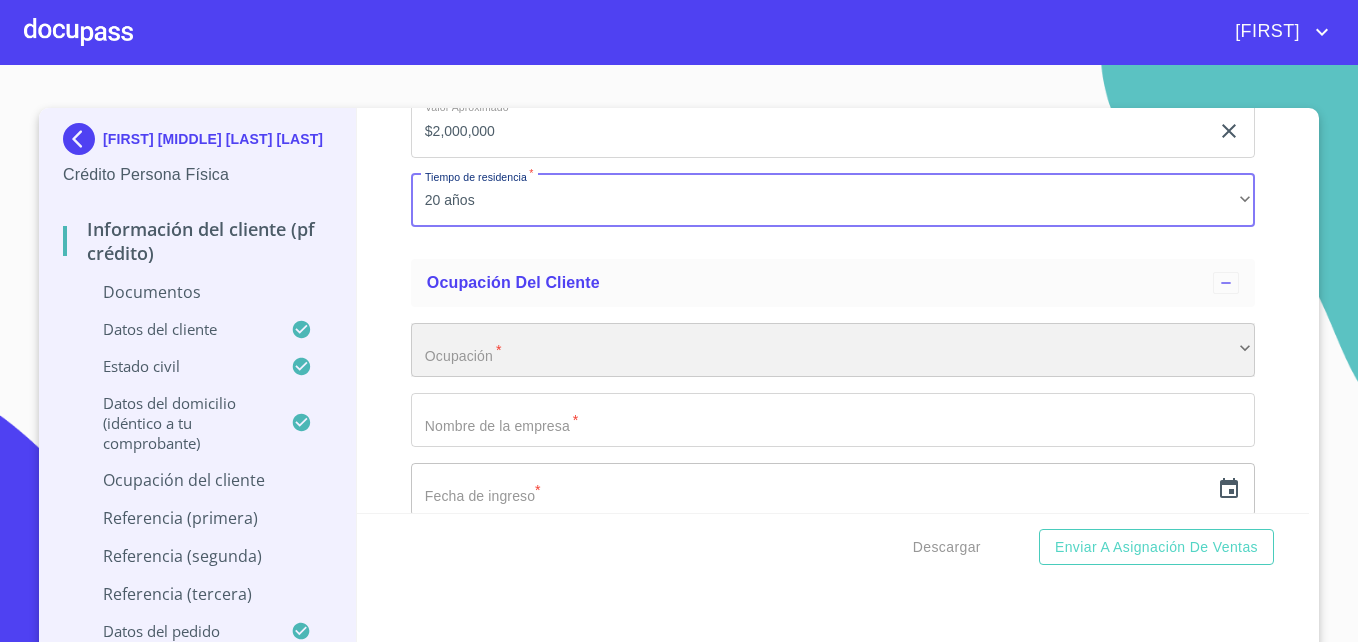click on "​" at bounding box center [833, 350] 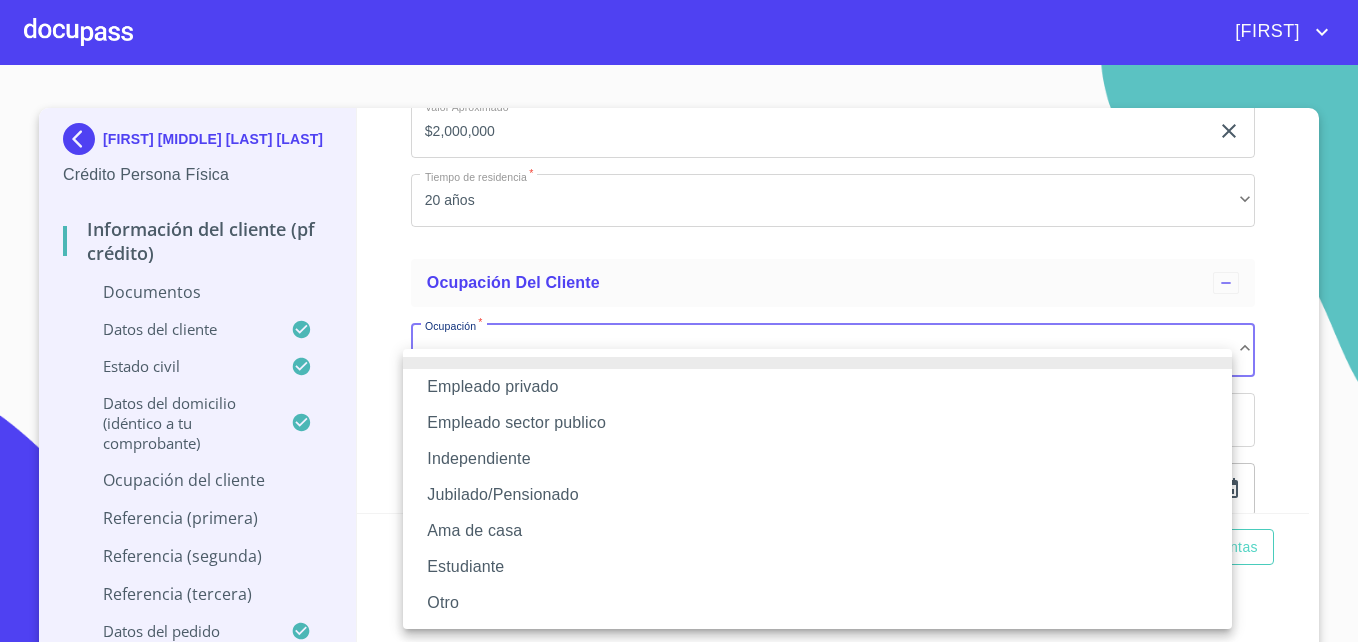 click on "Independiente" at bounding box center (817, 459) 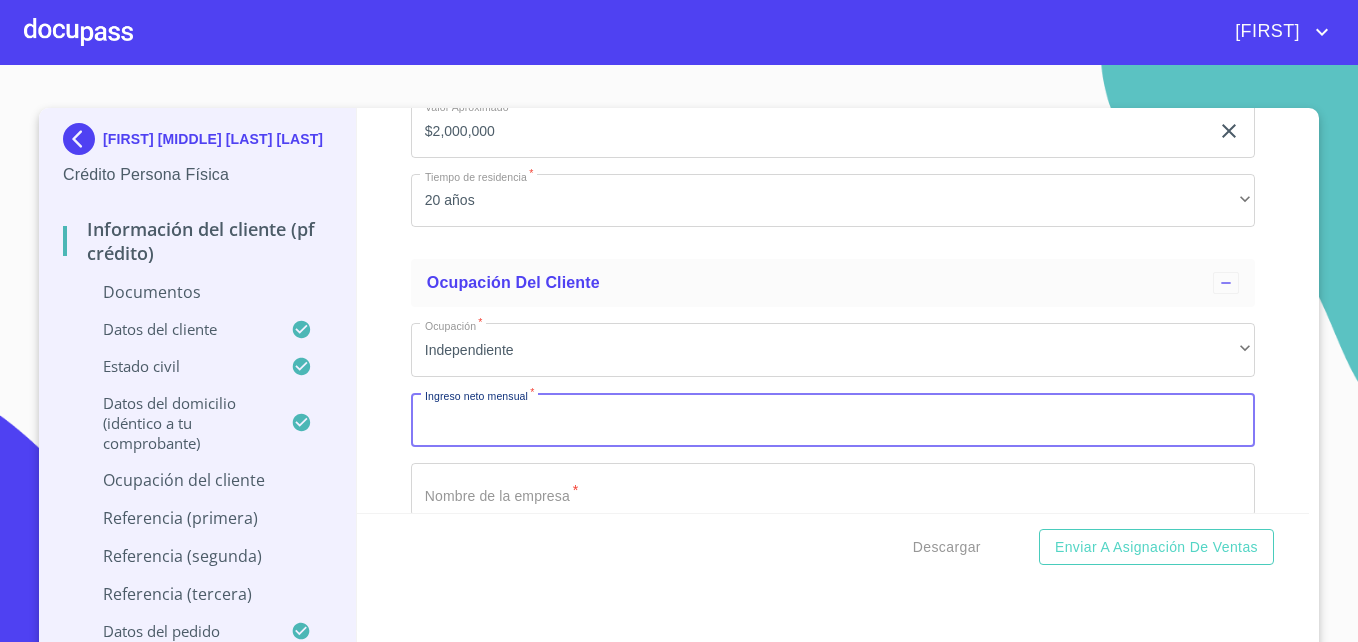 click on "Documento de identificación   *" at bounding box center (833, 420) 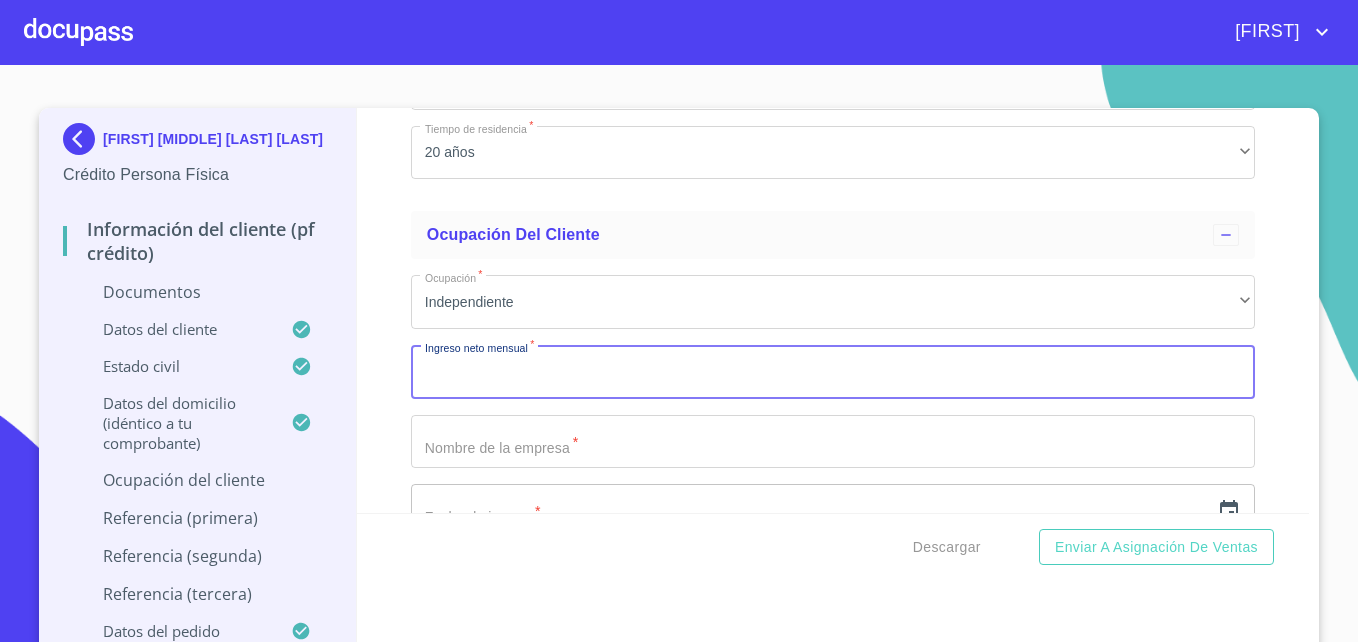 scroll, scrollTop: 8165, scrollLeft: 0, axis: vertical 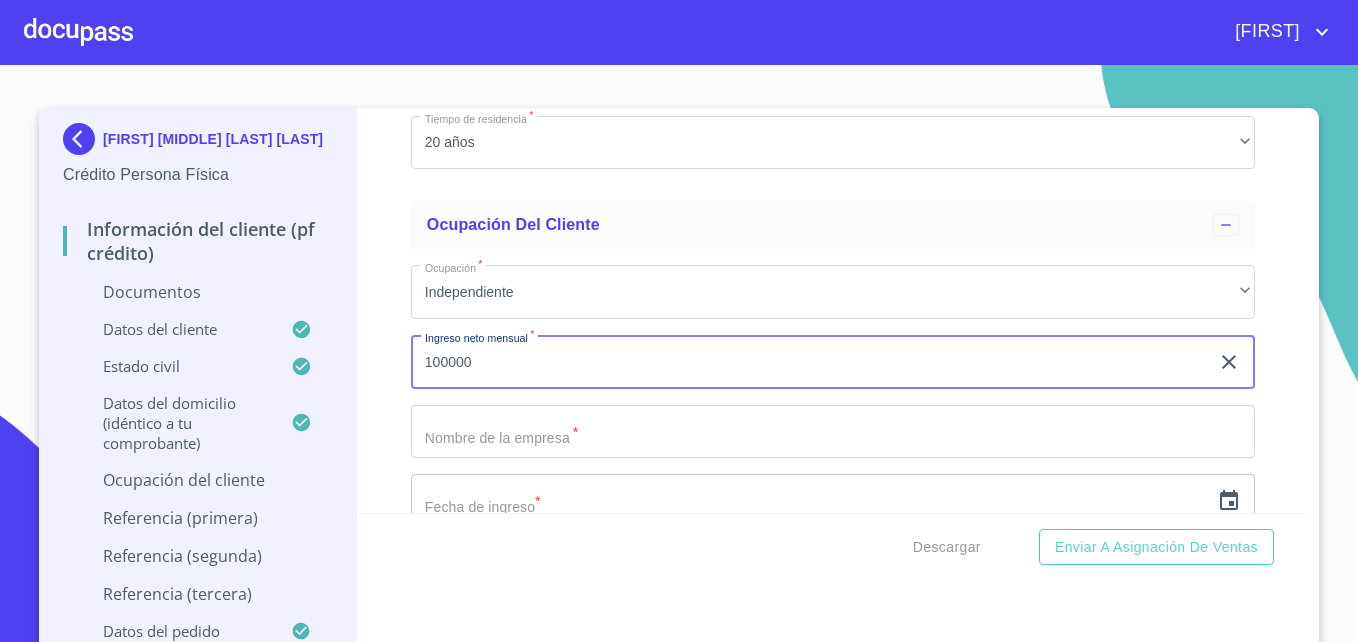 type on "100000" 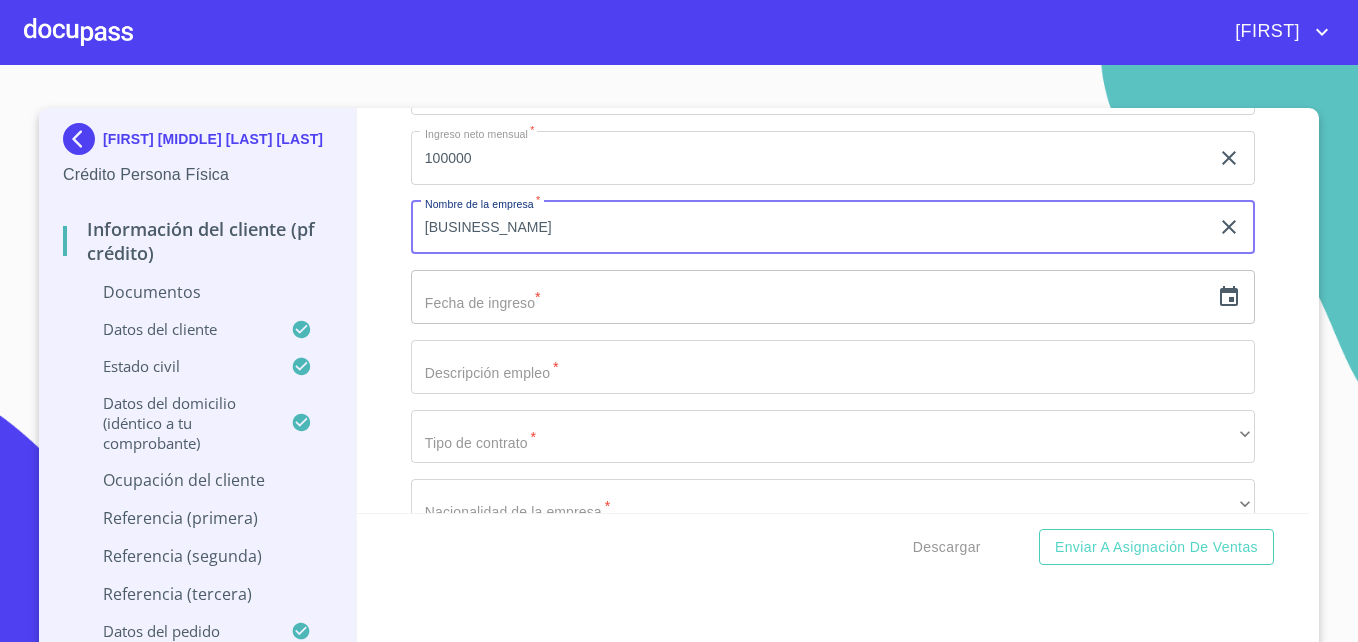 scroll, scrollTop: 8370, scrollLeft: 0, axis: vertical 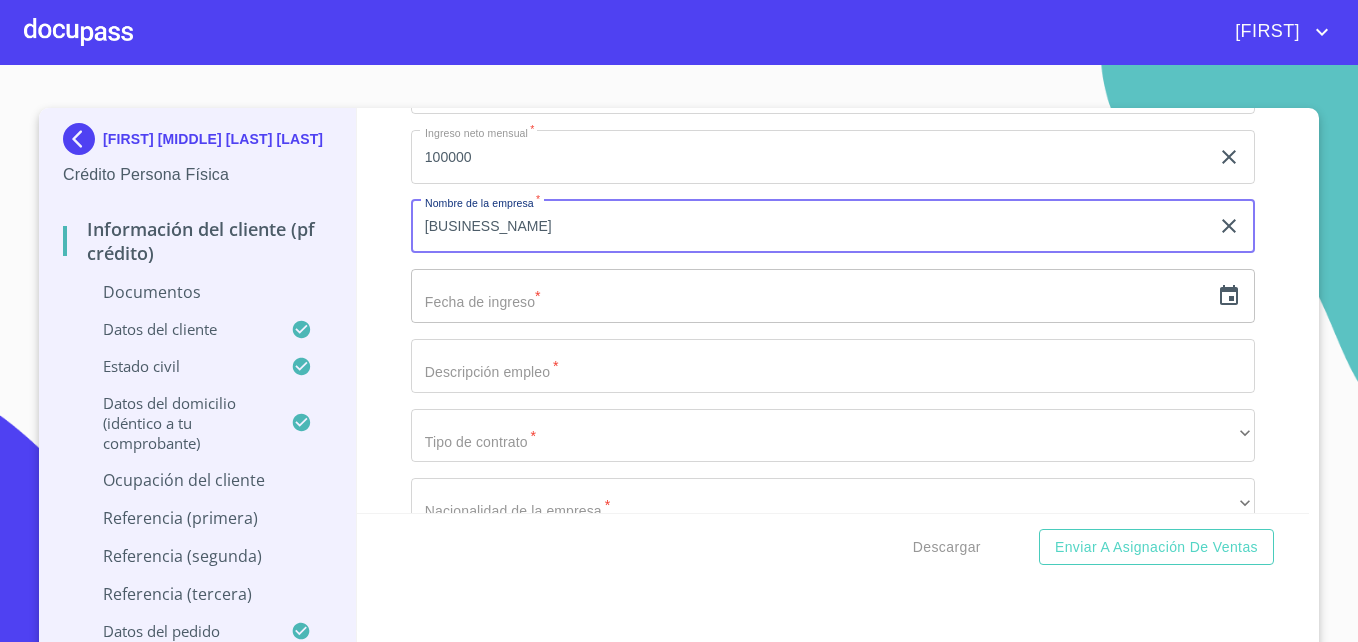 type on "[BUSINESS_NAME]" 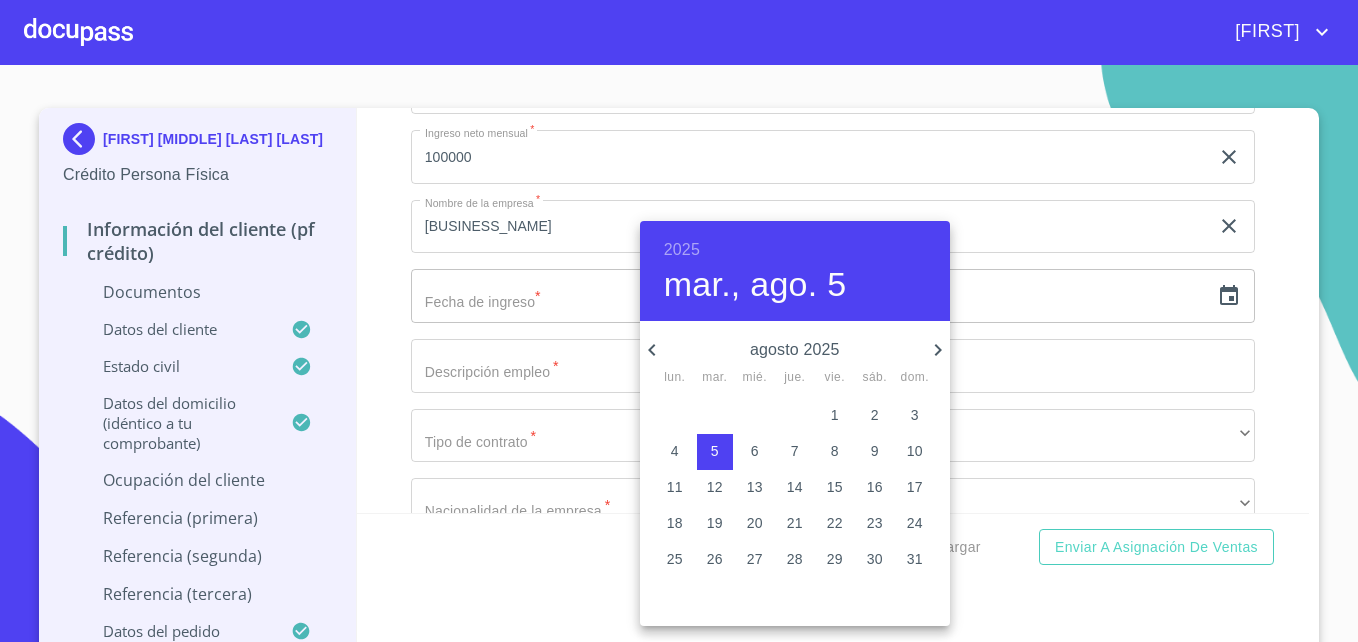 click on "2025" at bounding box center (682, 250) 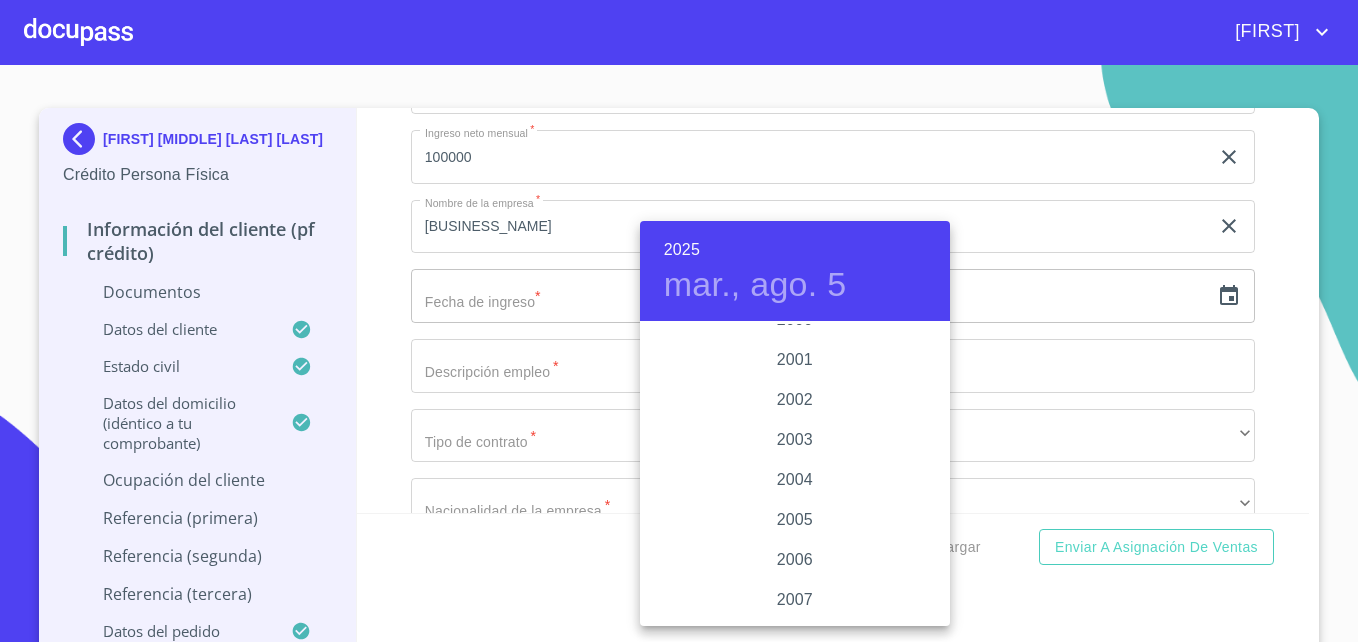 scroll, scrollTop: 3008, scrollLeft: 0, axis: vertical 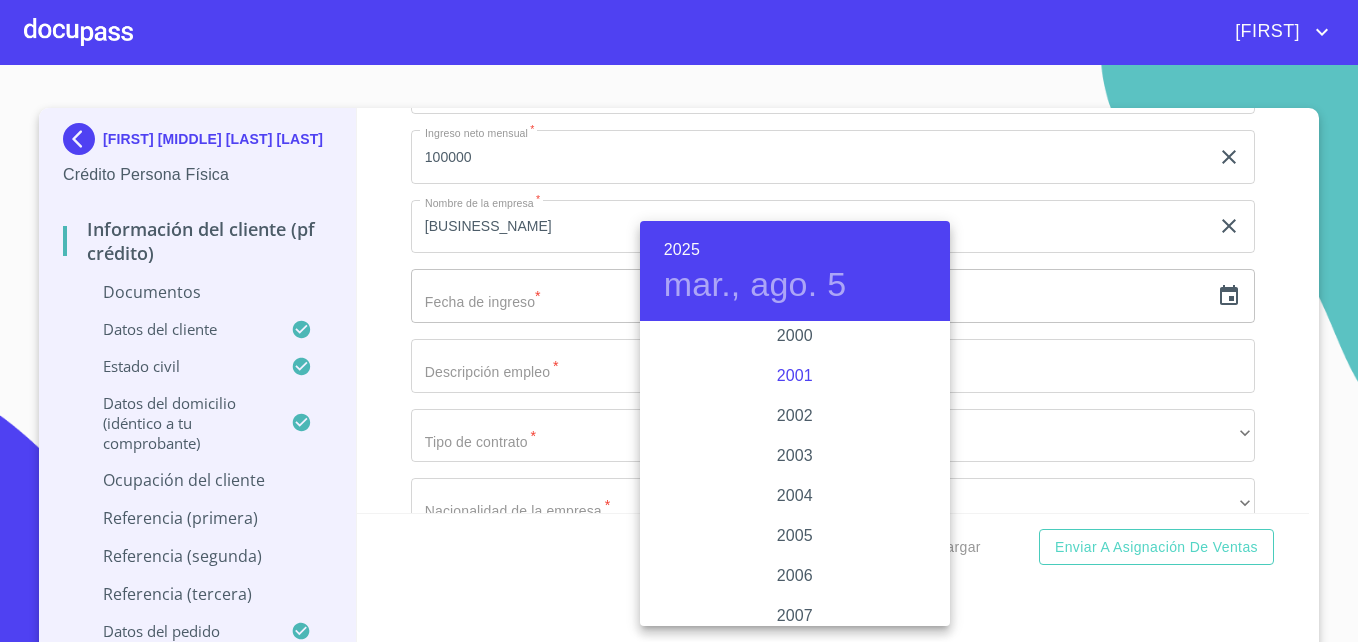 click on "2001" at bounding box center (795, 376) 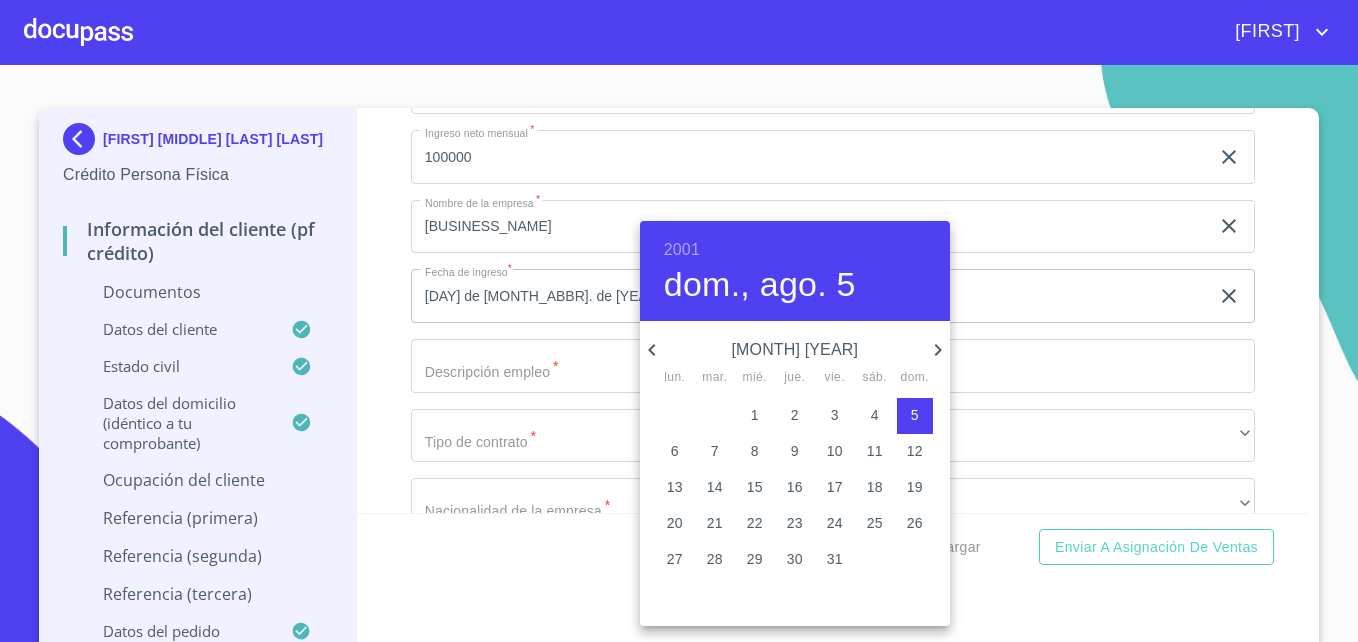 click 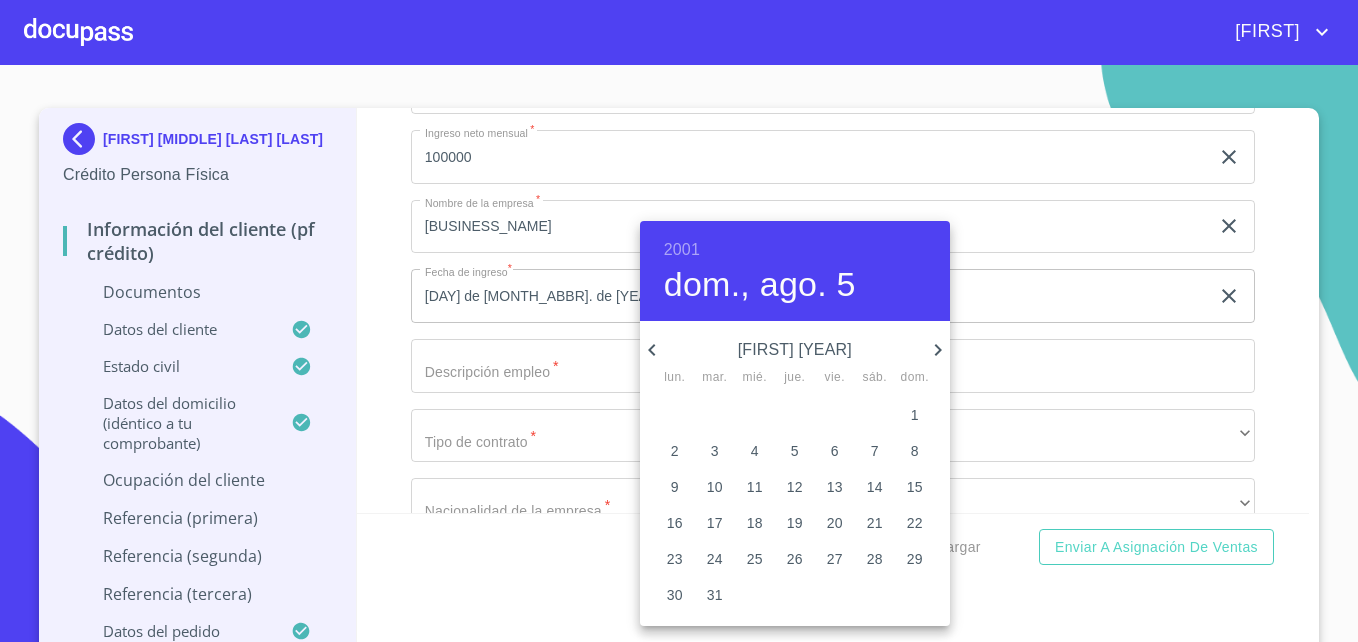 click 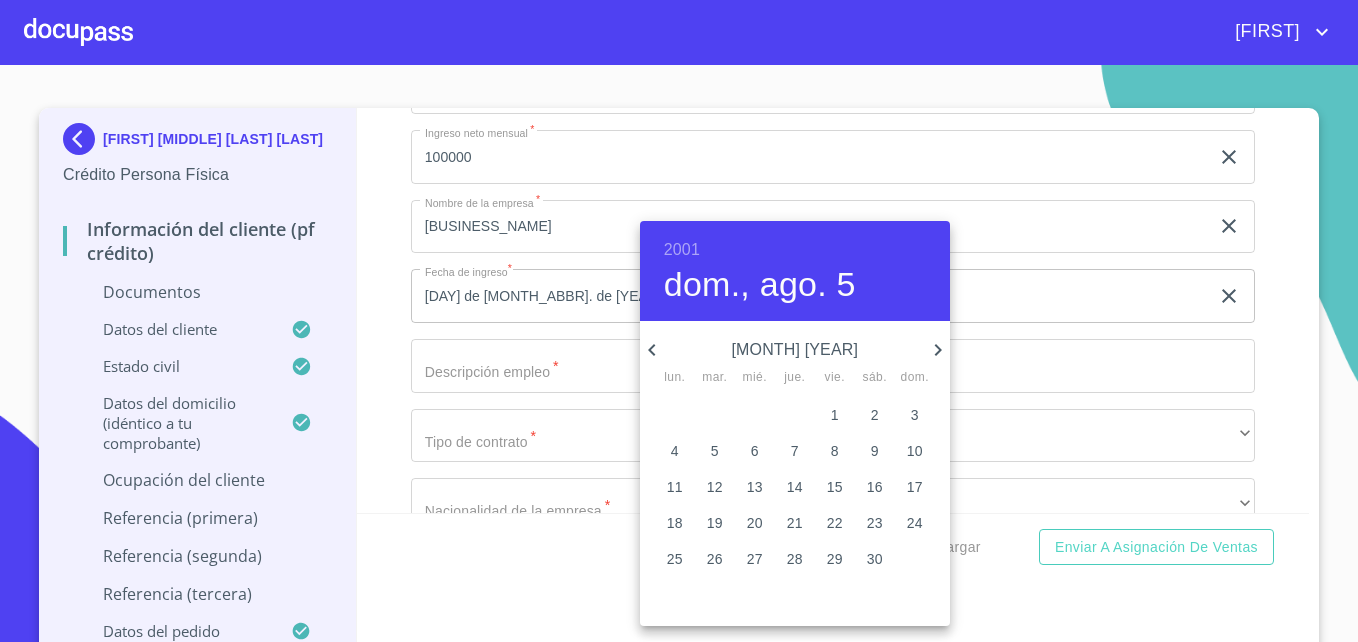 click on "13" at bounding box center (755, 488) 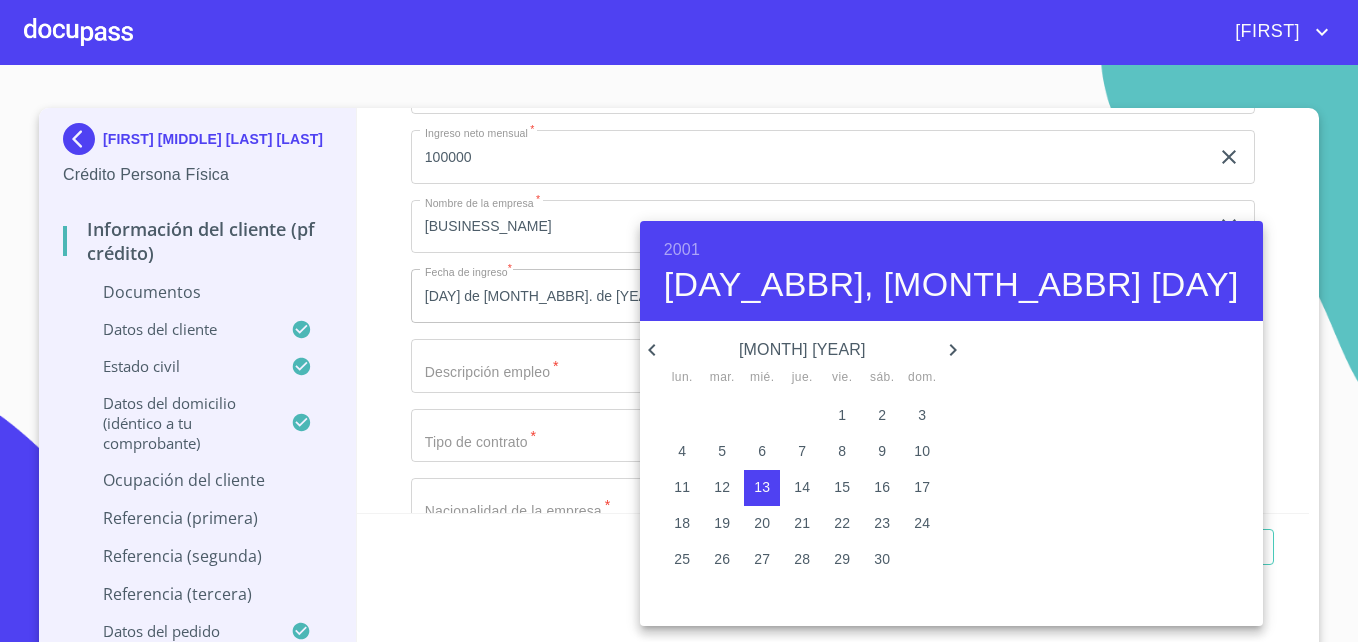 click at bounding box center [679, 321] 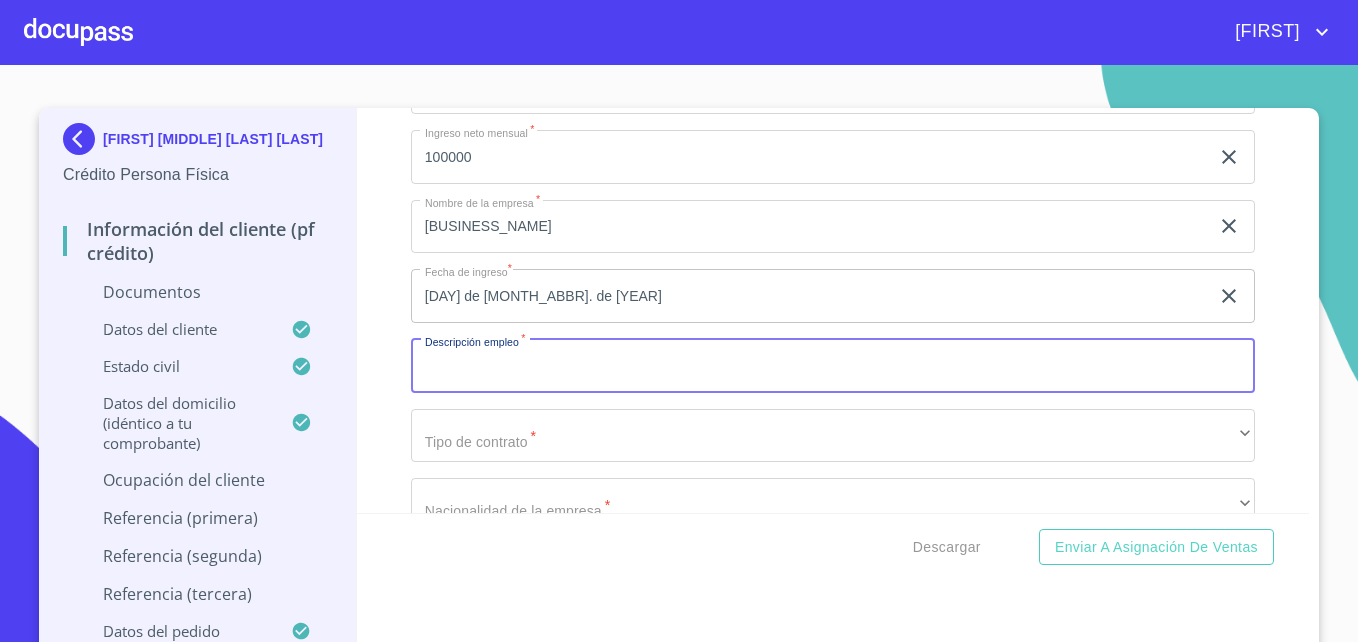 click on "Documento de identificación   *" at bounding box center (833, 366) 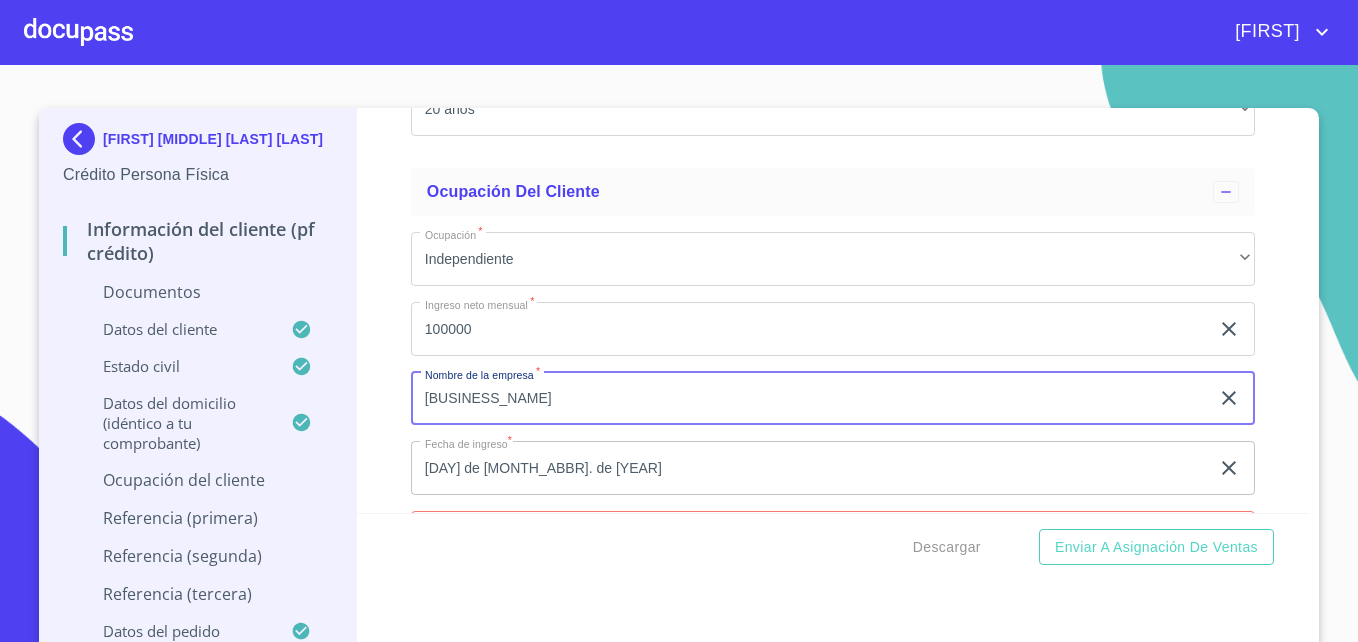 click on "[BUSINESS_NAME]" at bounding box center [810, 399] 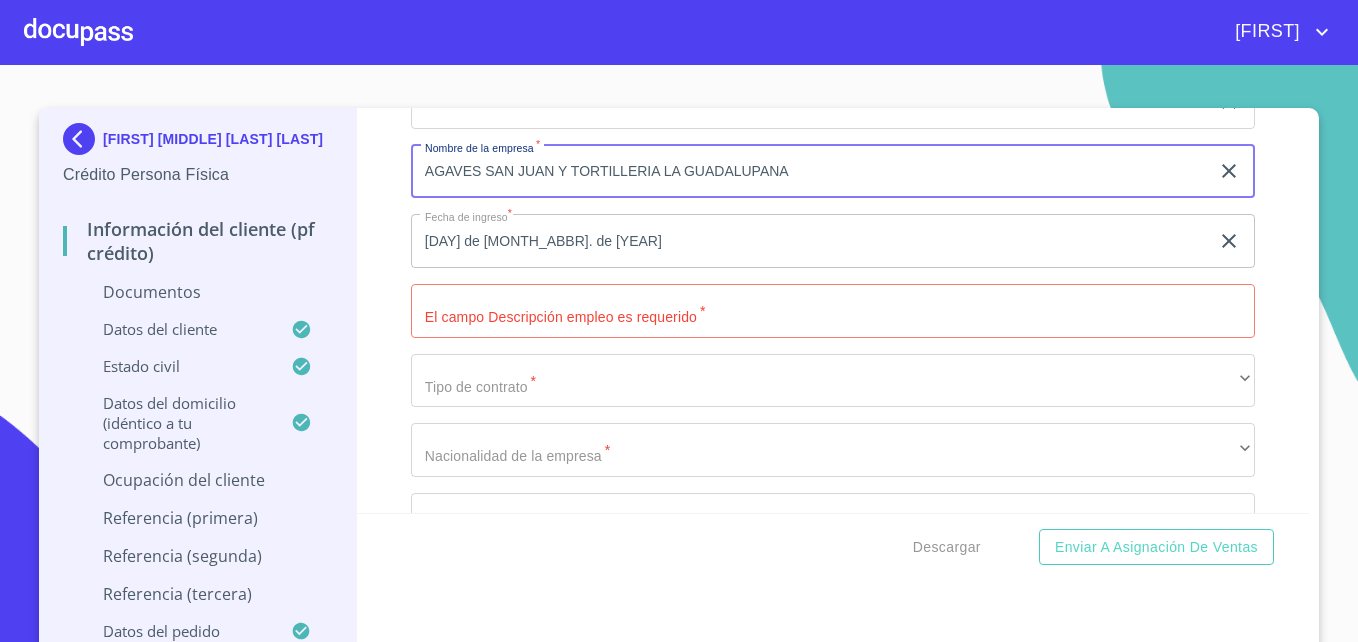 scroll, scrollTop: 8426, scrollLeft: 0, axis: vertical 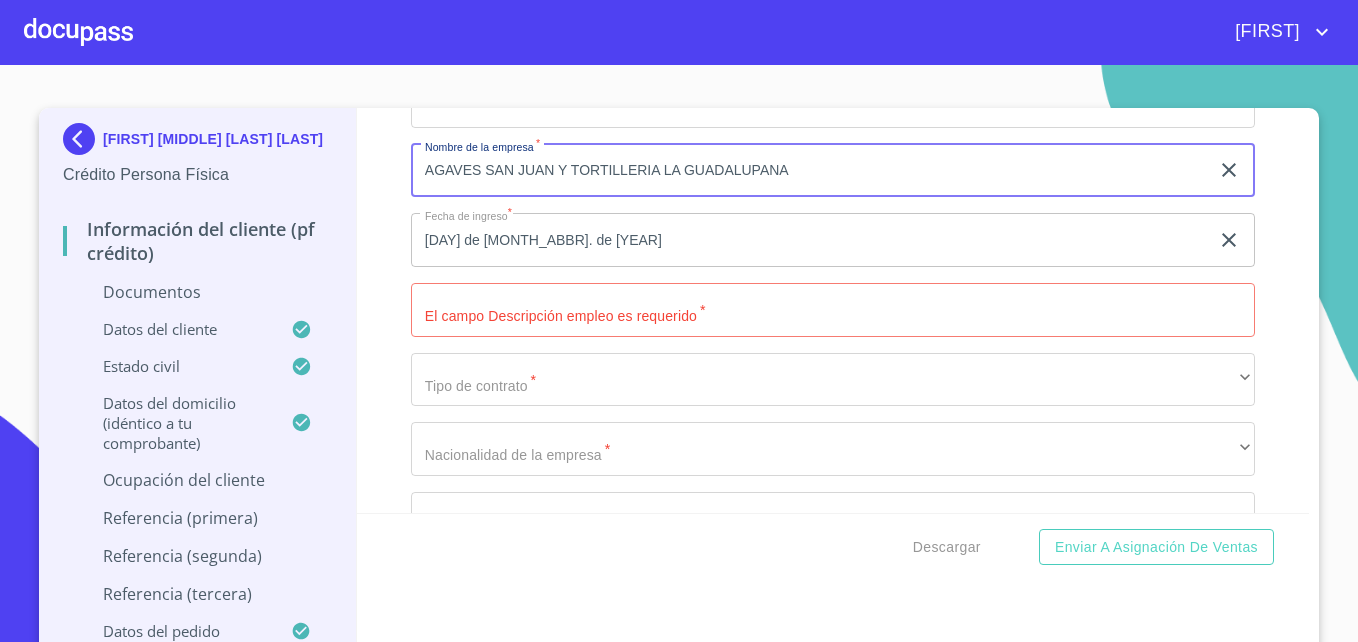 type on "AGAVES SAN JUAN Y TORTILLERIA LA GUADALUPANA" 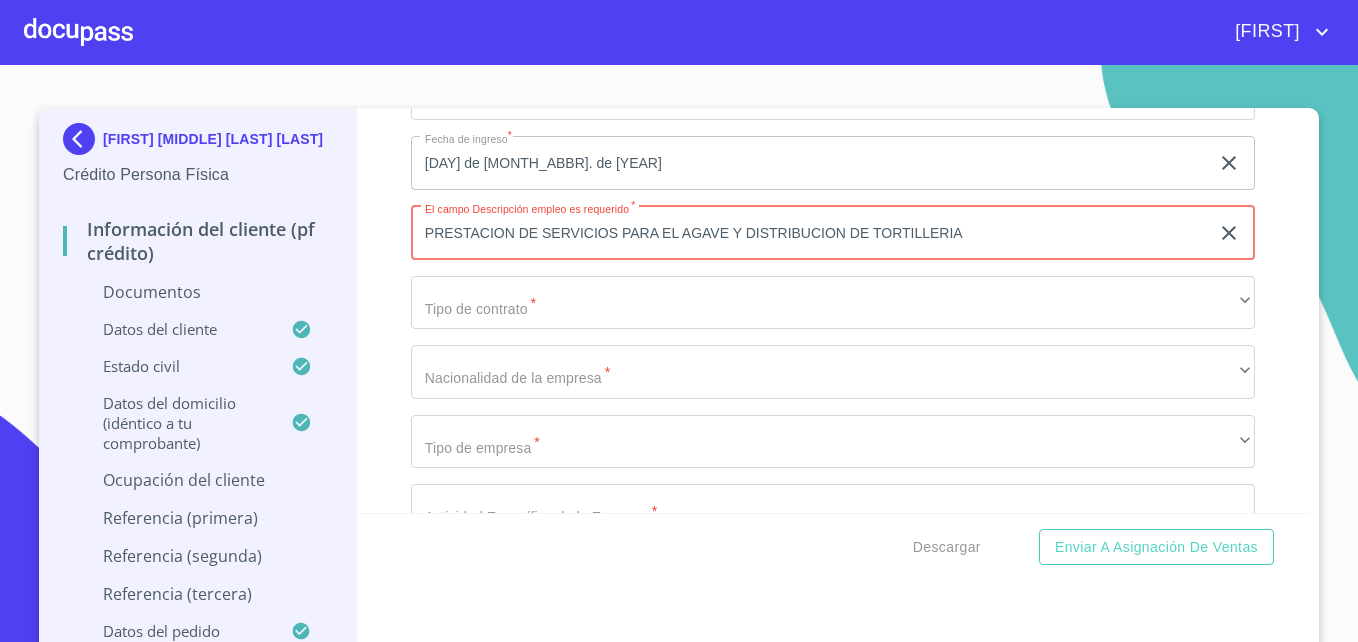 scroll, scrollTop: 8506, scrollLeft: 0, axis: vertical 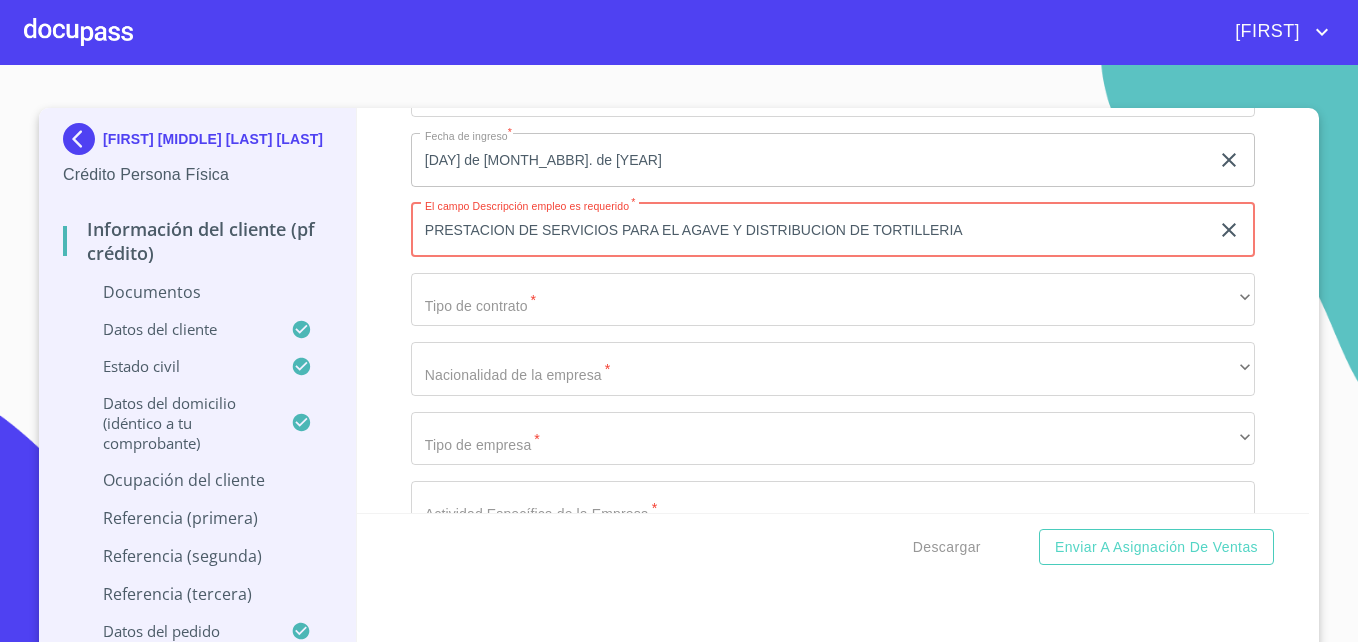 type on "PRESTACION DE SERVICIOS PARA EL AGAVE Y DISTRIBUCION DE TORTILLERIA" 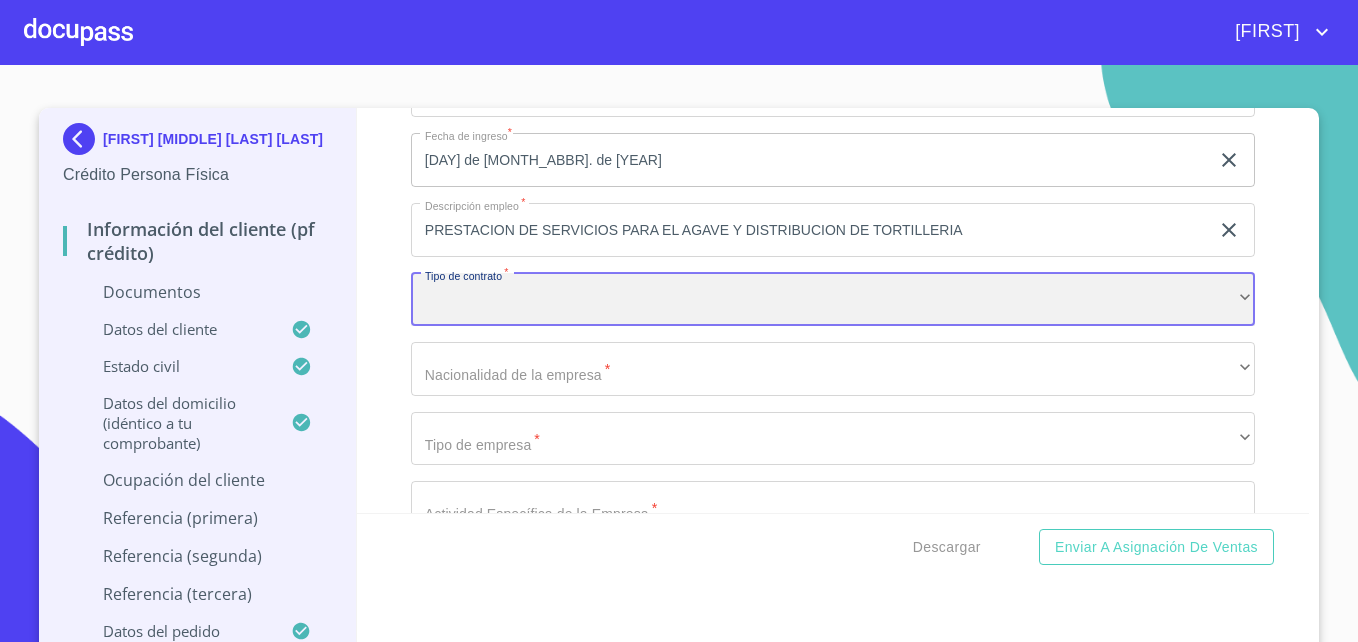 click on "​" at bounding box center (833, 300) 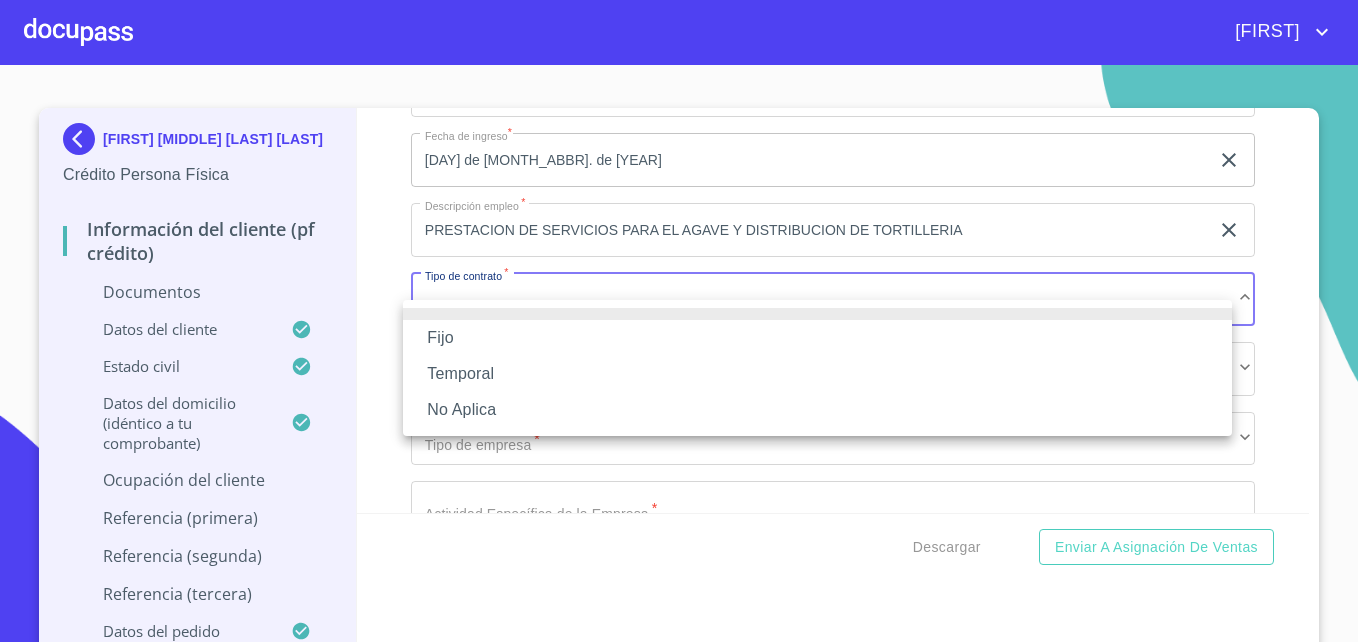 click on "Fijo" at bounding box center (817, 338) 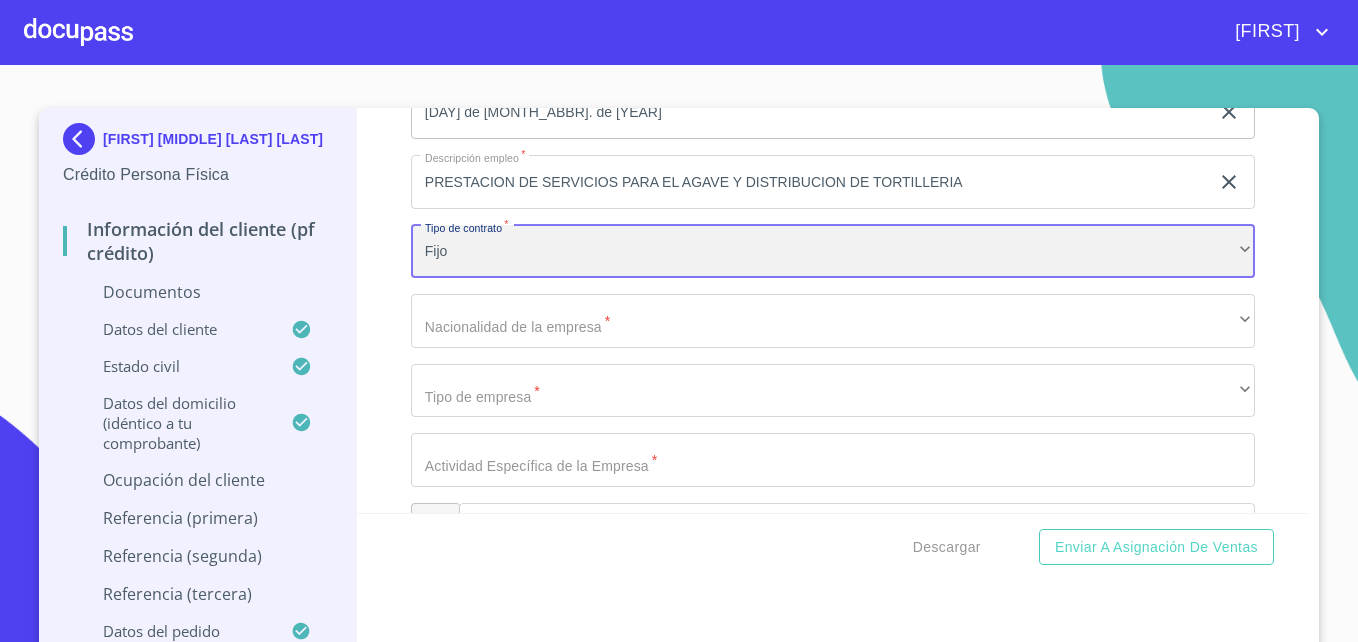 scroll, scrollTop: 8557, scrollLeft: 0, axis: vertical 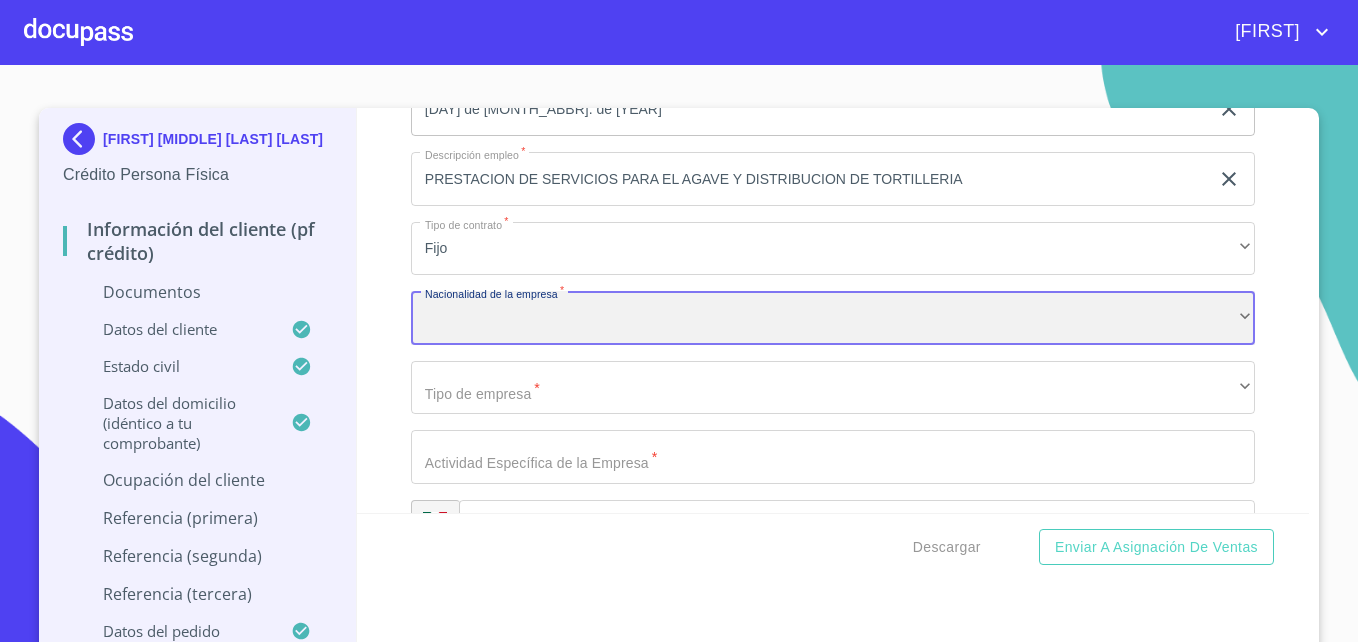 click on "​" at bounding box center (833, 318) 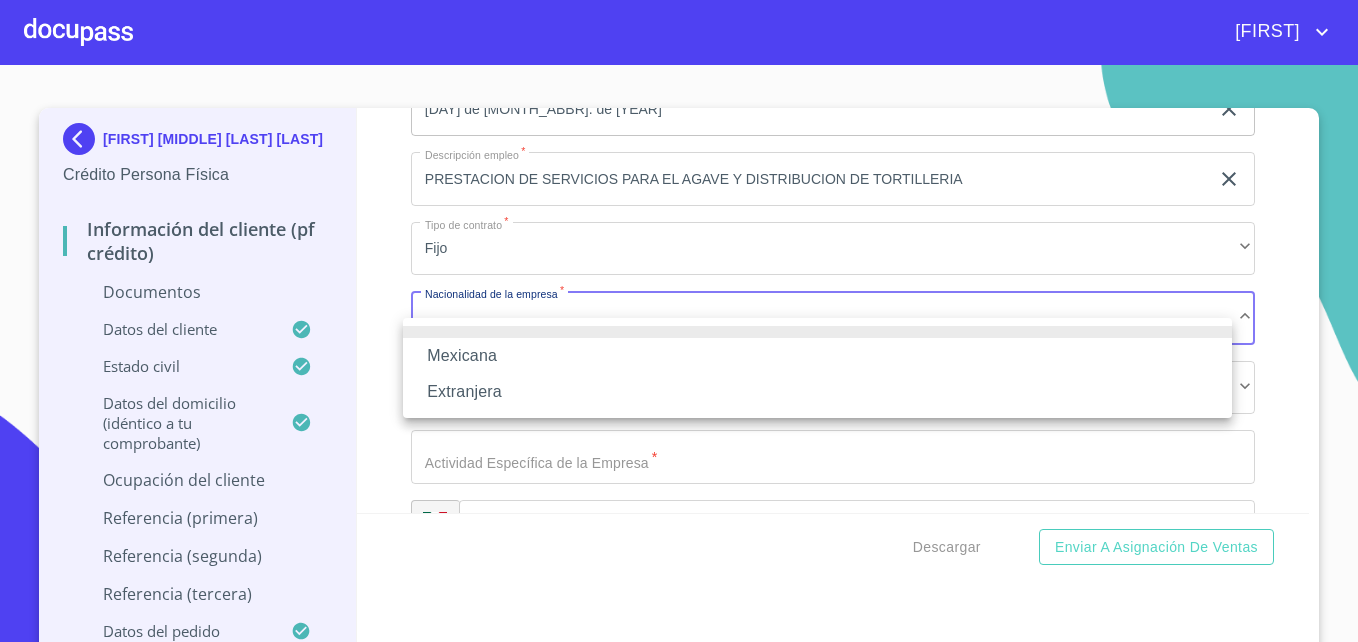 click on "Mexicana" at bounding box center (817, 356) 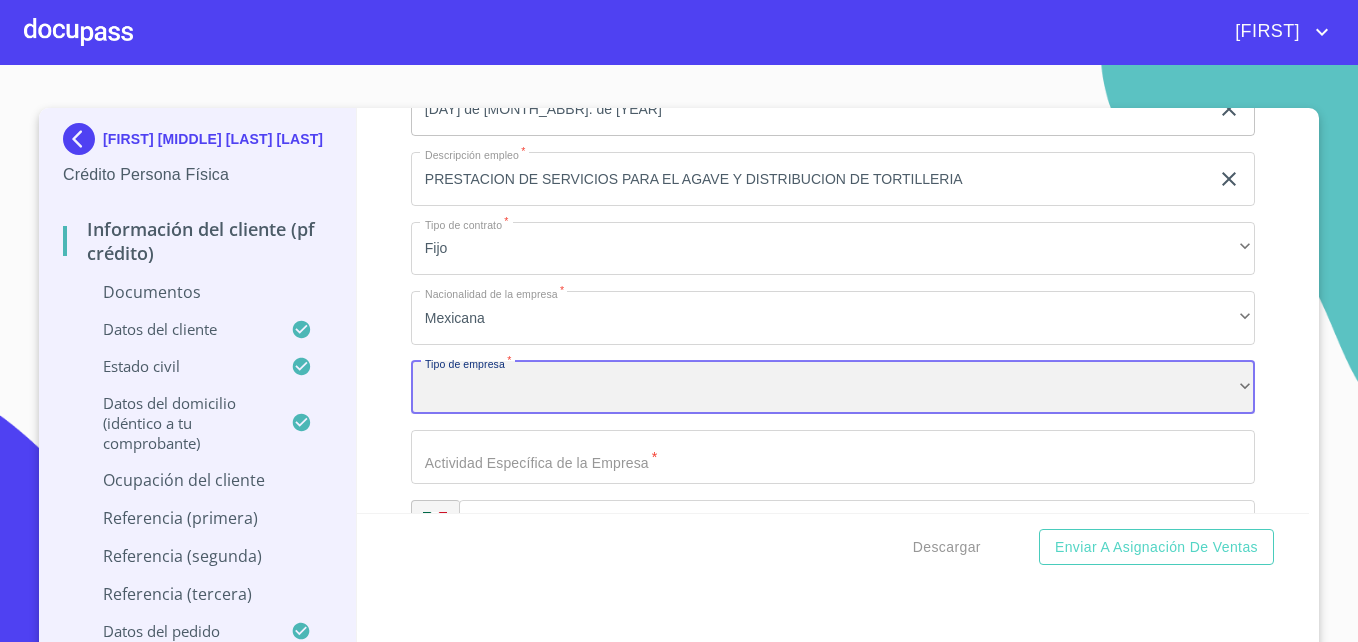 click on "​" at bounding box center [833, 388] 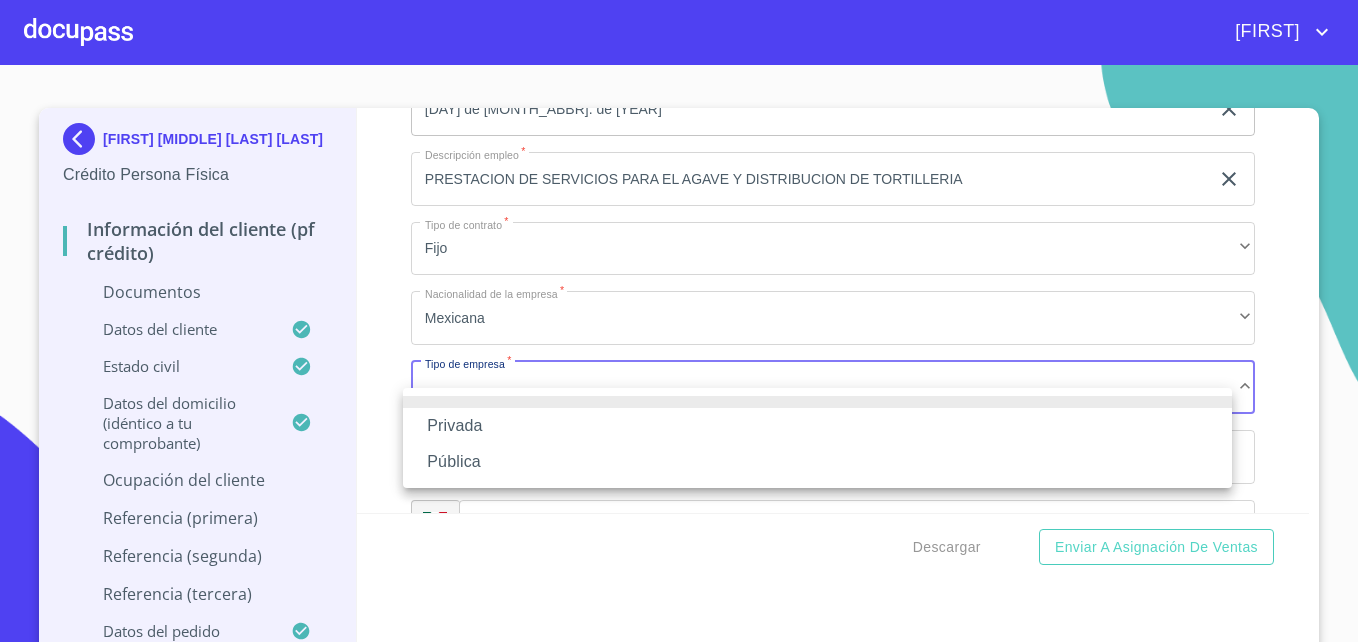 click on "Privada" at bounding box center (817, 426) 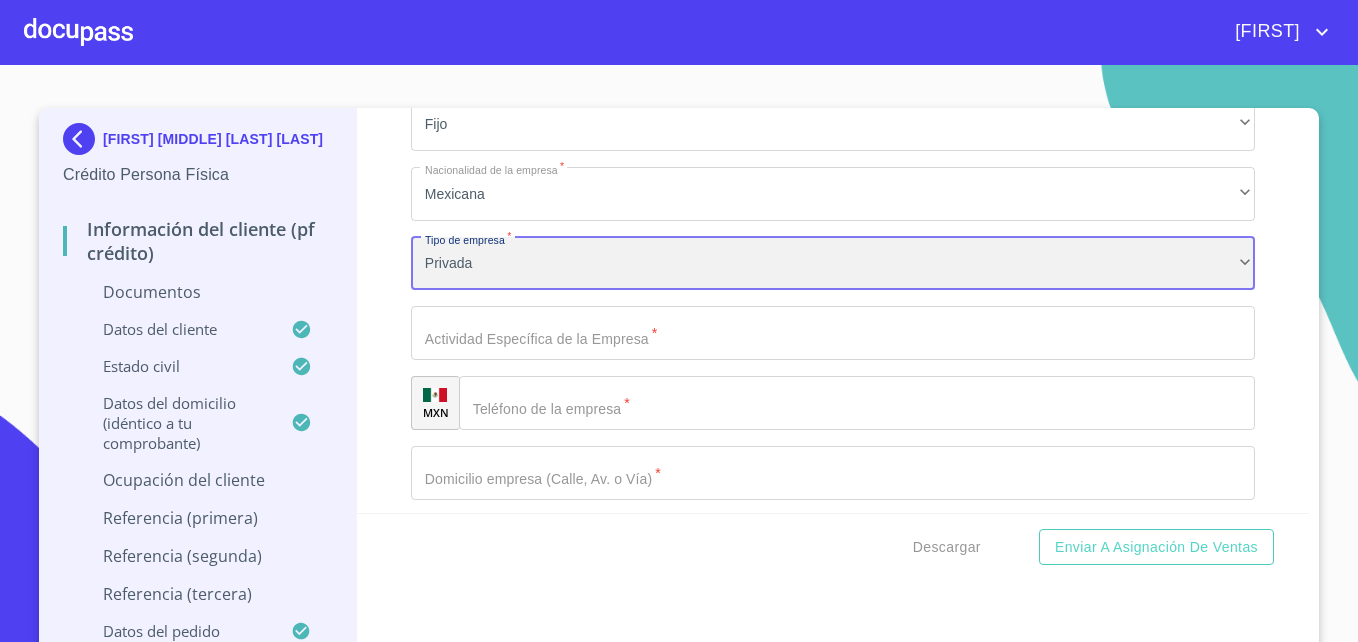 scroll, scrollTop: 8716, scrollLeft: 0, axis: vertical 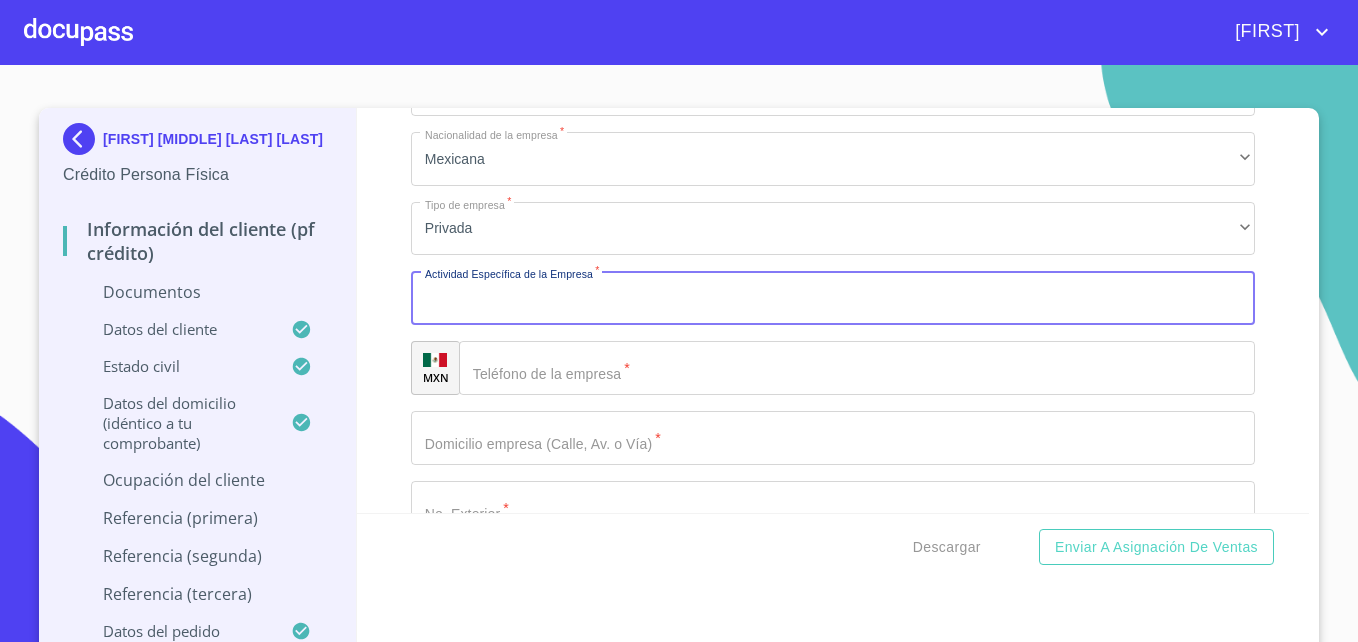 click on "Documento de identificación   *" at bounding box center [833, 298] 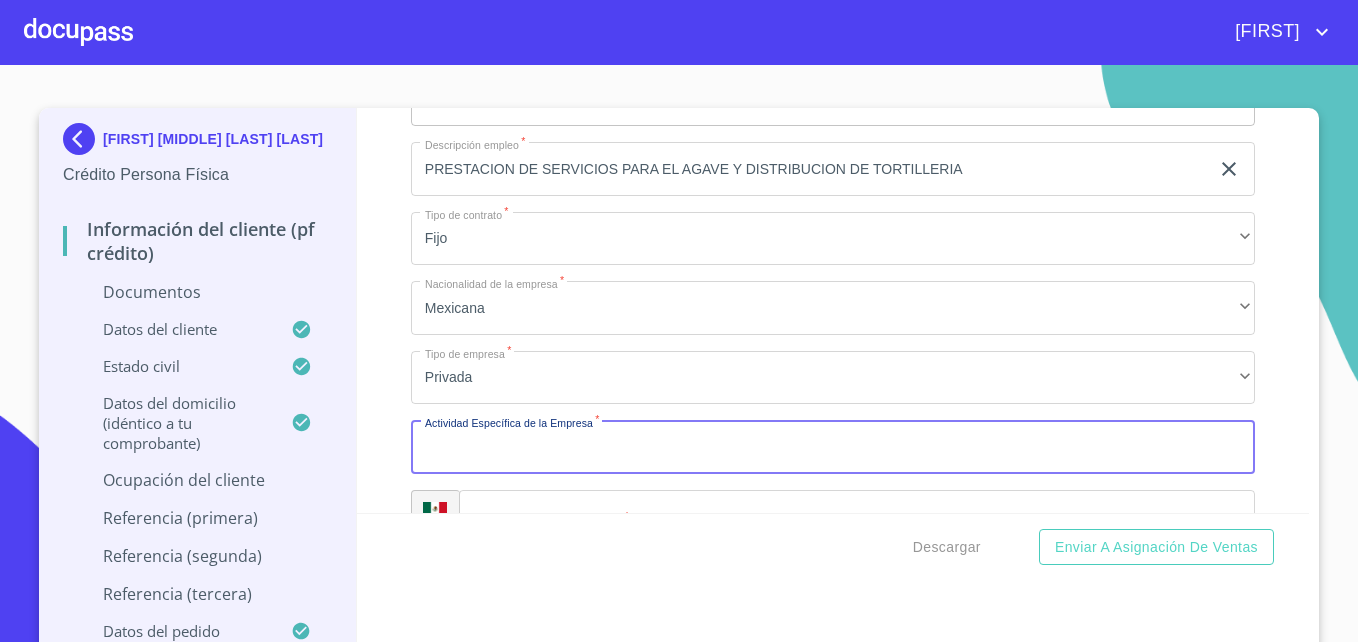 scroll, scrollTop: 8568, scrollLeft: 0, axis: vertical 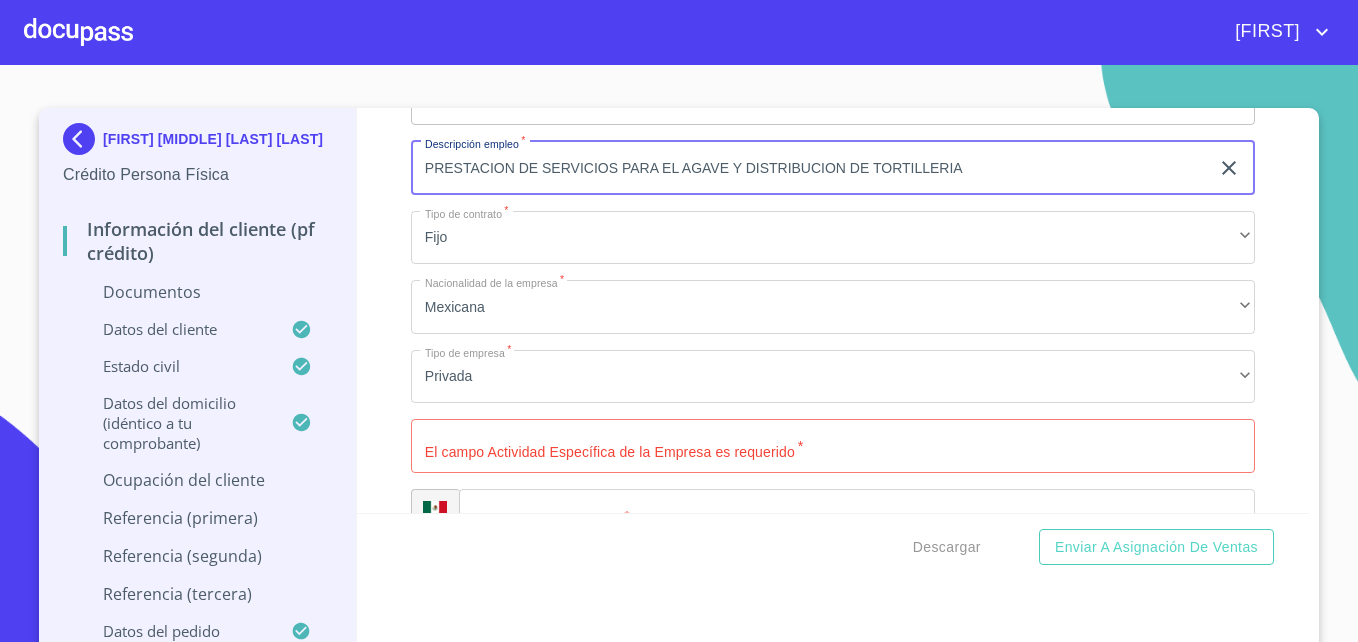 drag, startPoint x: 418, startPoint y: 189, endPoint x: 925, endPoint y: 196, distance: 507.0483 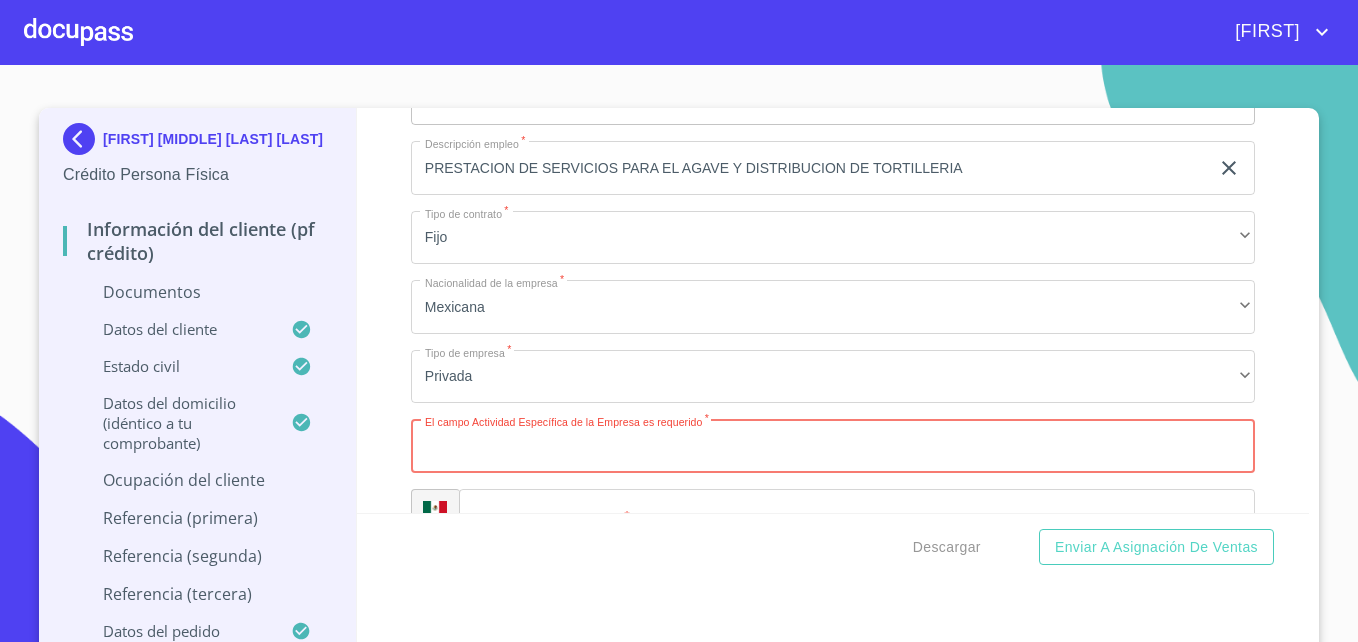 paste on "PRESTACION DE SERVICIOS PARA EL AGAVE Y DISTRIBUCION DE TORTILLERIA" 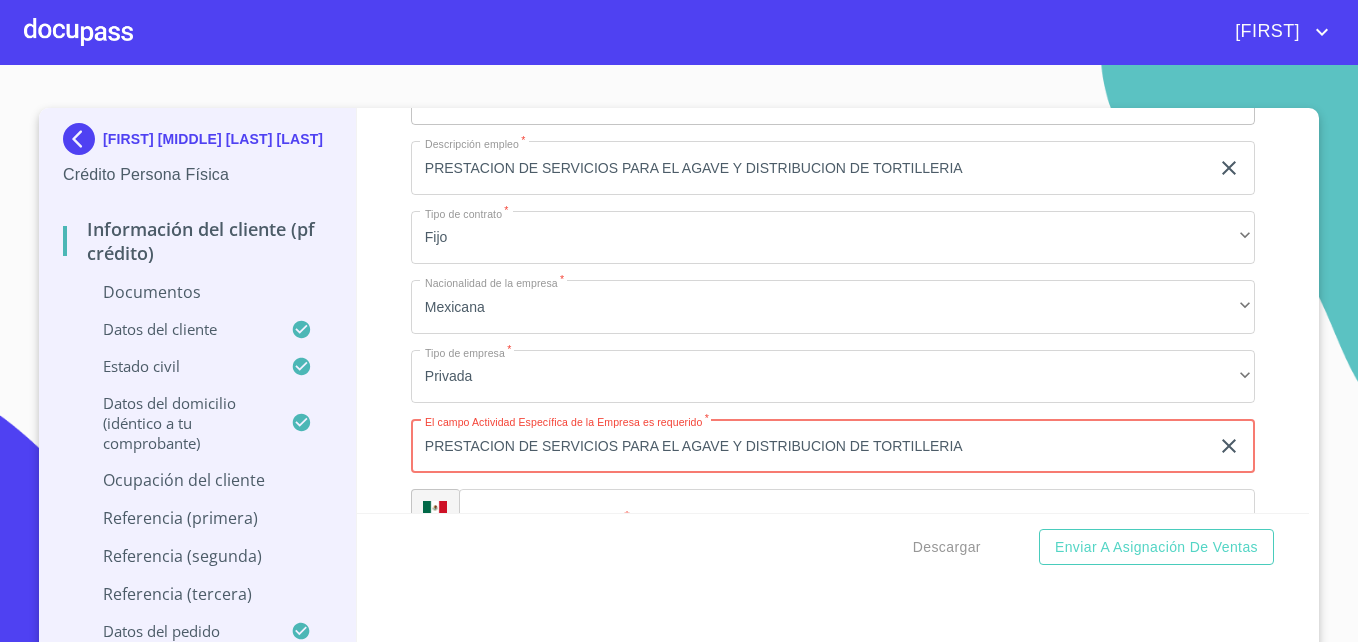 type on "PRESTACION DE SERVICIOS PARA EL AGAVE Y DISTRIBUCION DE TORTILLERIA" 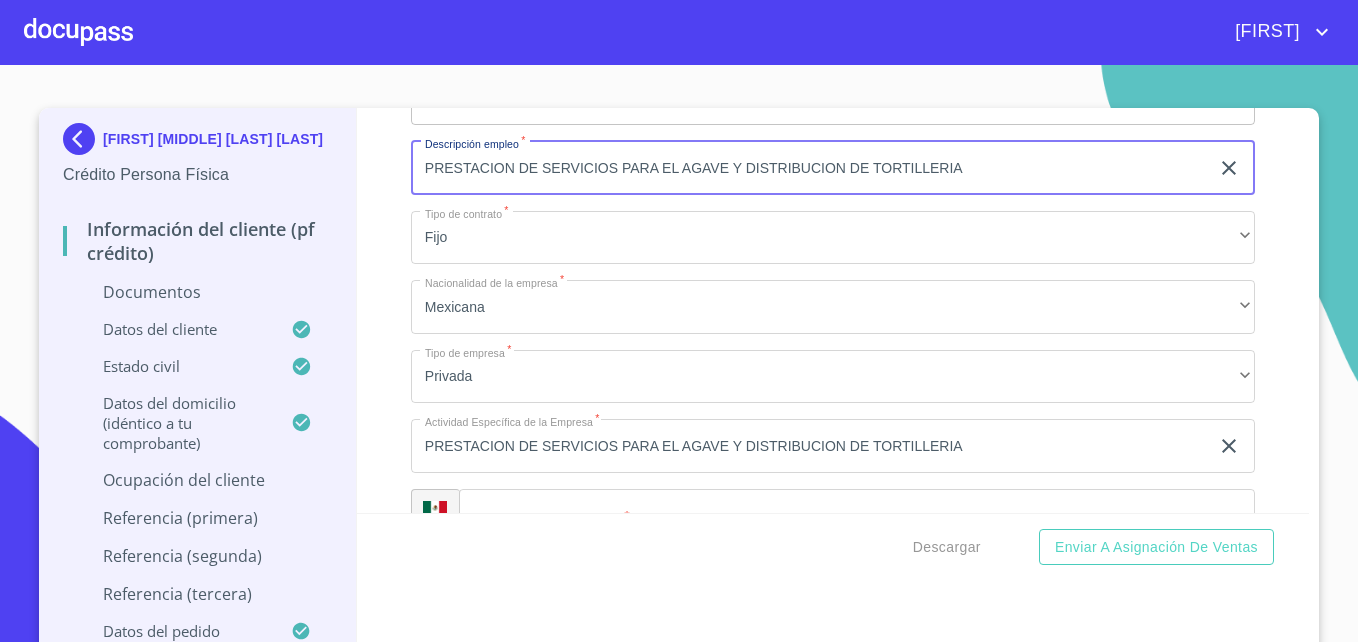 drag, startPoint x: 916, startPoint y: 188, endPoint x: 406, endPoint y: 210, distance: 510.4743 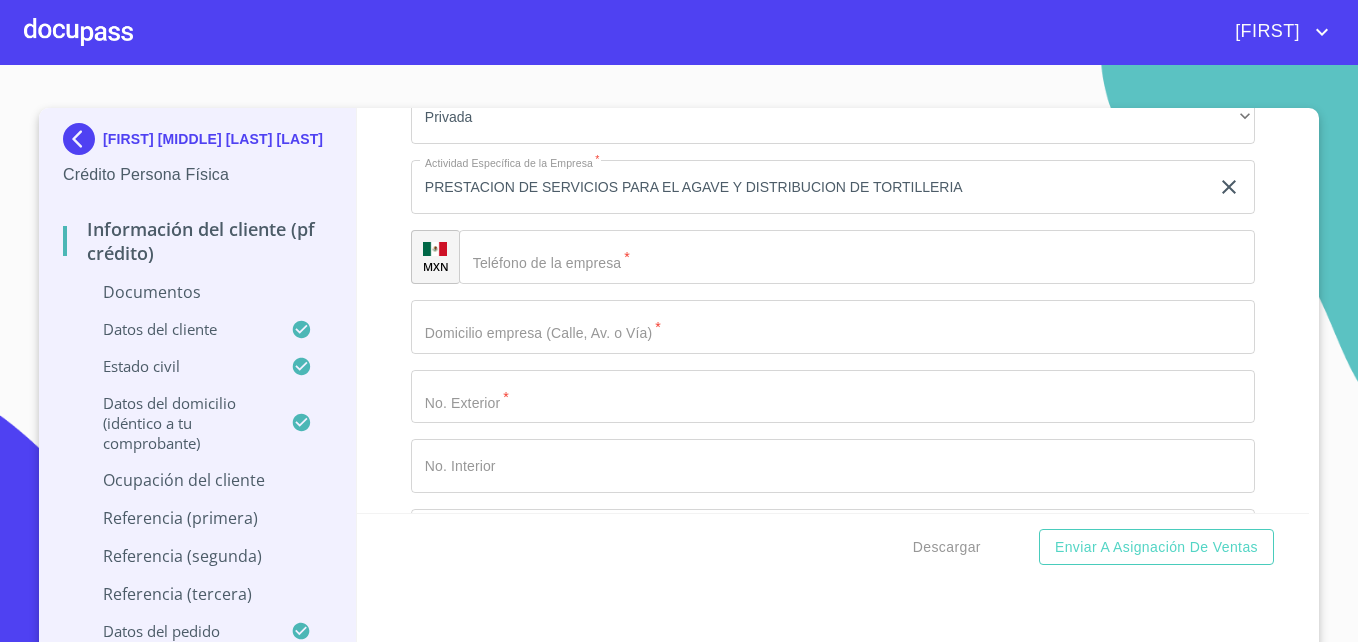 scroll, scrollTop: 8828, scrollLeft: 0, axis: vertical 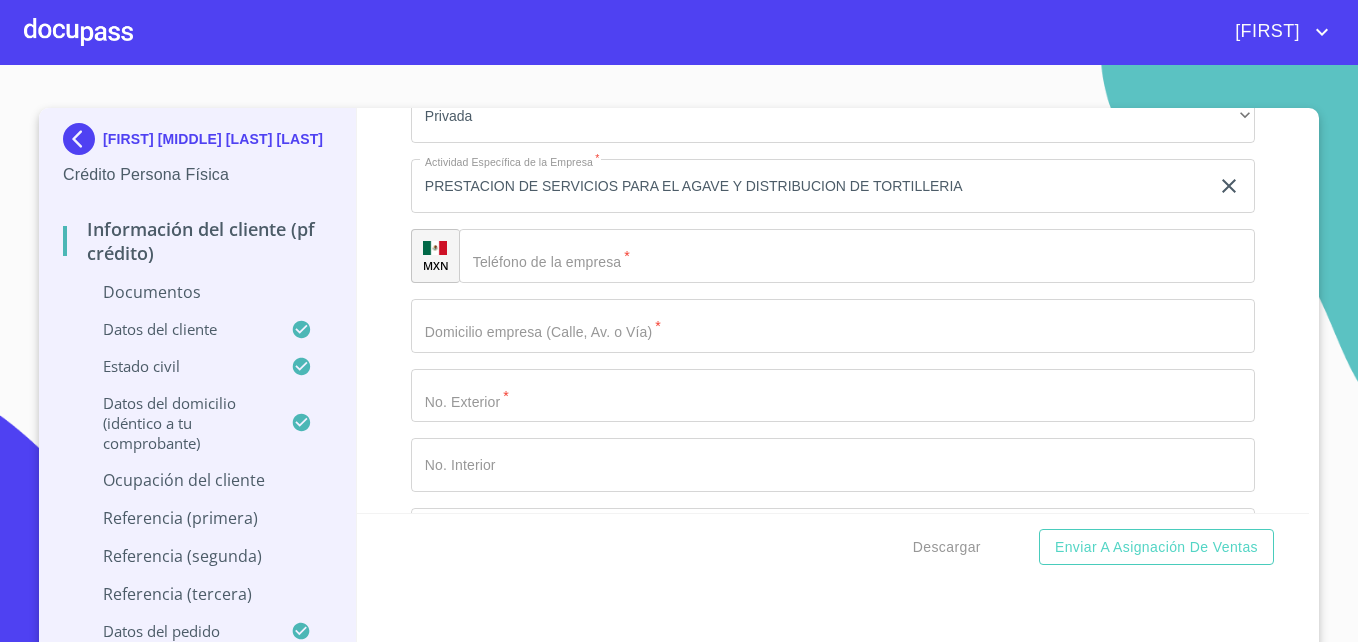 type on "DUEÑO DE AMBAS EMPRESAS" 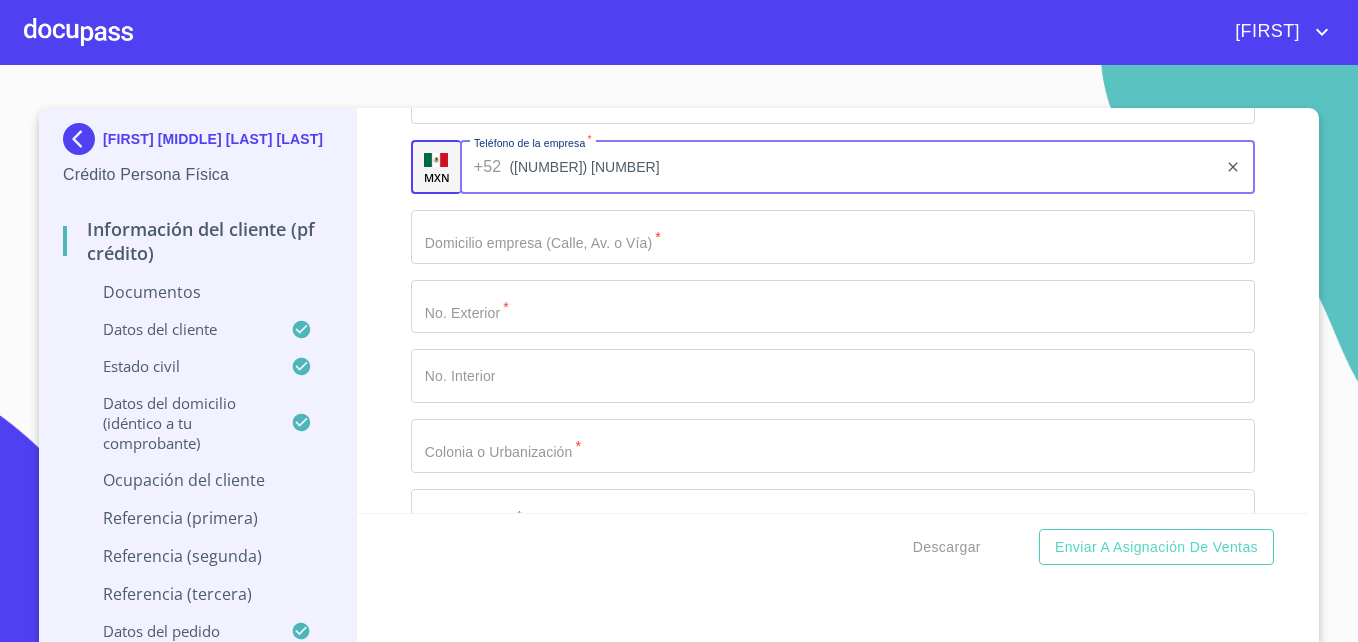scroll, scrollTop: 8918, scrollLeft: 0, axis: vertical 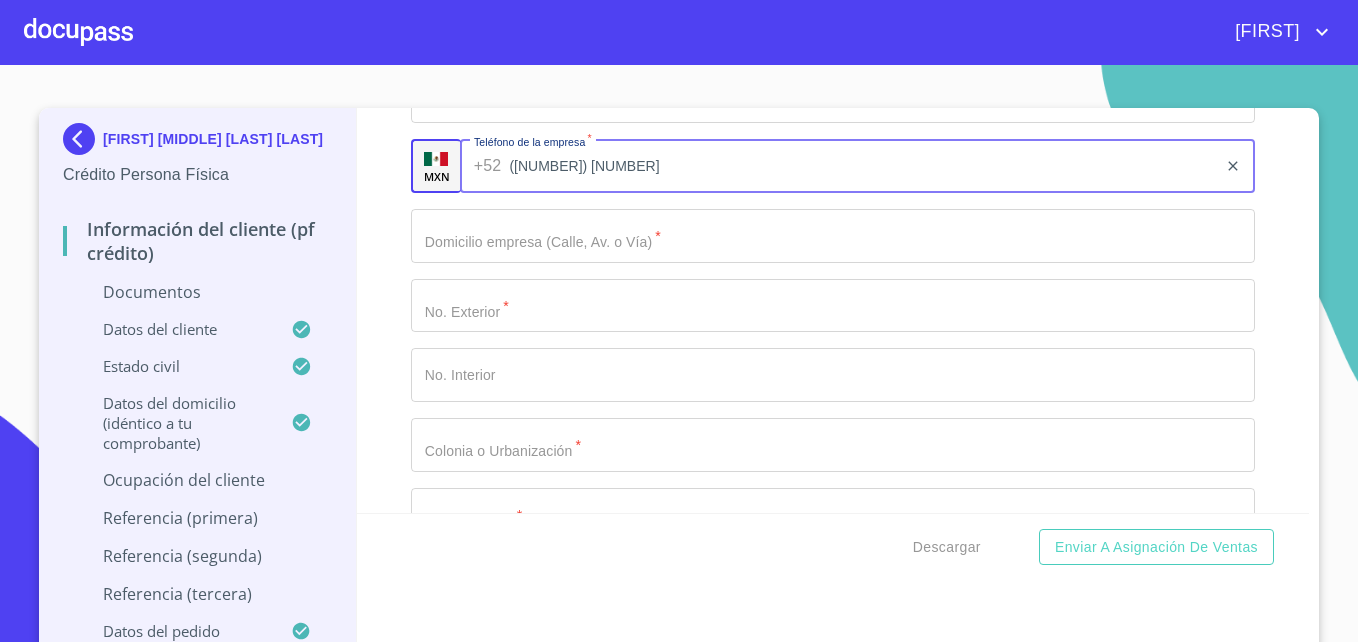 type on "([NUMBER]) [NUMBER]" 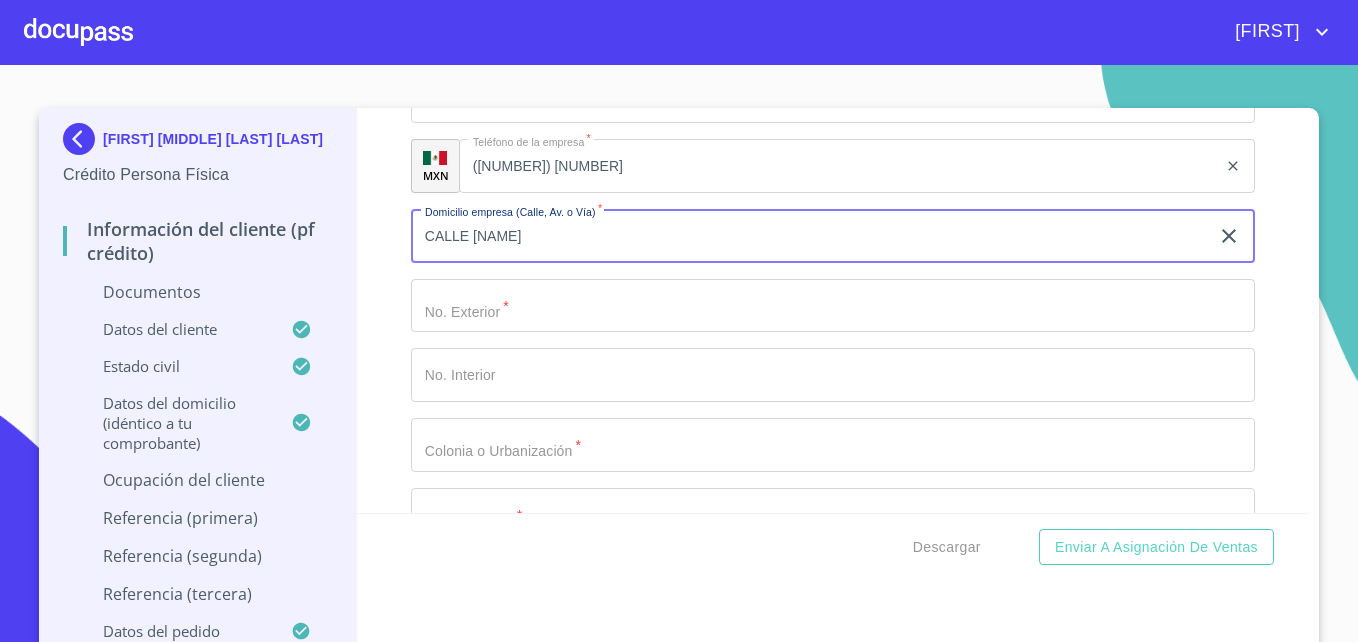click on "Documento de identificación   *" at bounding box center [810, -2999] 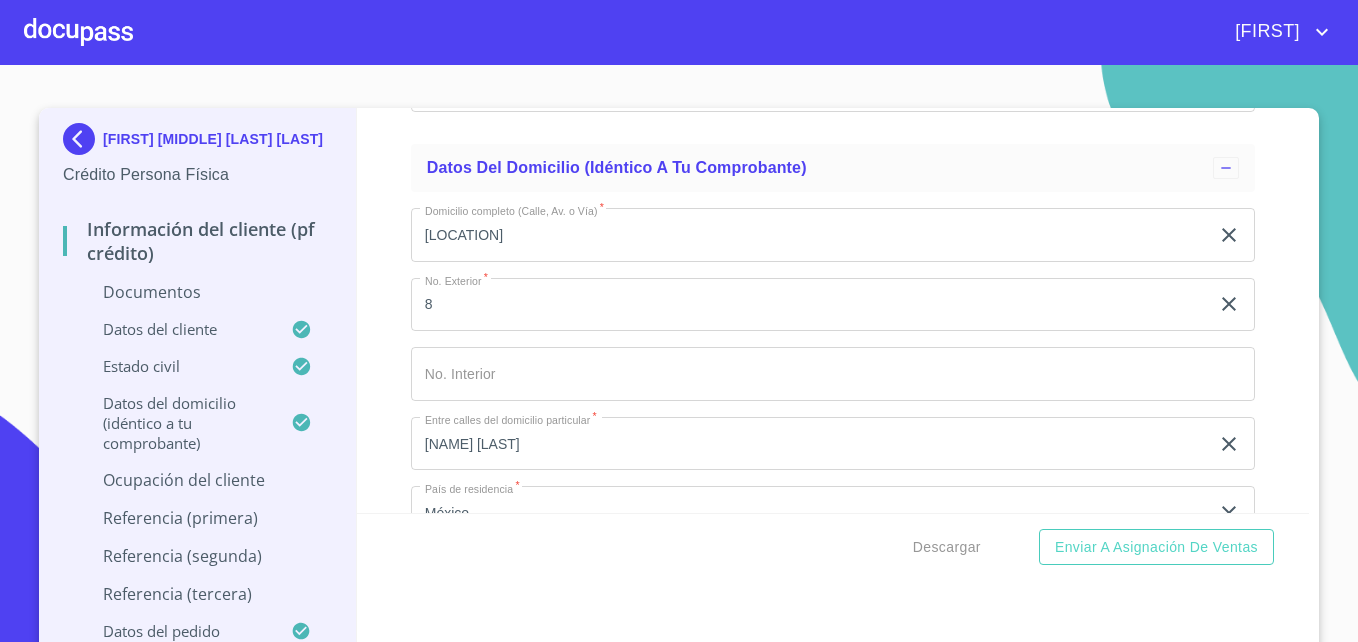 scroll, scrollTop: 7306, scrollLeft: 0, axis: vertical 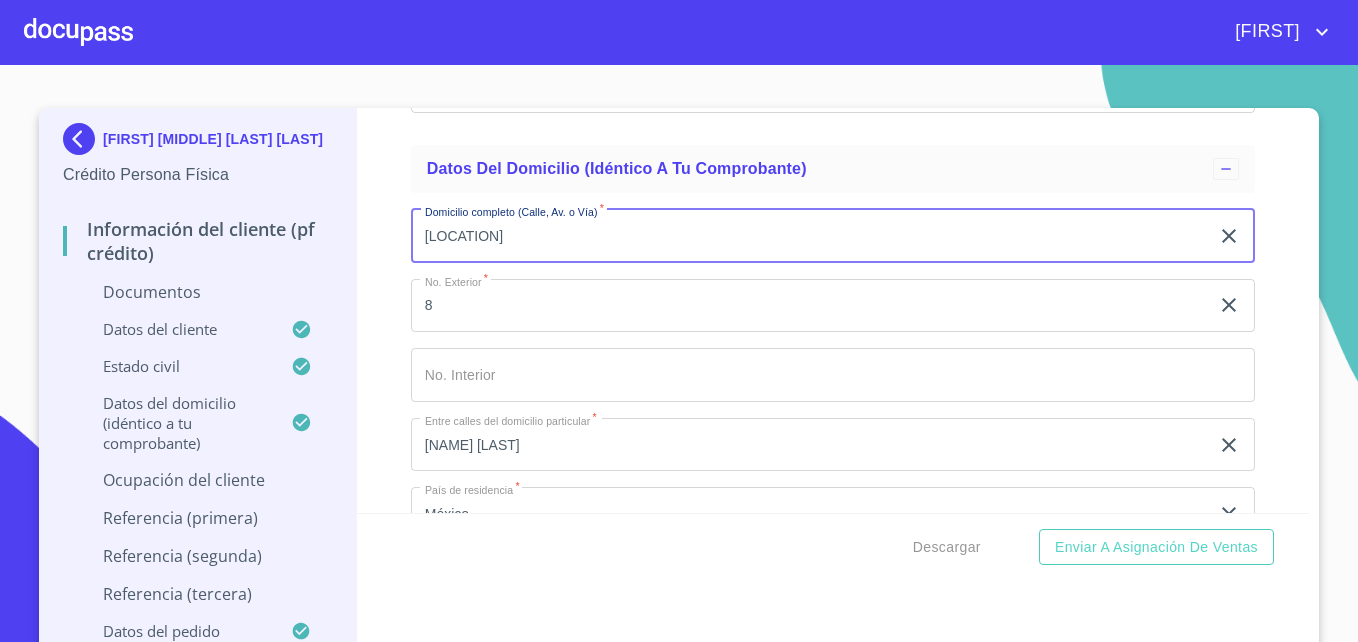 click on "[LOCATION]" at bounding box center [810, 236] 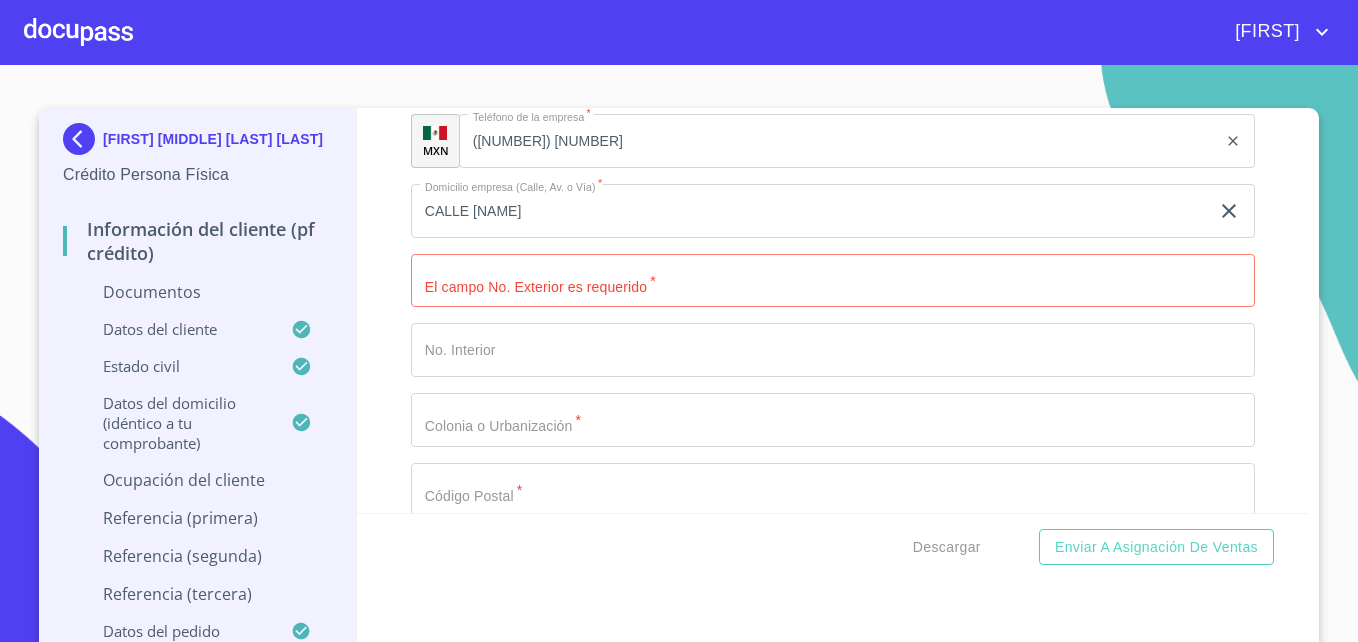 scroll, scrollTop: 8942, scrollLeft: 0, axis: vertical 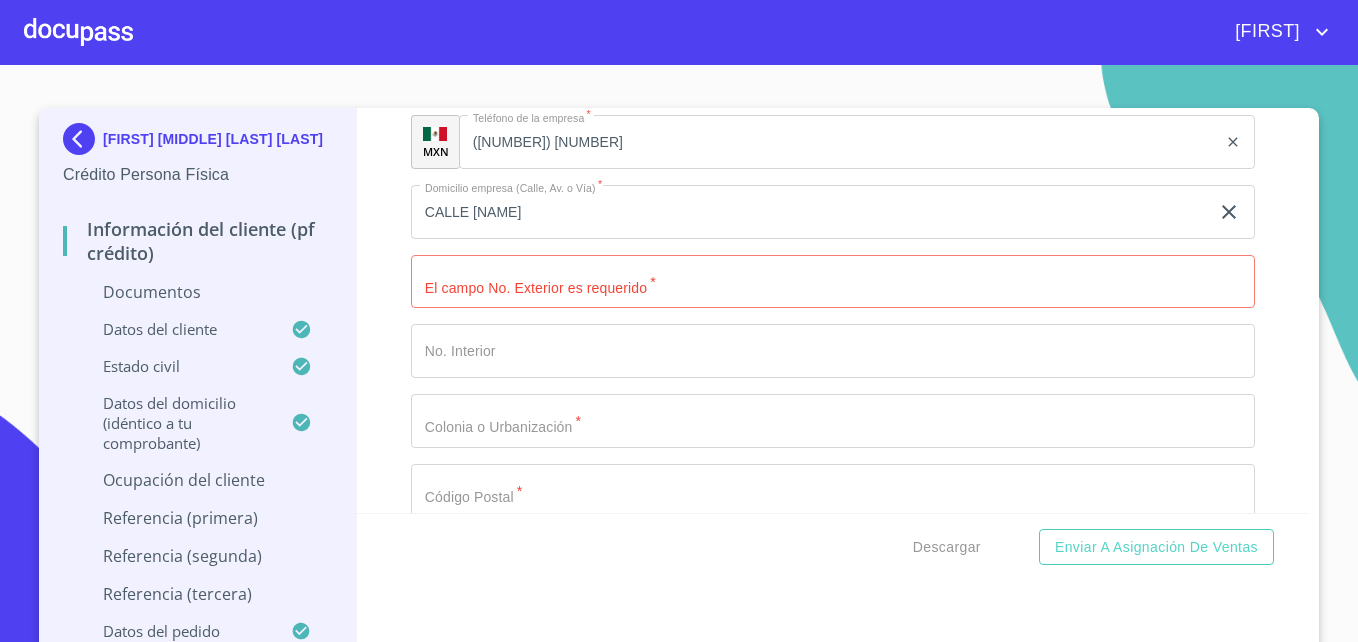 click on "CALLE [NAME]" at bounding box center (810, -3023) 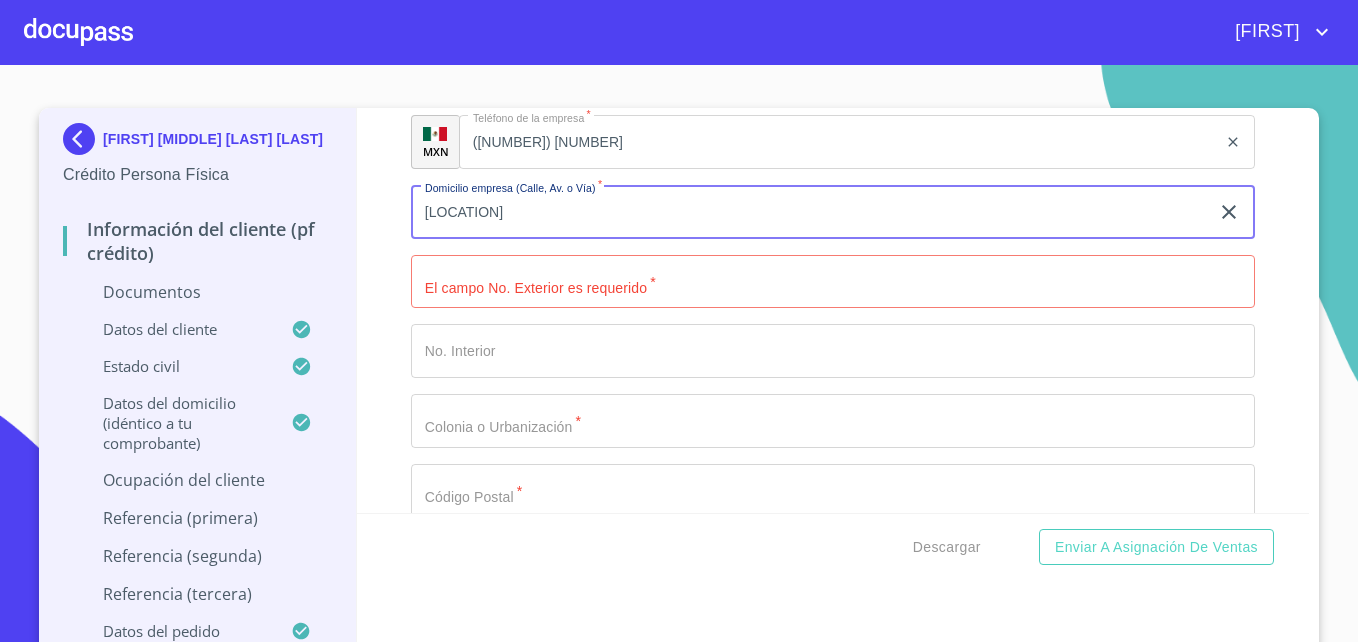 type on "[LOCATION]" 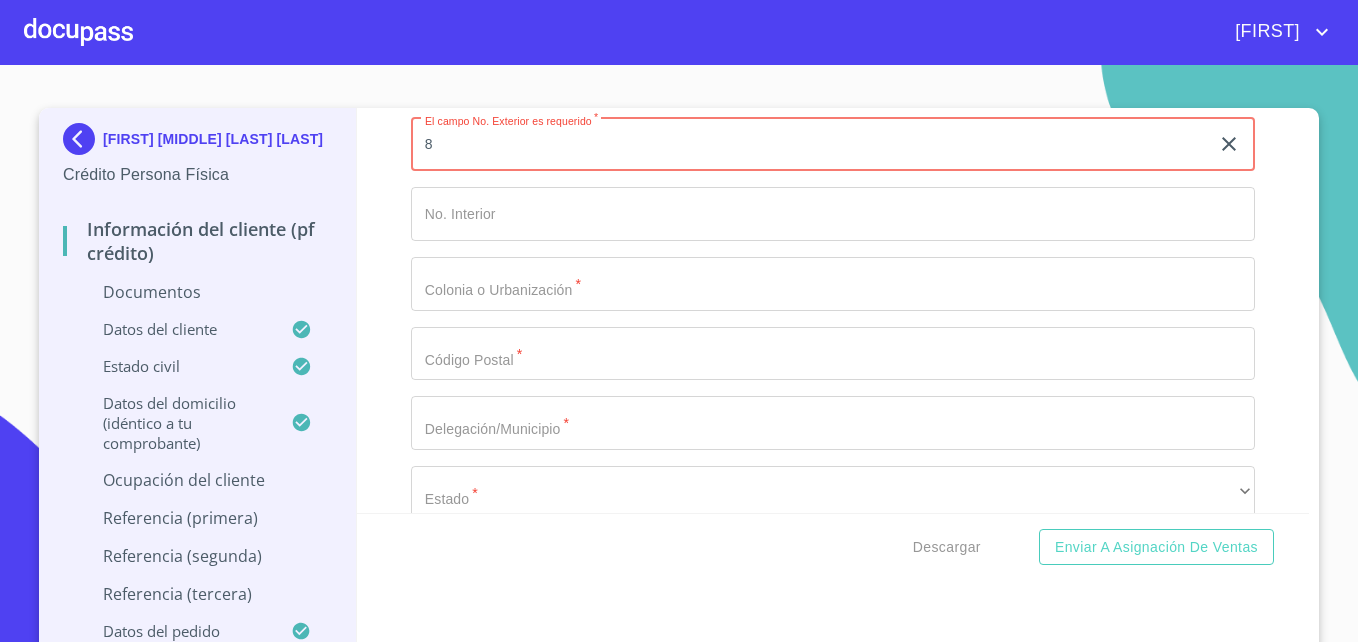 scroll, scrollTop: 9100, scrollLeft: 0, axis: vertical 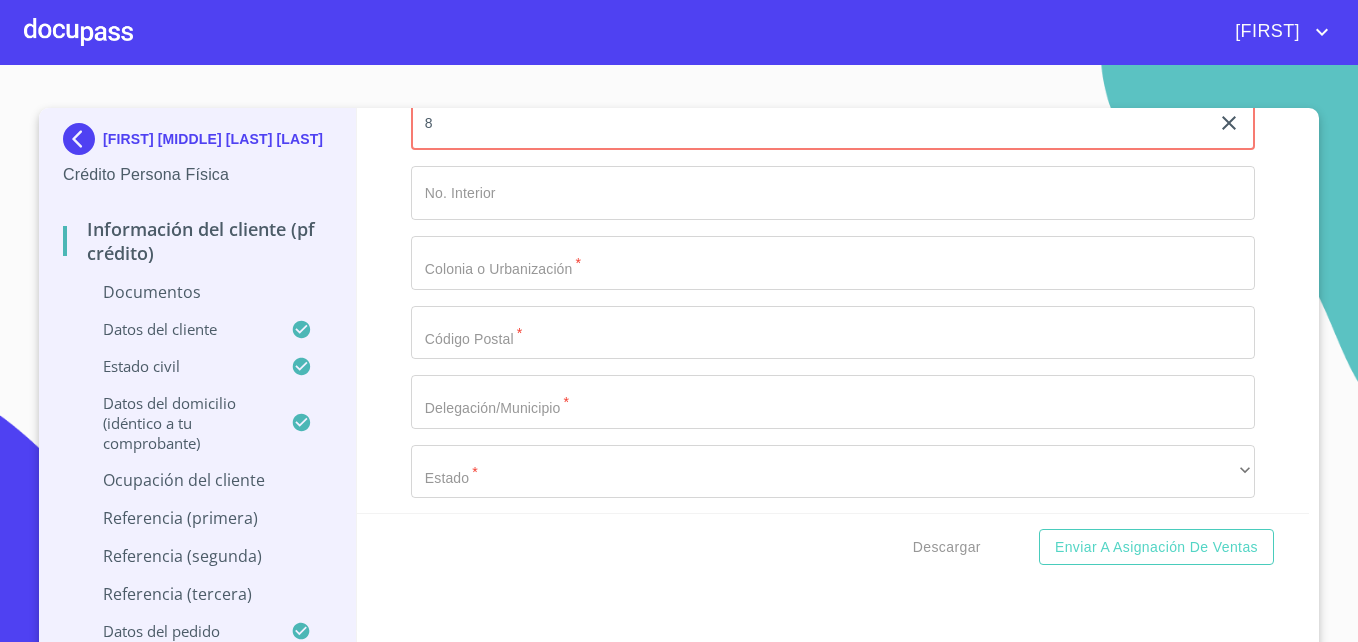 type on "8" 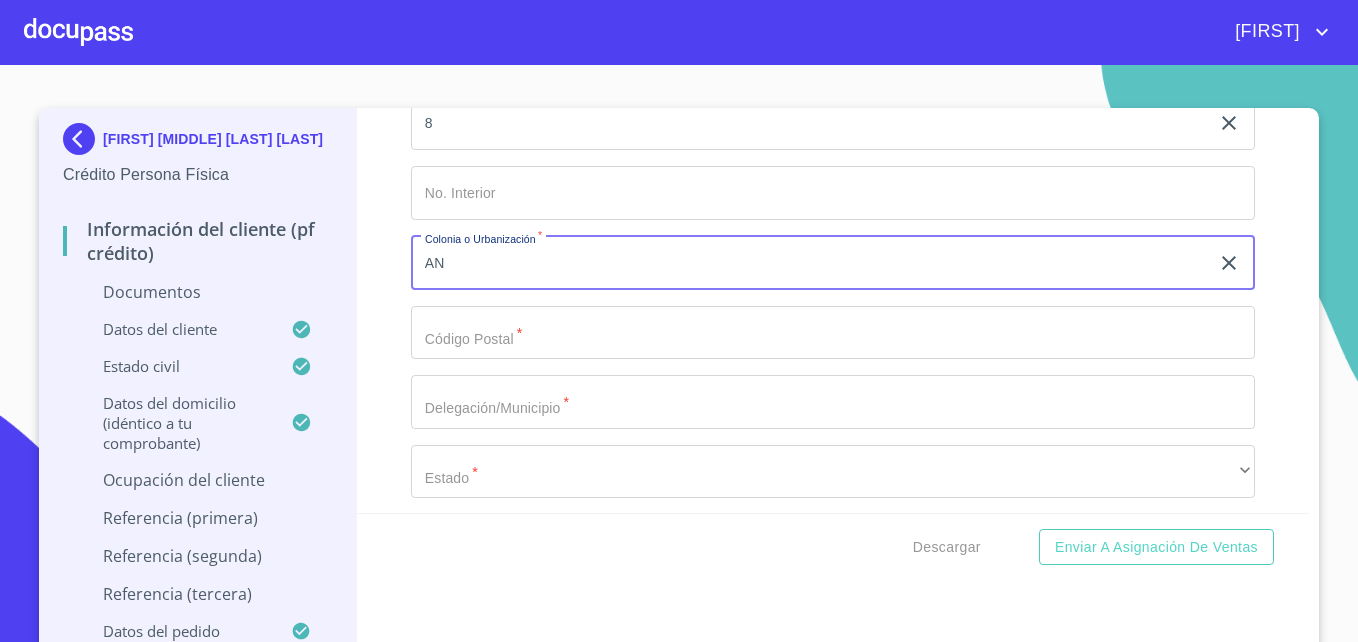type on "A" 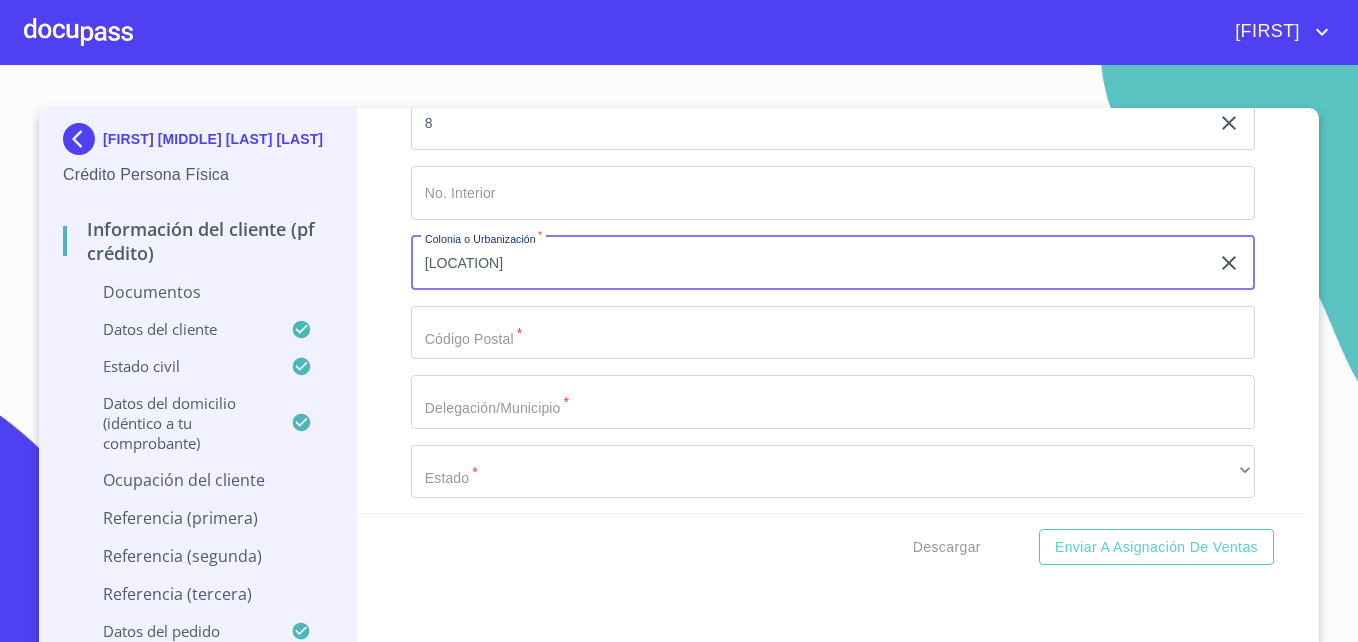 type on "[LOCATION]" 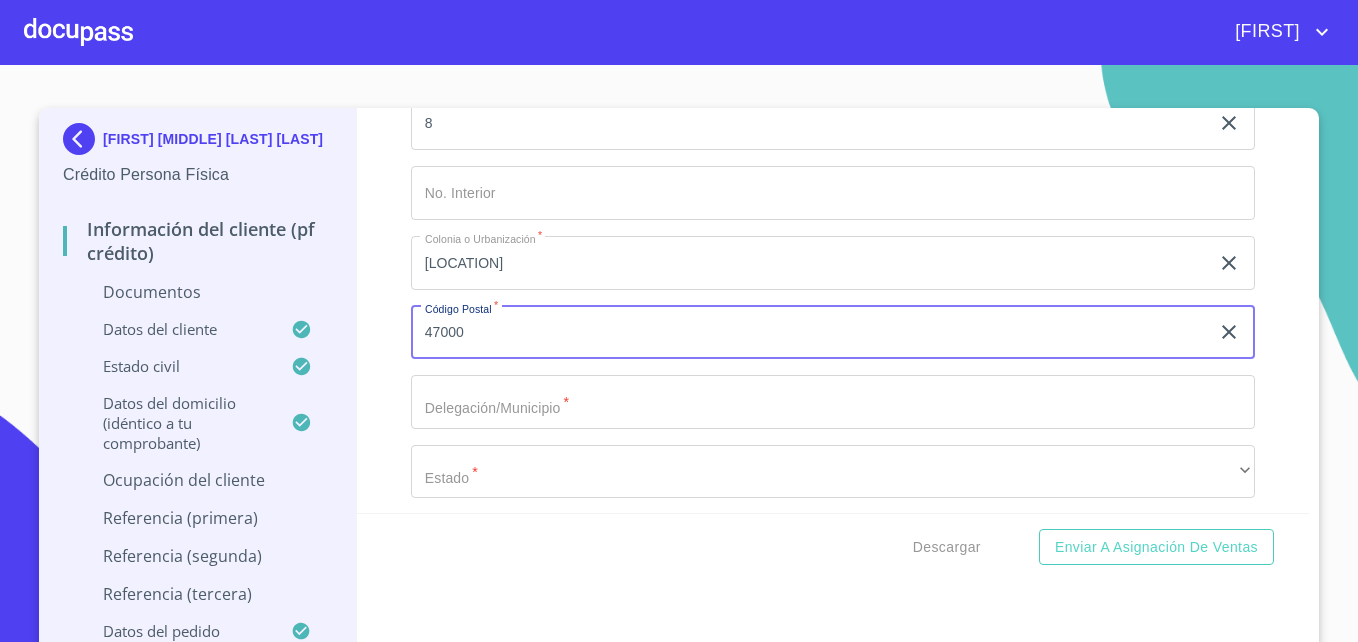 type on "47000" 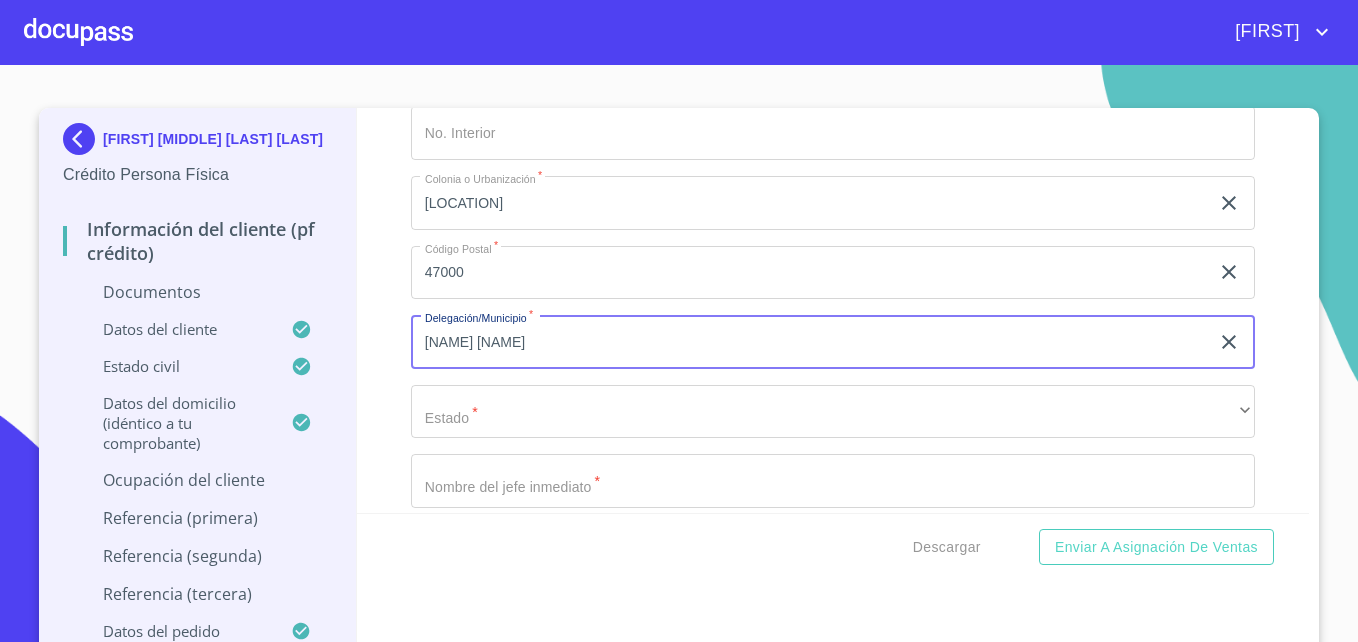 scroll, scrollTop: 9165, scrollLeft: 0, axis: vertical 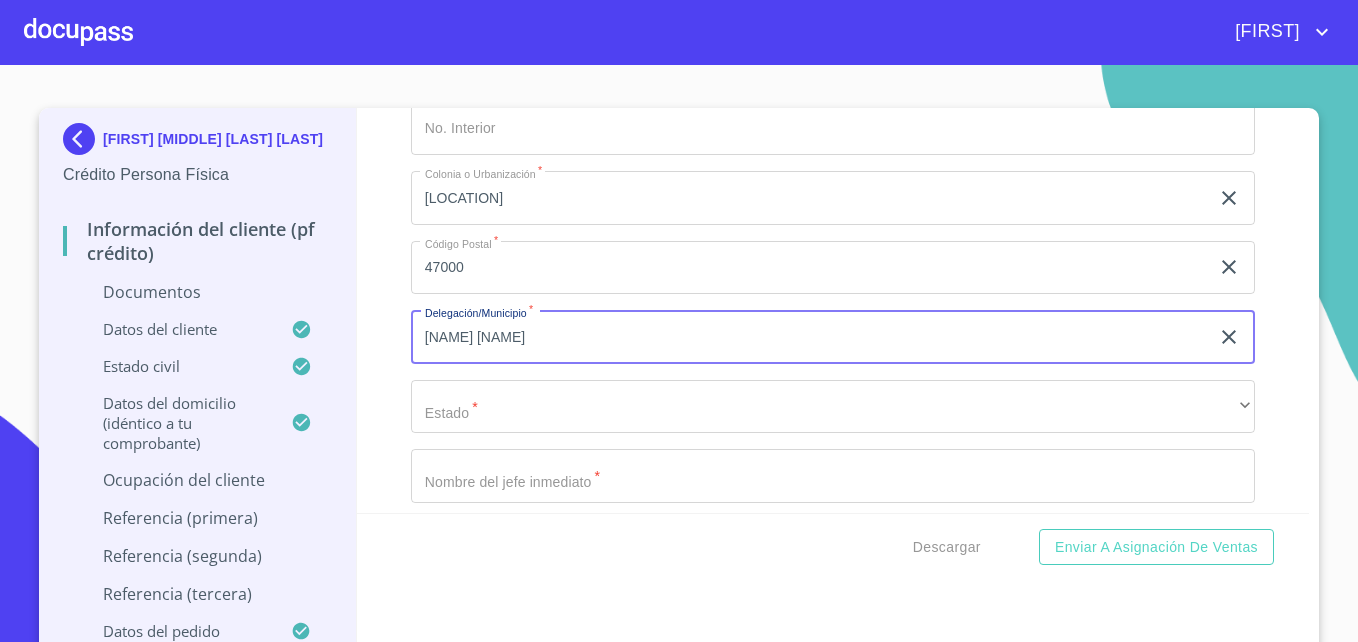 type on "[NAME] [NAME]" 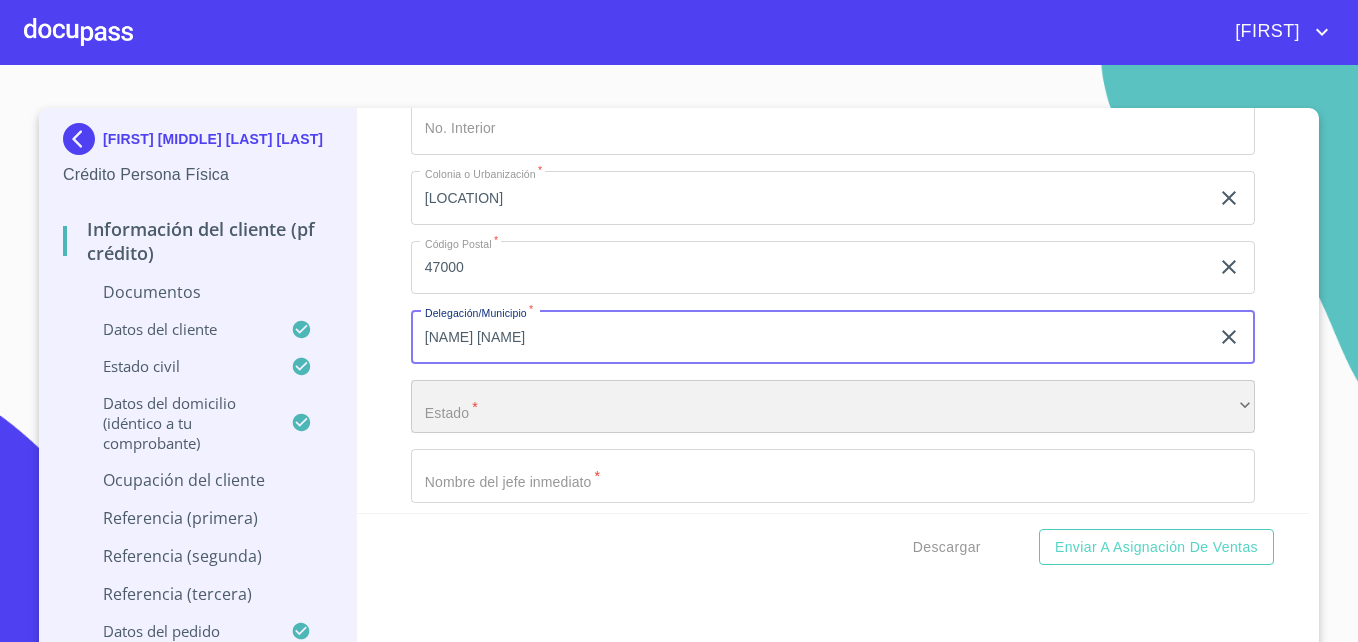 click on "​" at bounding box center (833, 407) 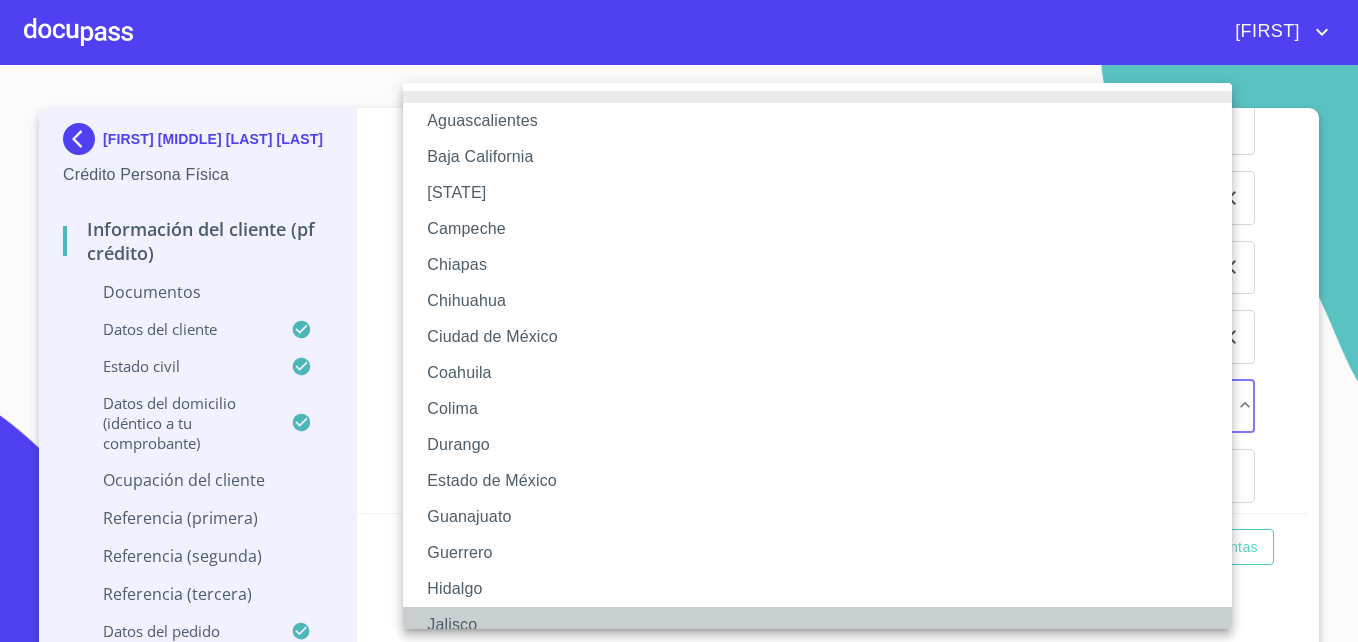 click on "Jalisco" at bounding box center [825, 625] 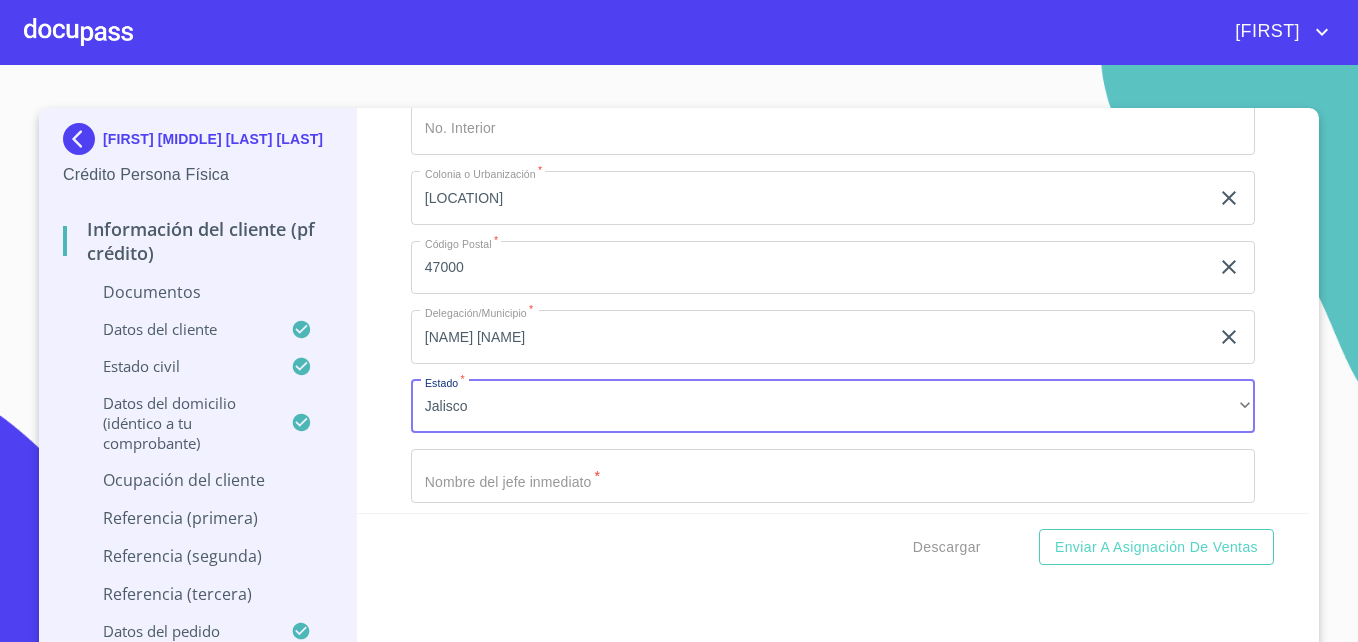 click on "Documento de identificación   *" at bounding box center [810, -3246] 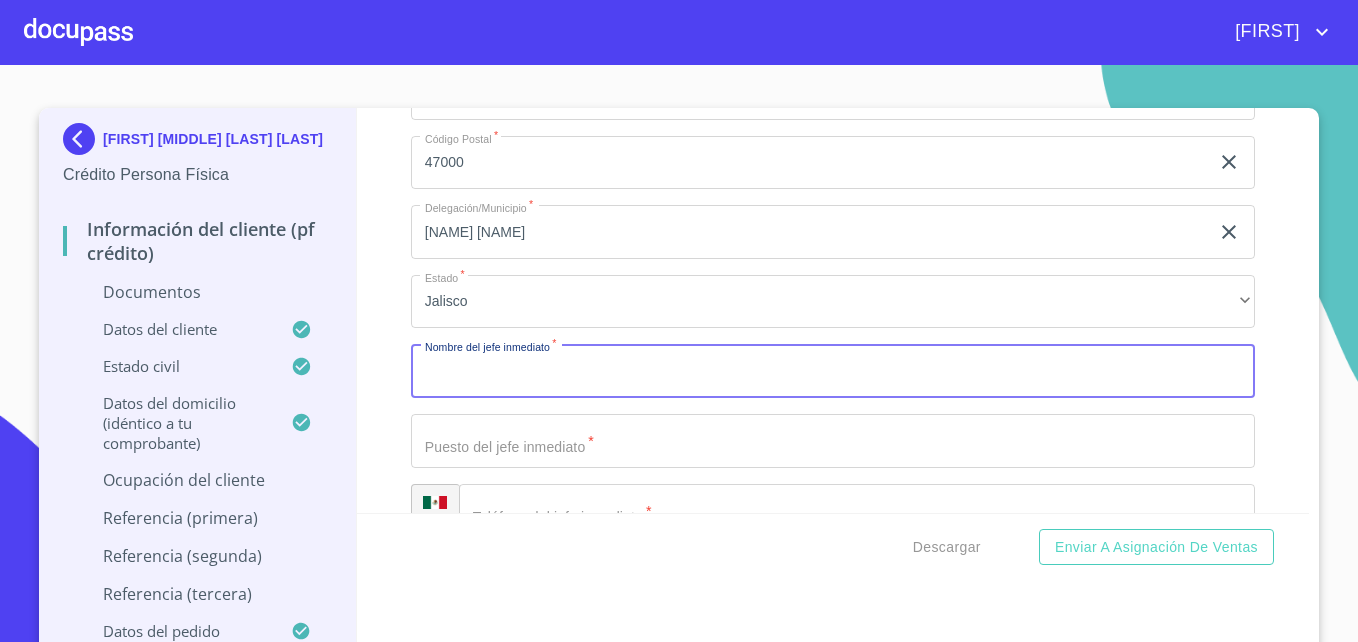 scroll, scrollTop: 9270, scrollLeft: 0, axis: vertical 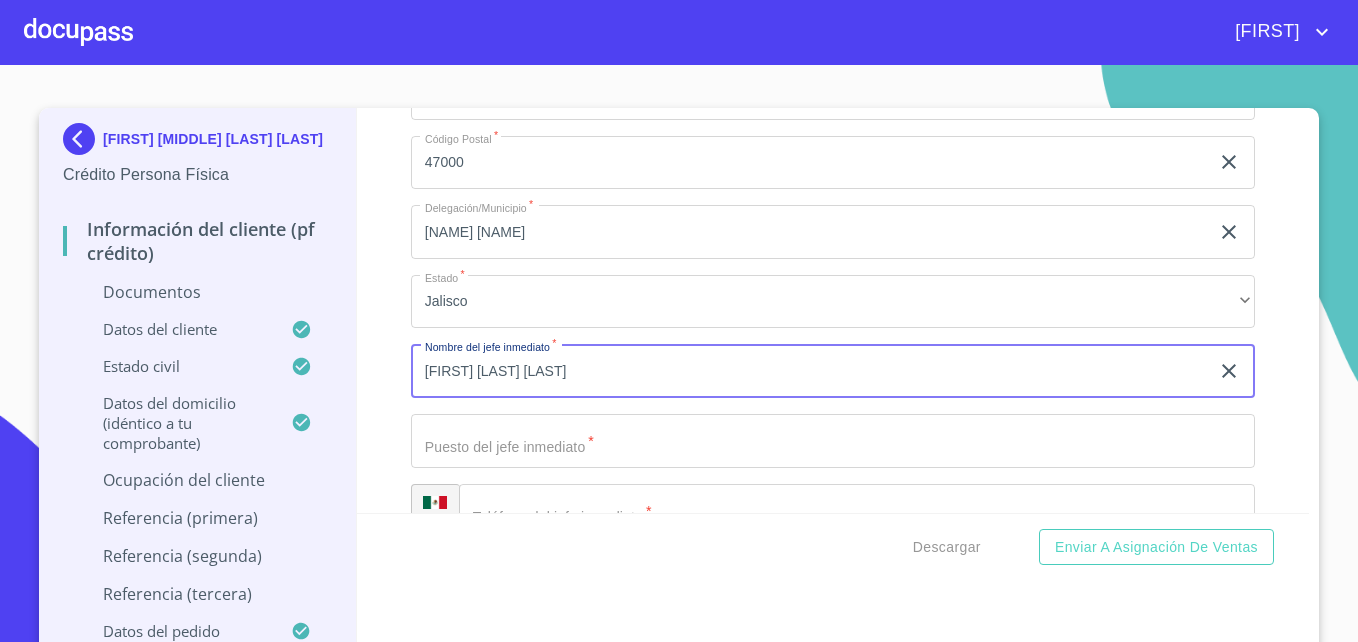 type on "[FIRST] [LAST] [LAST]" 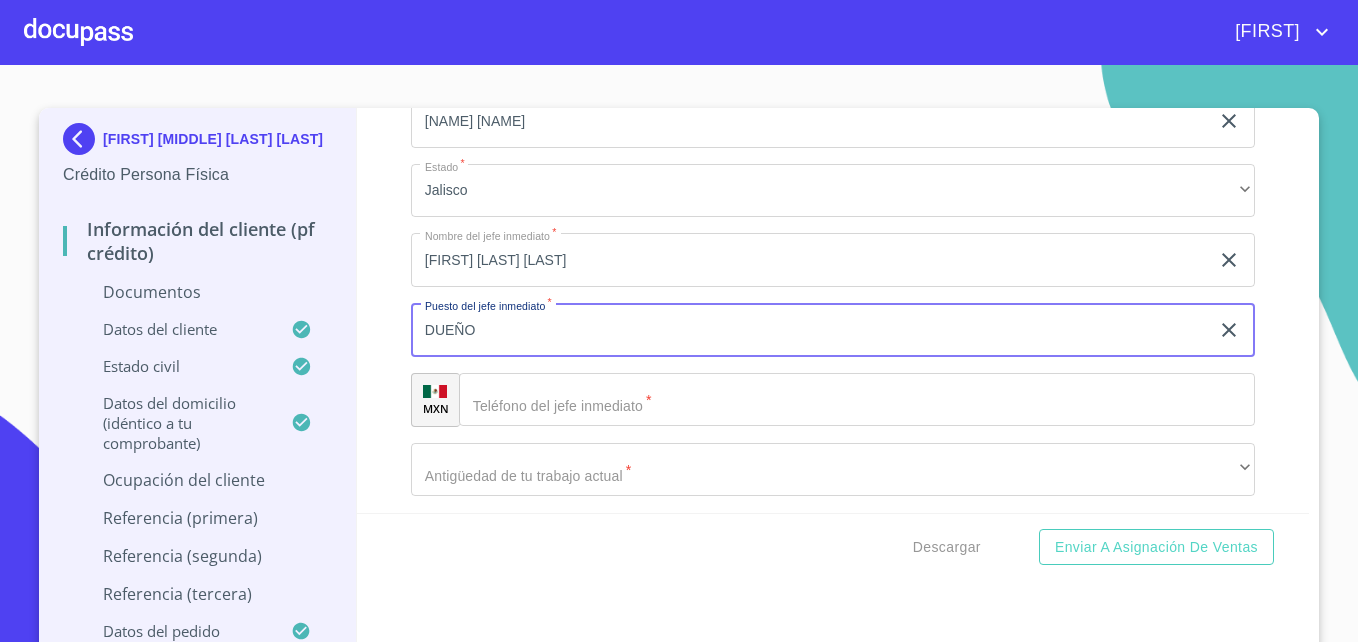 scroll, scrollTop: 9418, scrollLeft: 0, axis: vertical 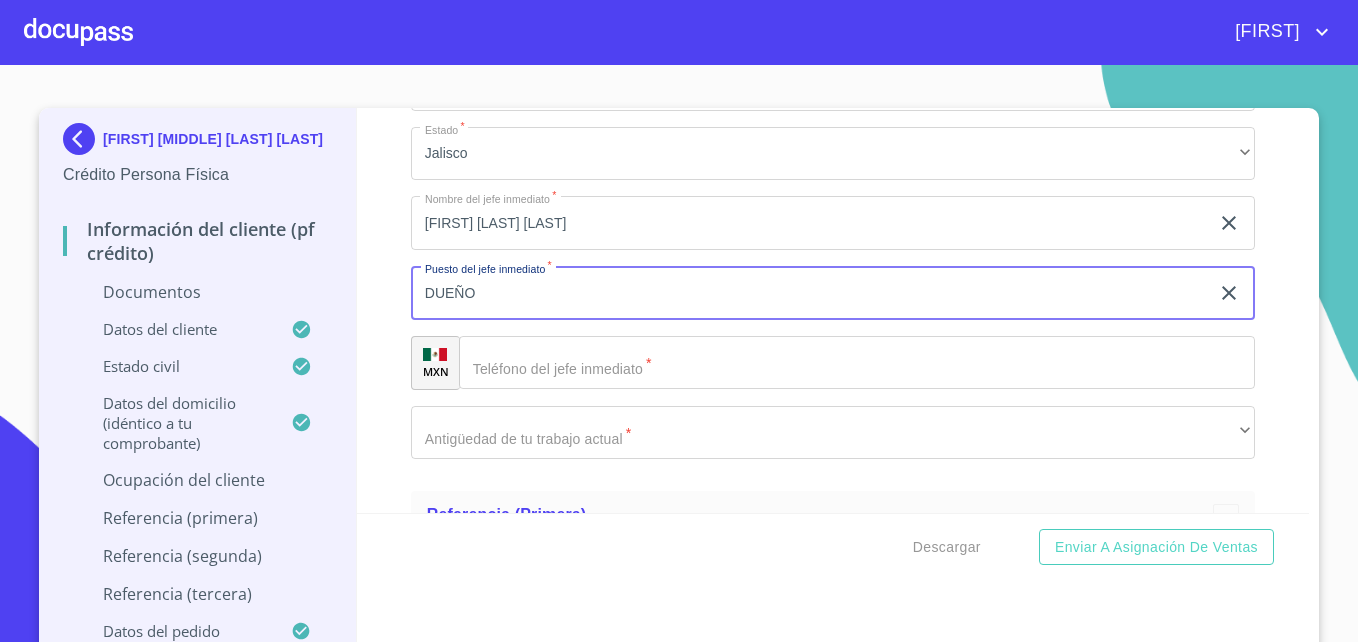 type on "DUEÑO" 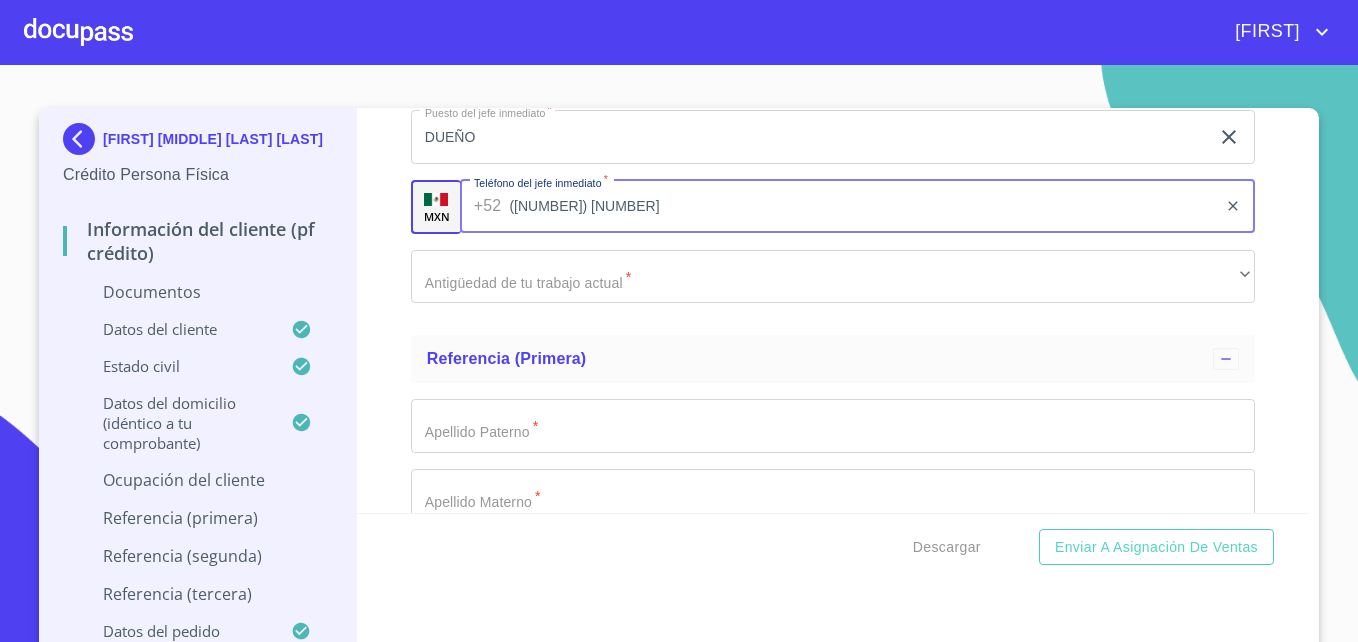 scroll, scrollTop: 9581, scrollLeft: 0, axis: vertical 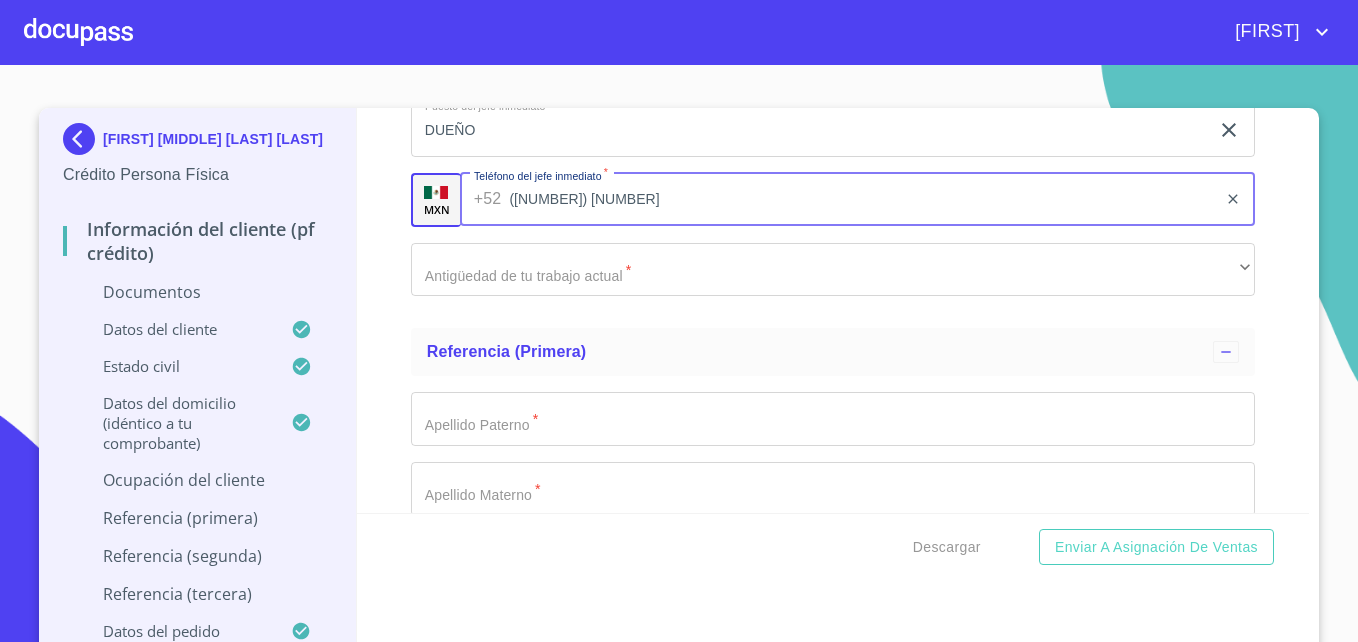 type on "([NUMBER]) [NUMBER]" 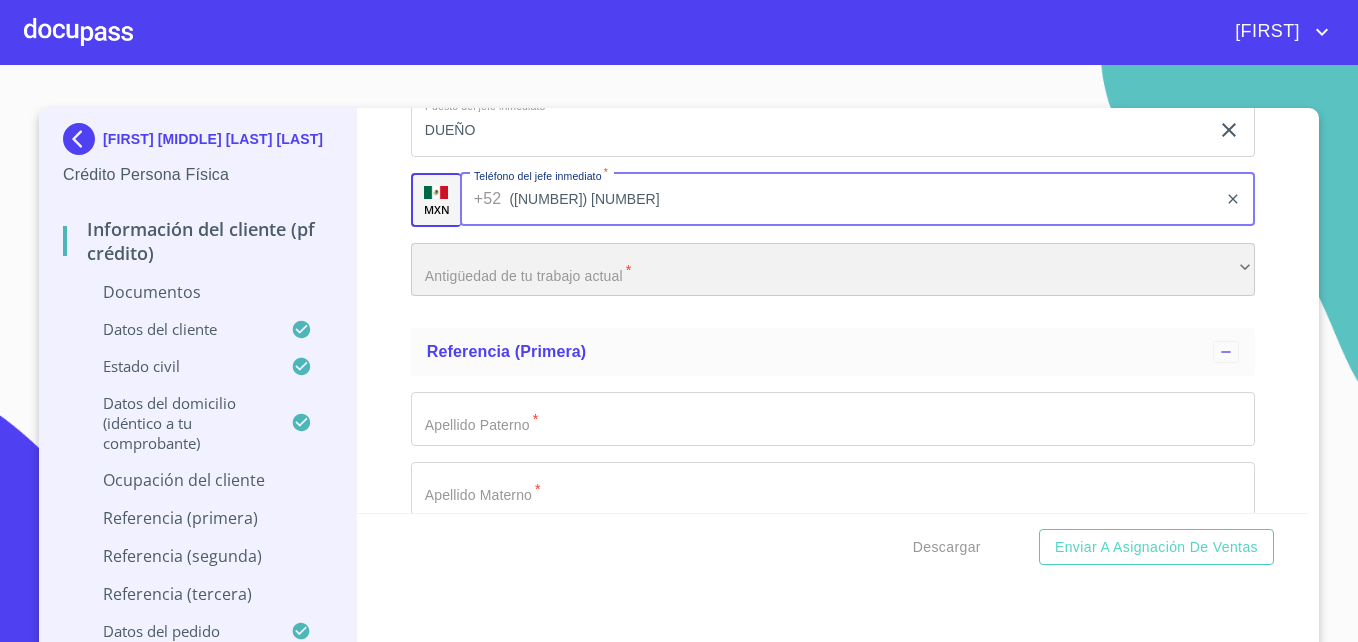 click on "​" at bounding box center (833, 270) 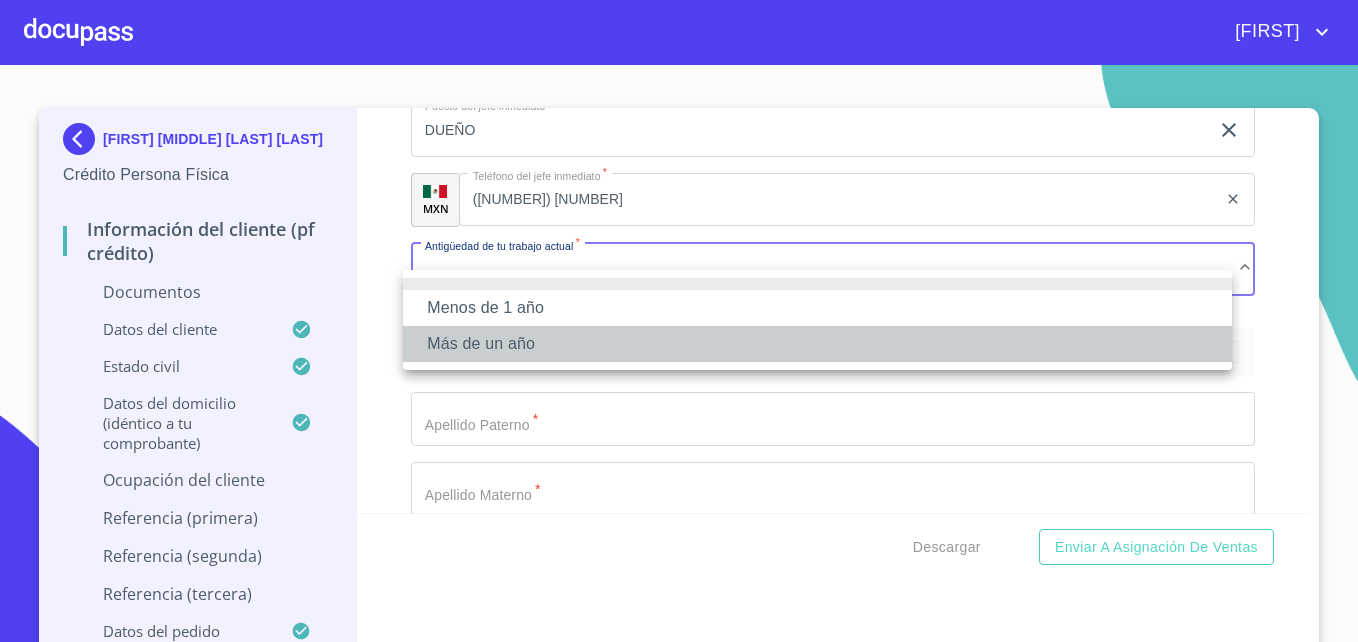 click on "Más de un año" at bounding box center [817, 344] 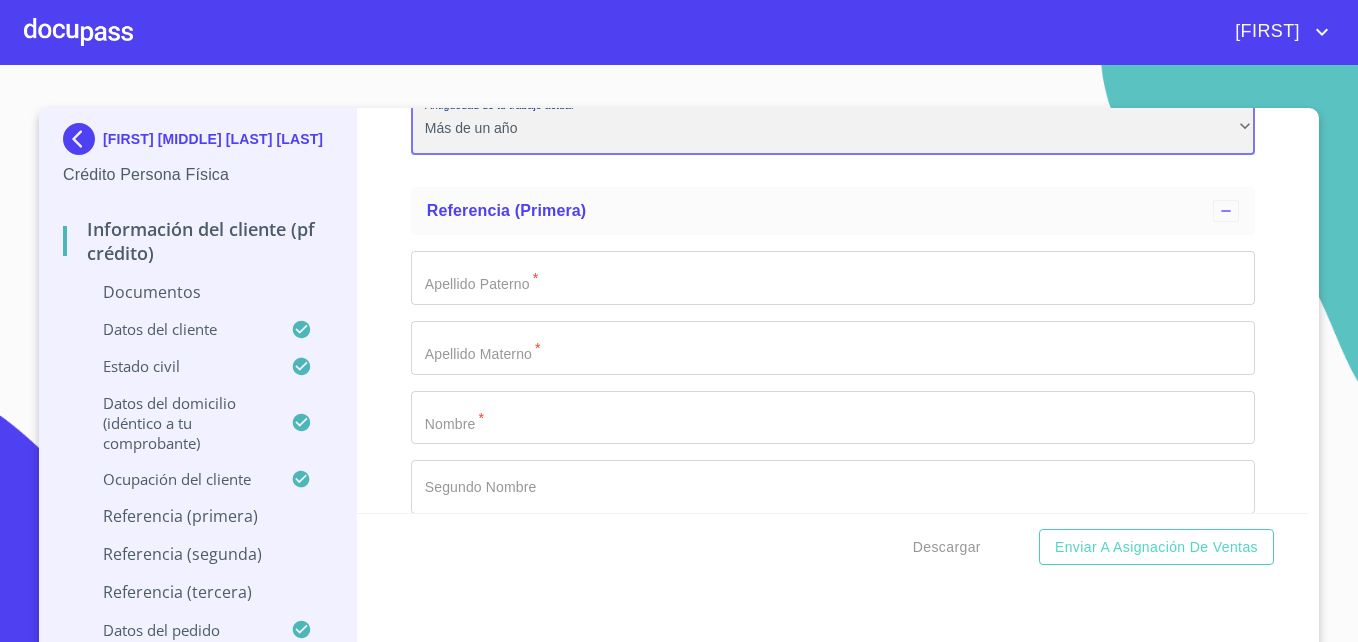 scroll, scrollTop: 9733, scrollLeft: 0, axis: vertical 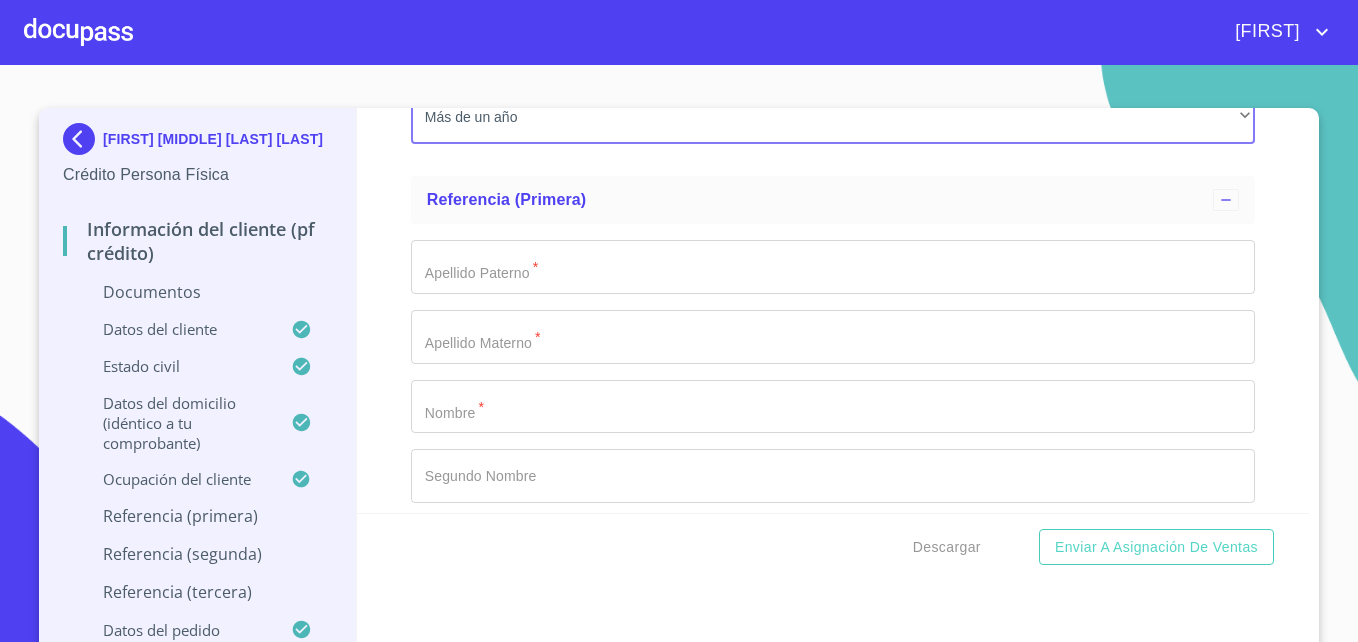 click on "Documento de identificación   *" at bounding box center (810, -3814) 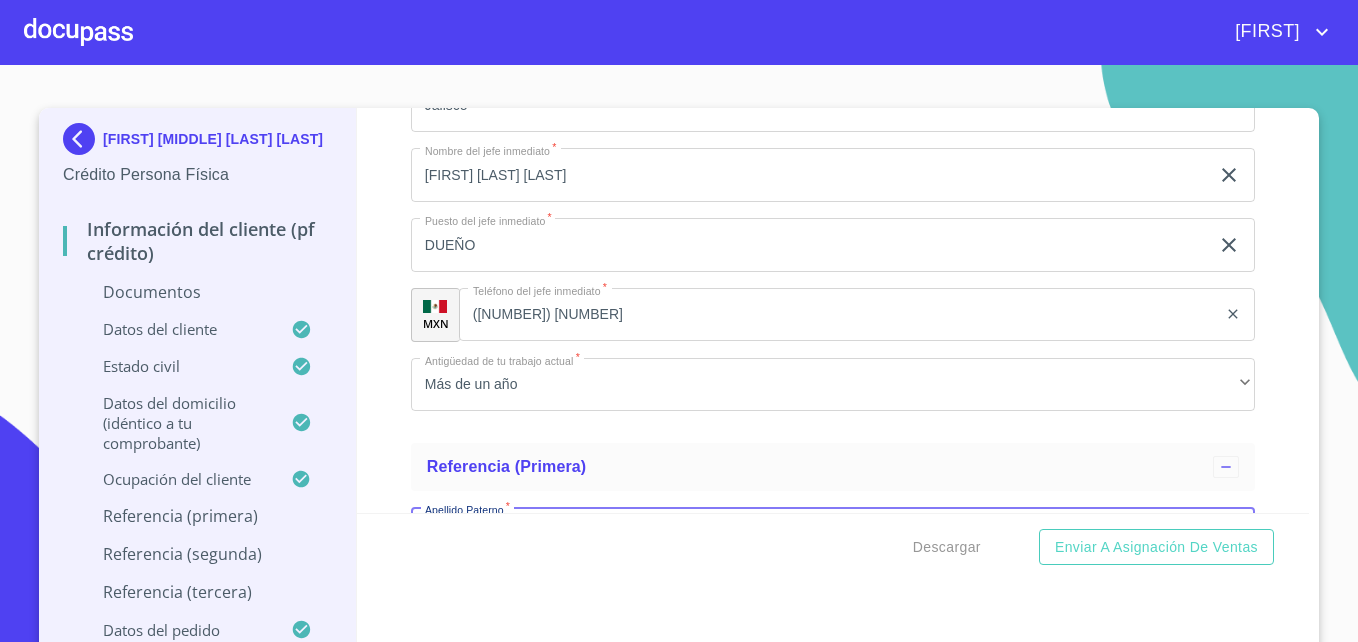 scroll, scrollTop: 9465, scrollLeft: 0, axis: vertical 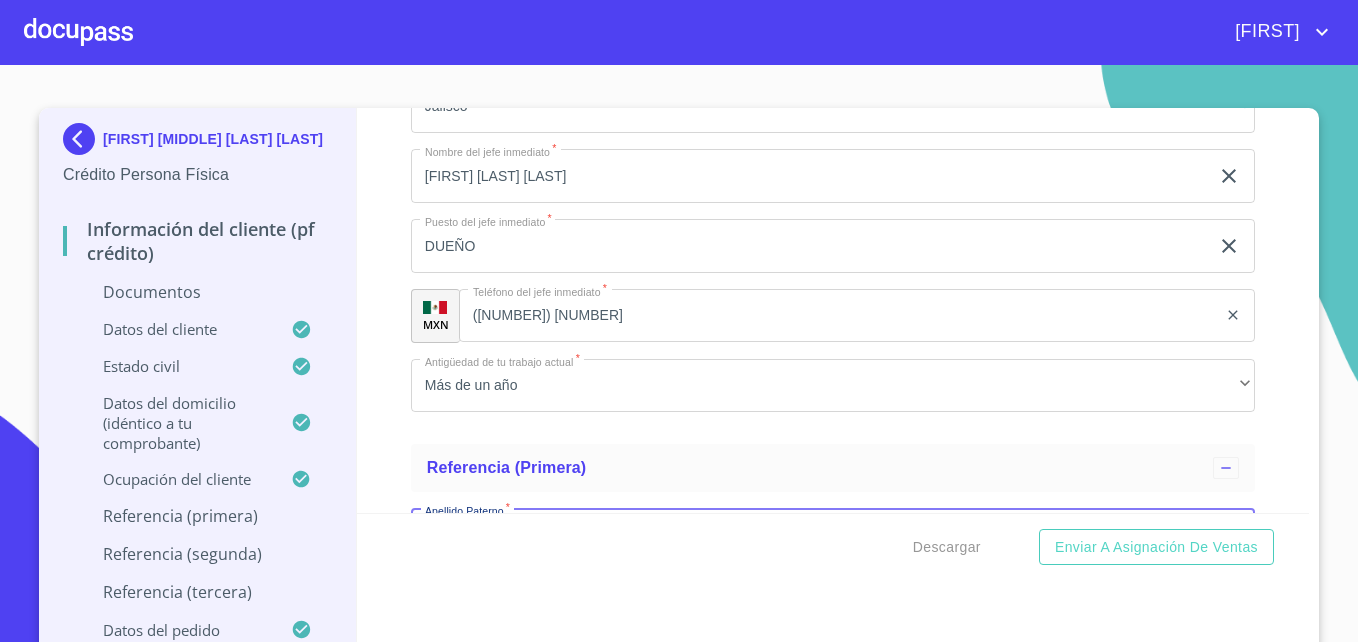 type on "A" 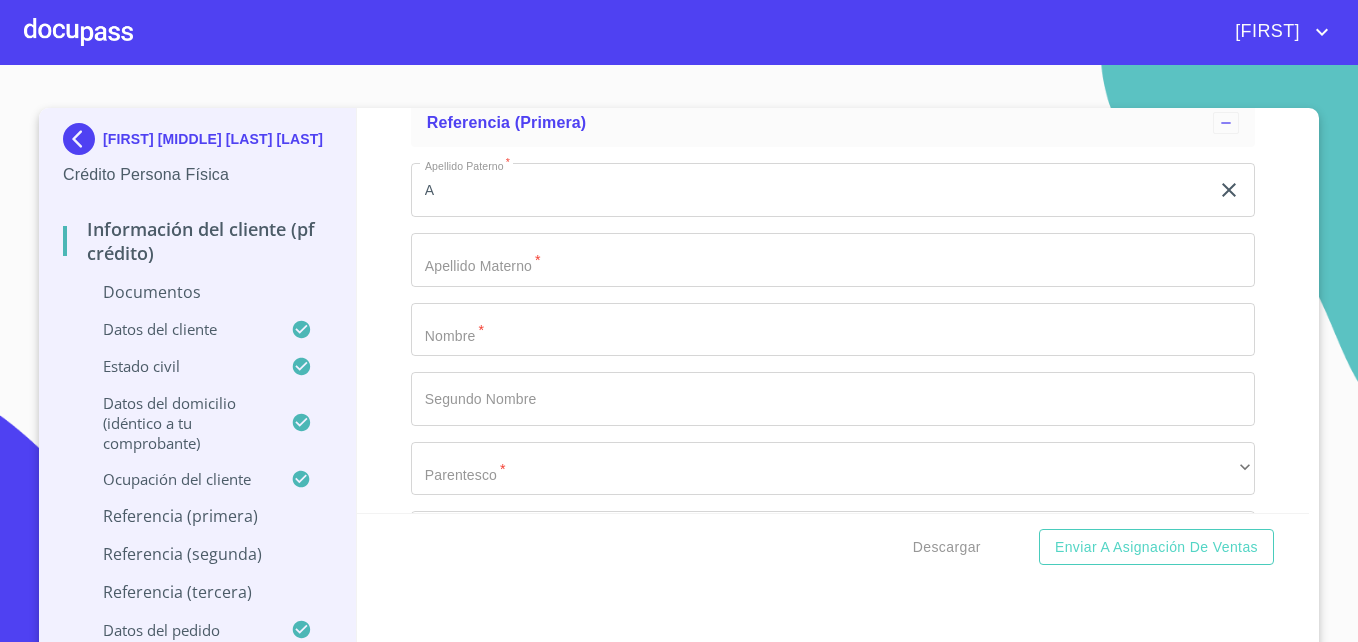 scroll, scrollTop: 9812, scrollLeft: 0, axis: vertical 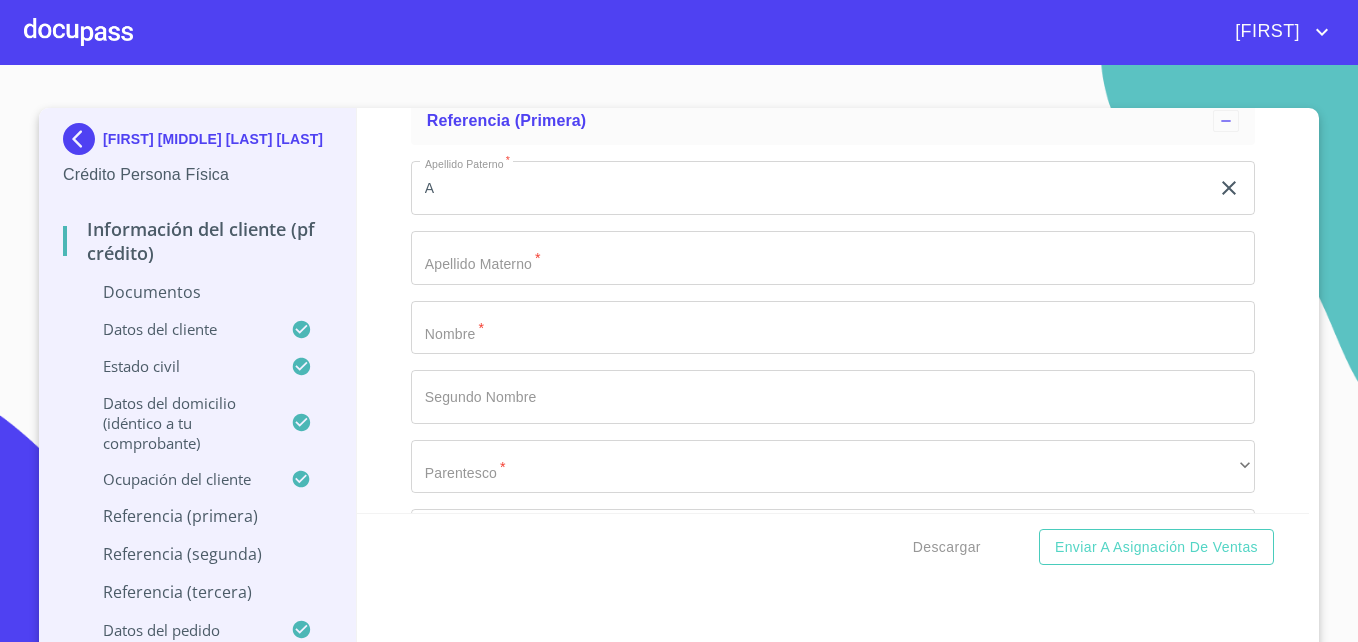 type on "[FIRST] [LAST] [LAST]" 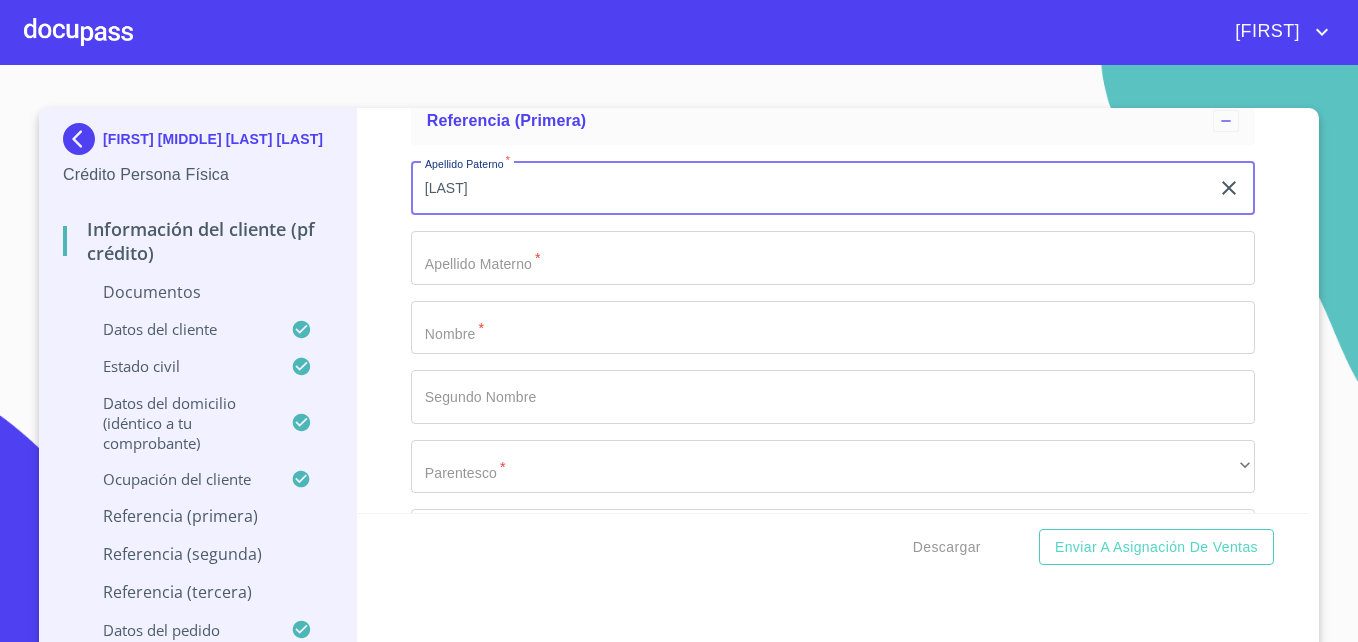 type on "[LAST]" 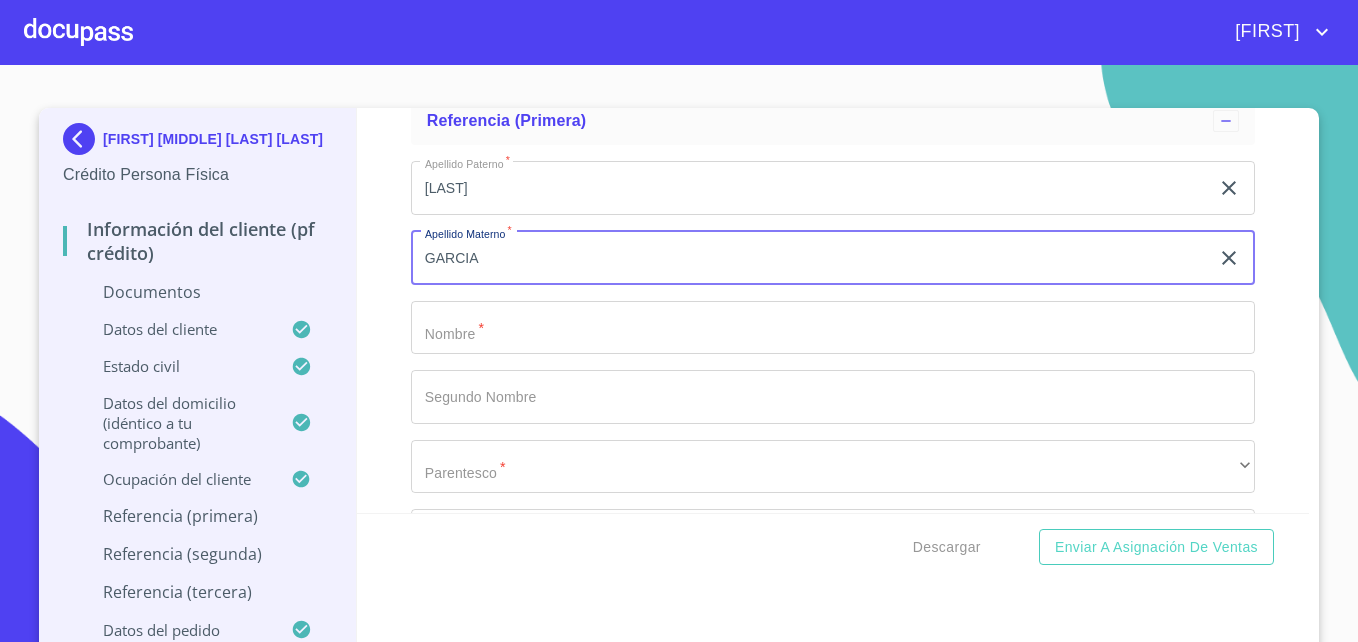 type on "GARCIA" 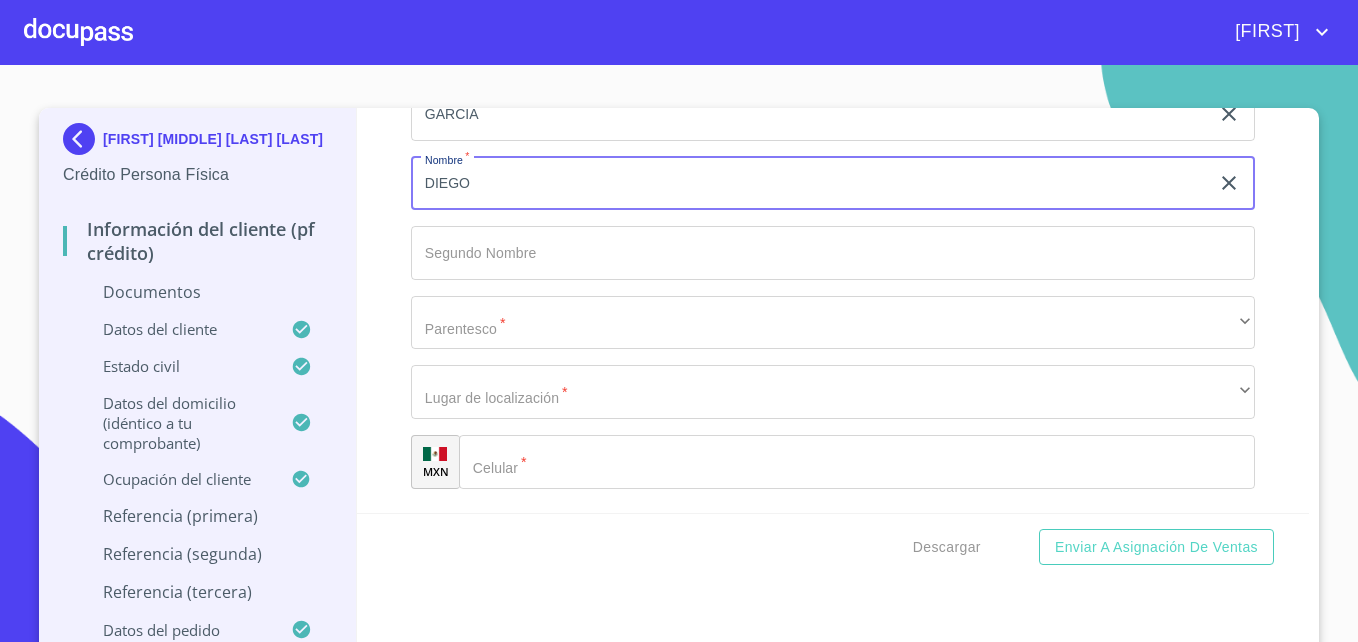 scroll, scrollTop: 10059, scrollLeft: 0, axis: vertical 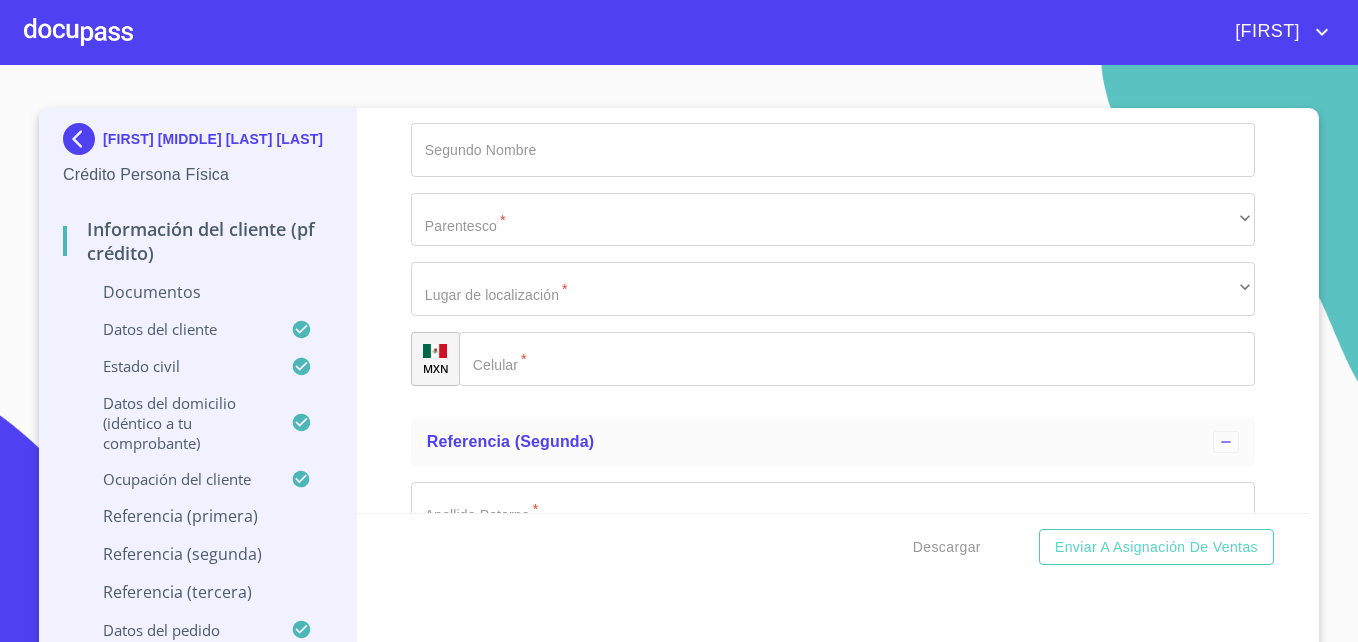 type on "DIEGO" 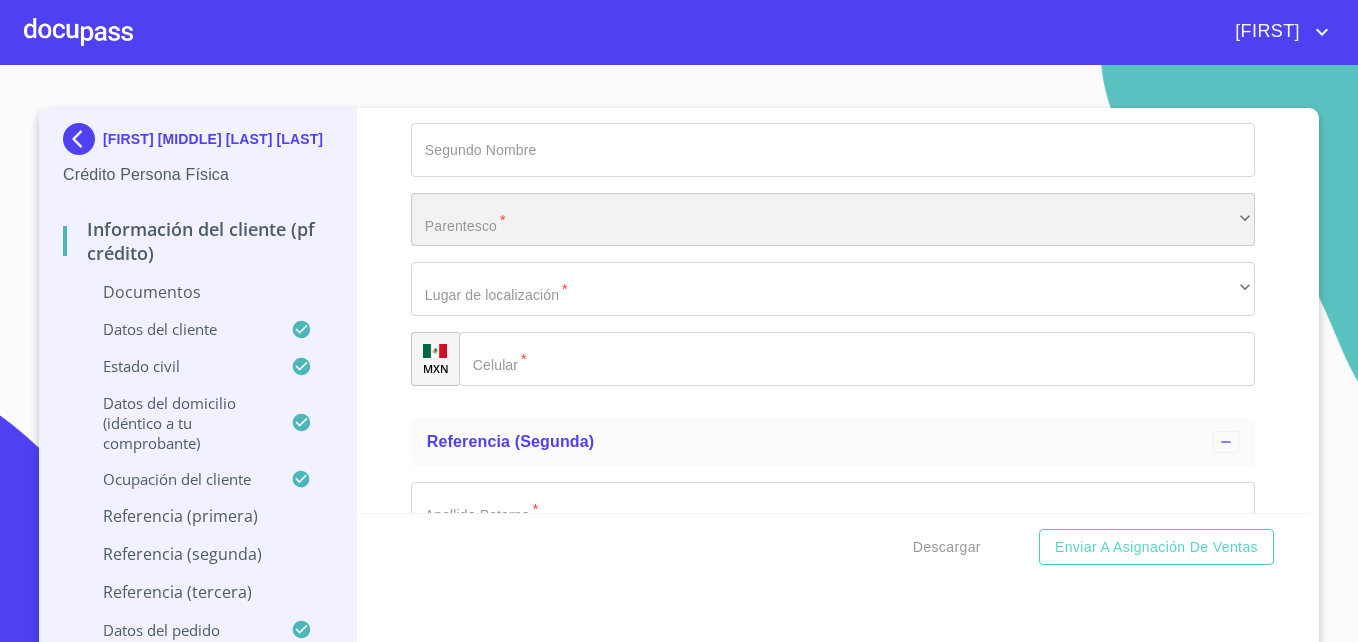 click on "​" at bounding box center [833, 220] 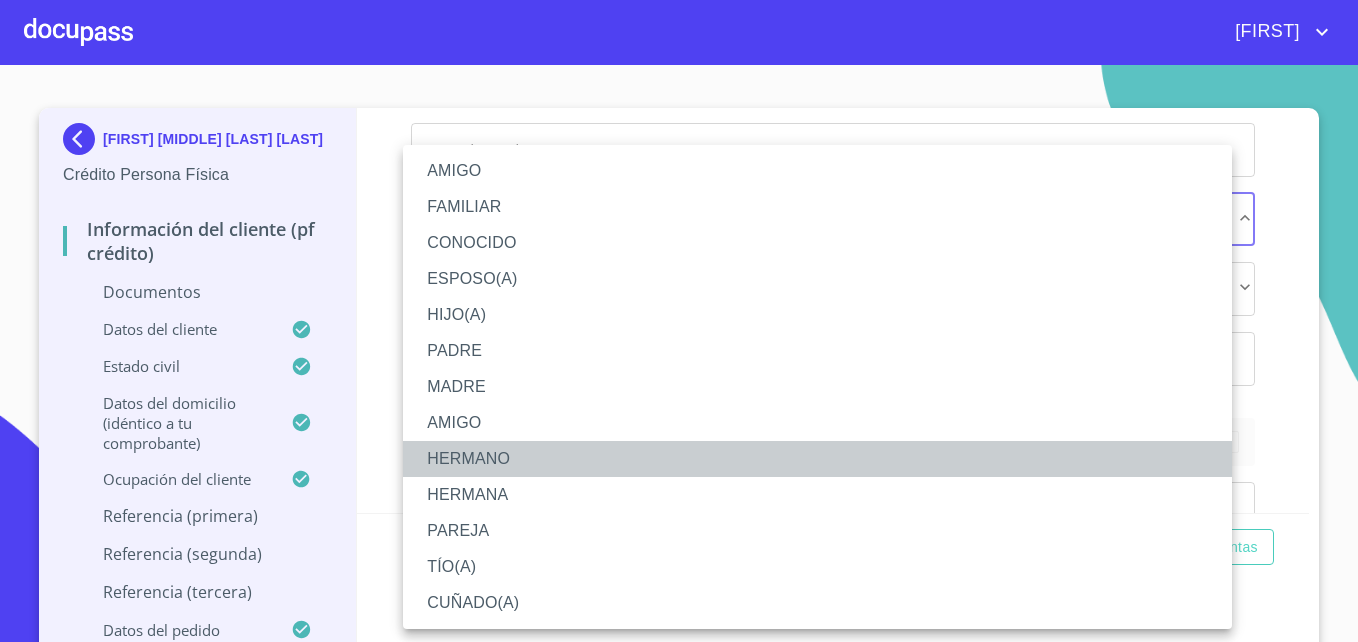click on "HERMANO" at bounding box center (817, 459) 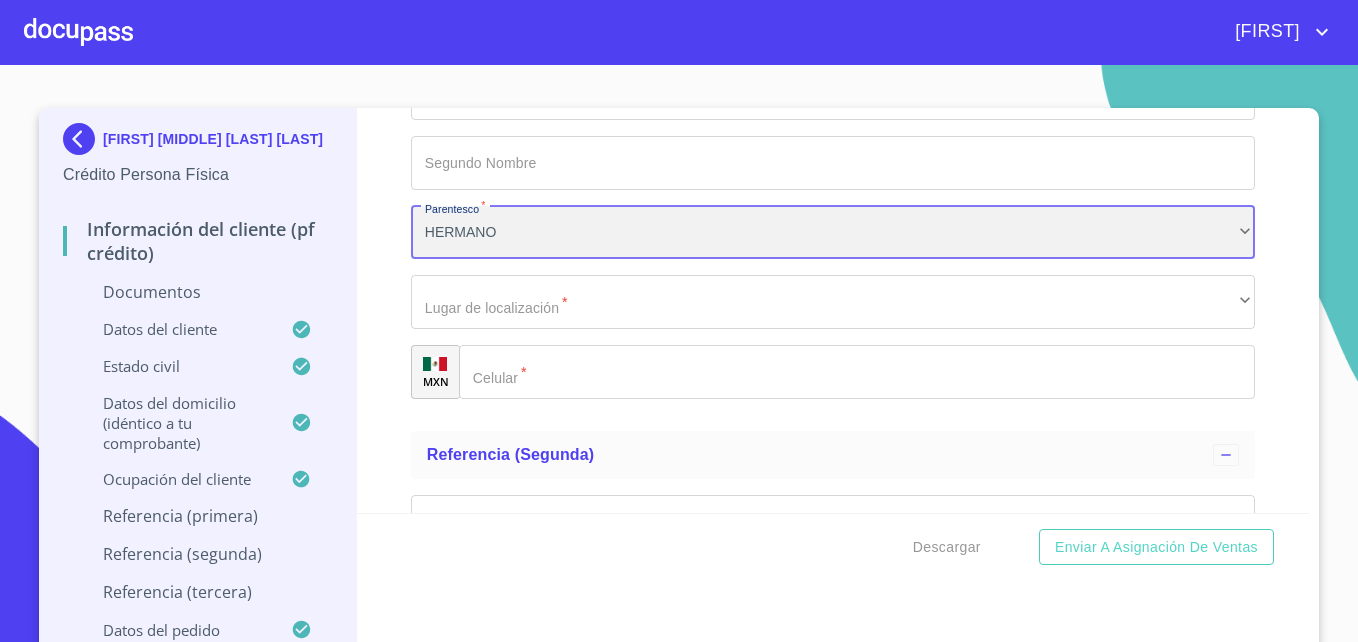 scroll, scrollTop: 10047, scrollLeft: 0, axis: vertical 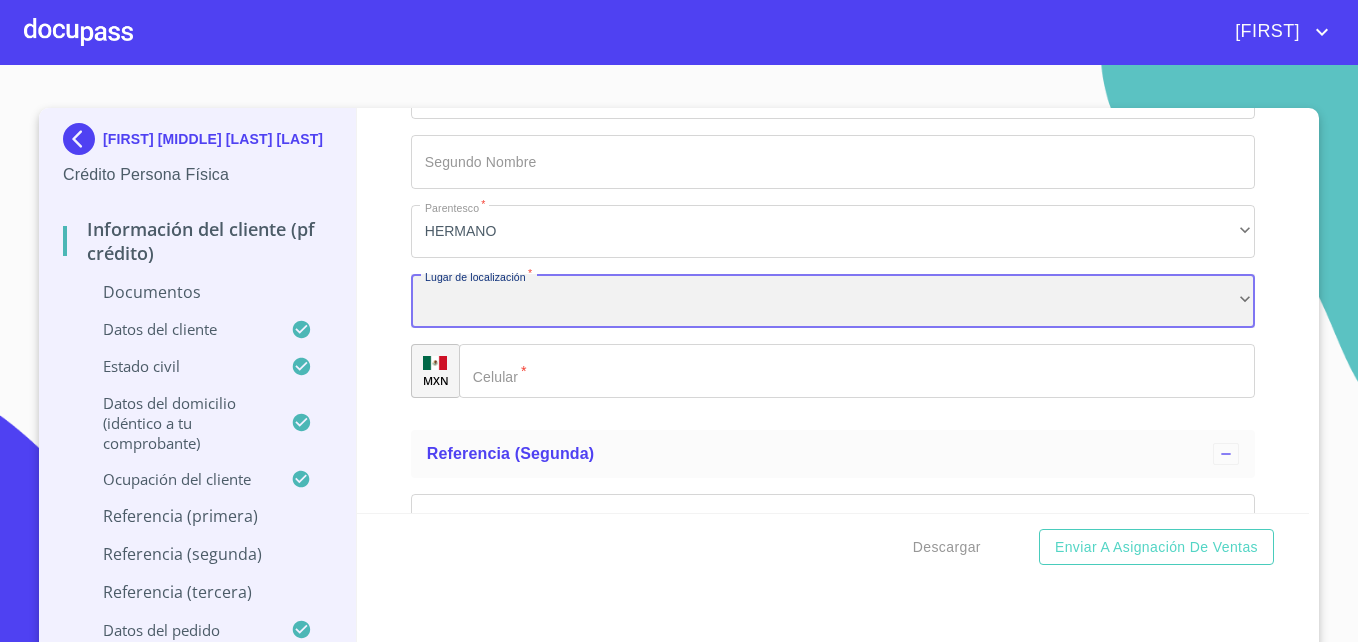 click on "​" at bounding box center (833, 301) 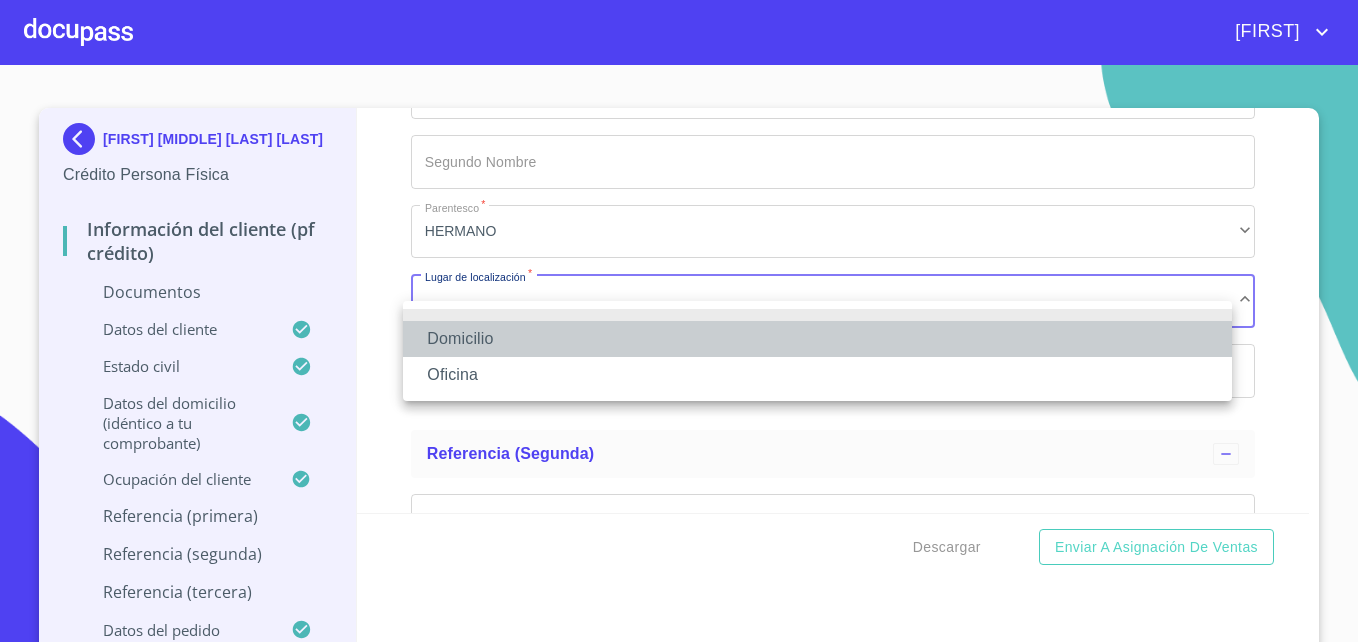 click on "Domicilio" at bounding box center (817, 339) 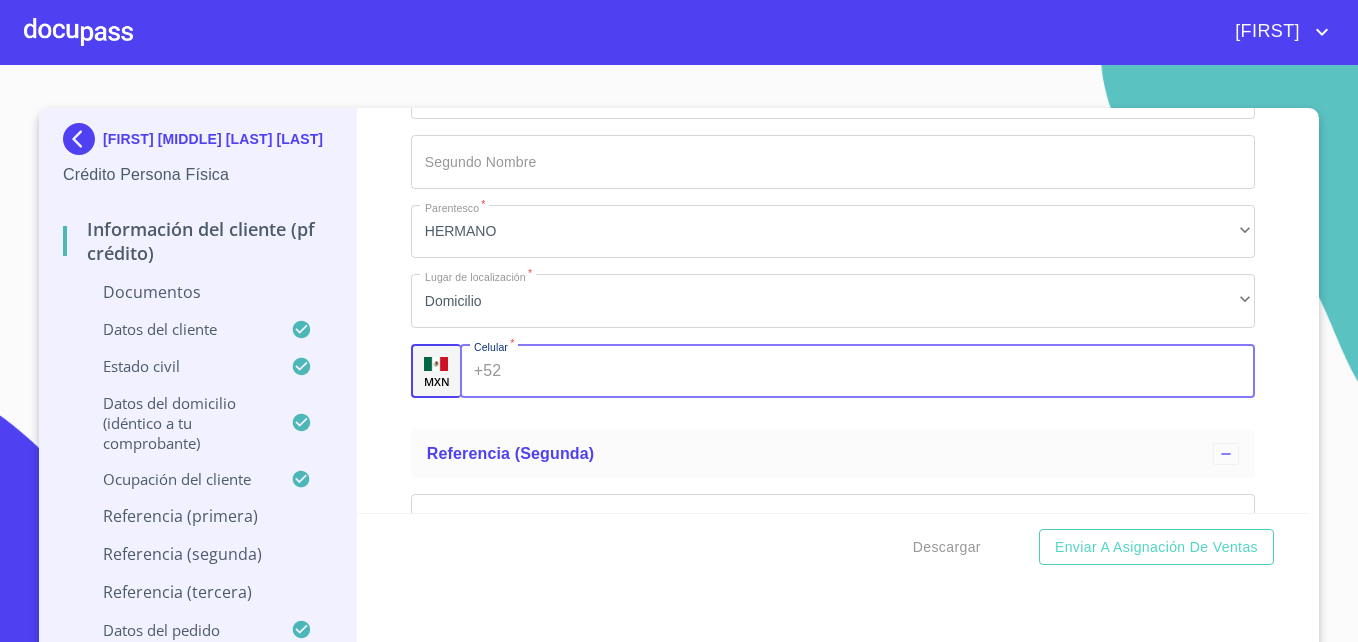 click on "+52 ​" at bounding box center (857, 371) 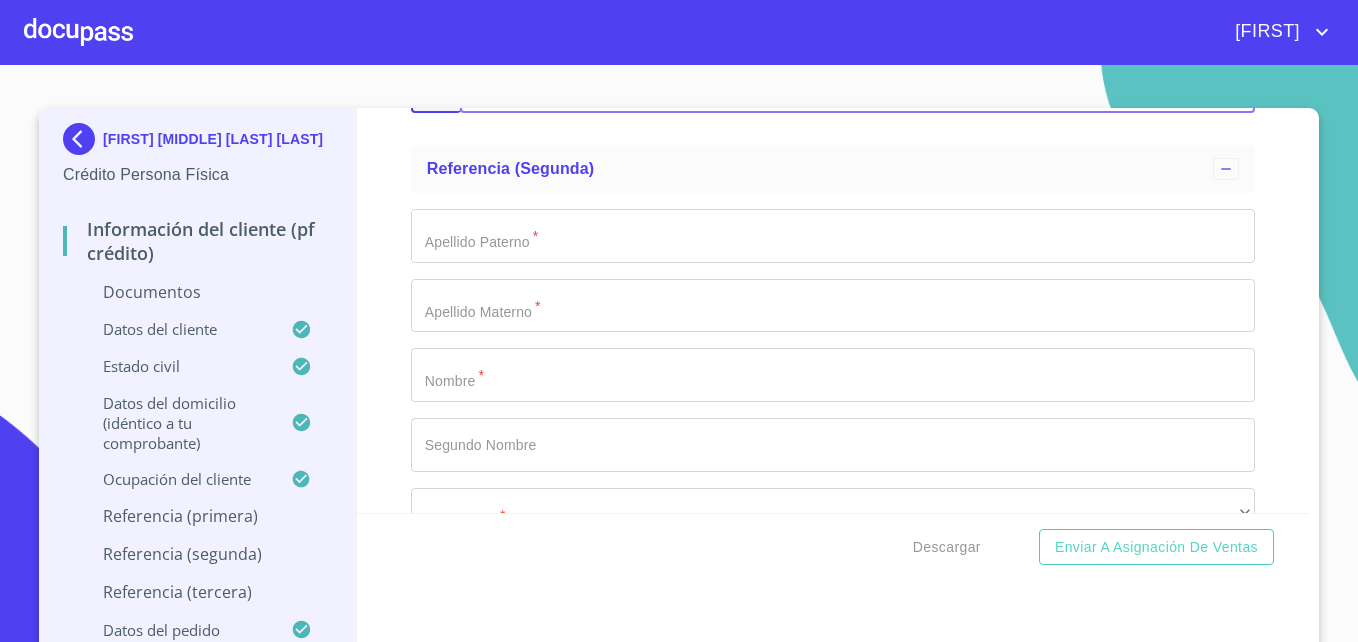 scroll, scrollTop: 10374, scrollLeft: 0, axis: vertical 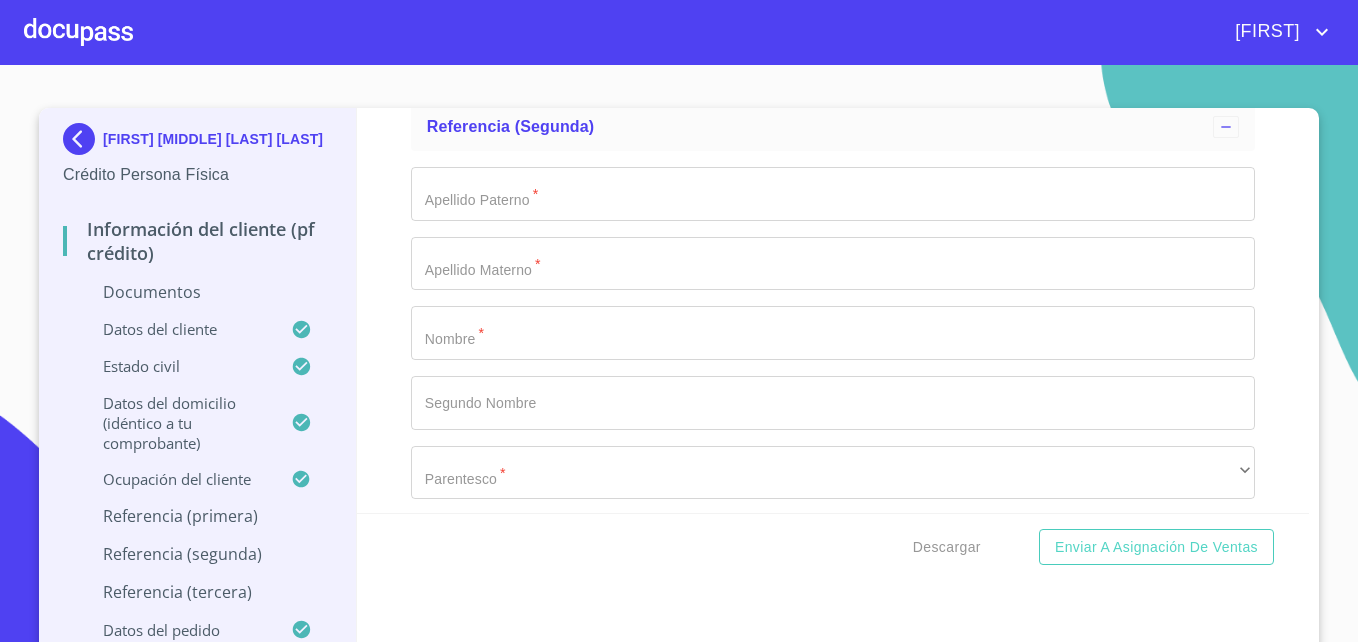 type on "([PHONE])" 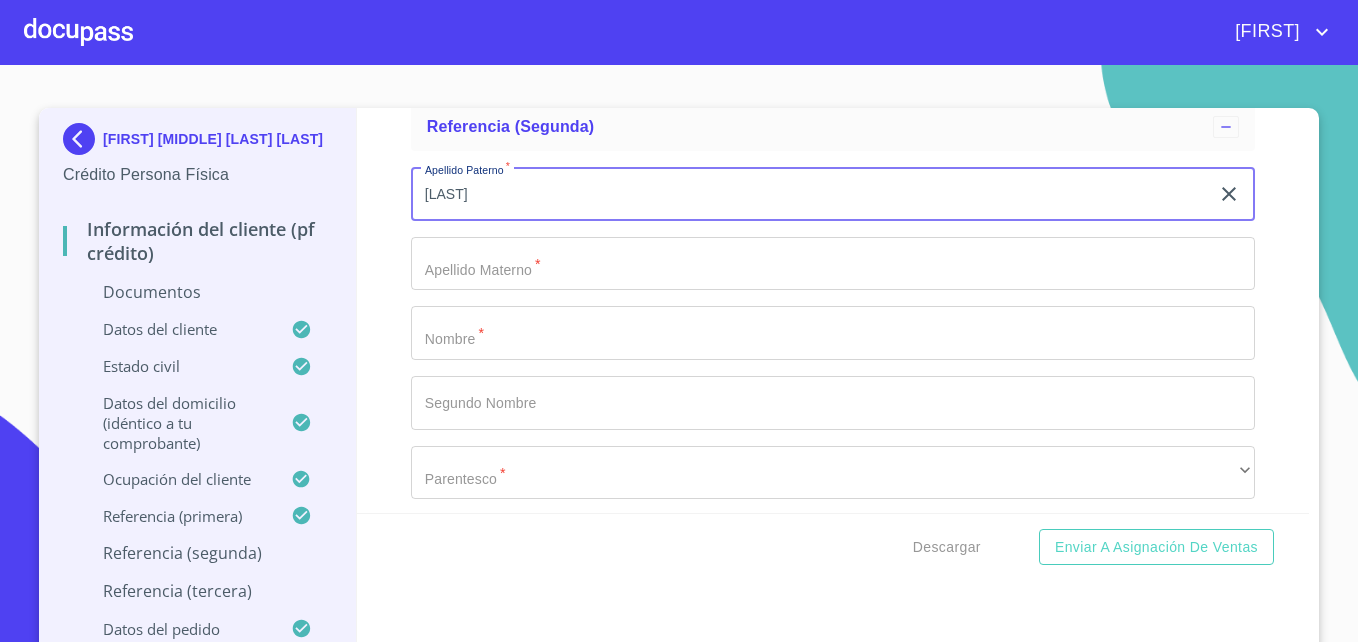 type on "[LAST]" 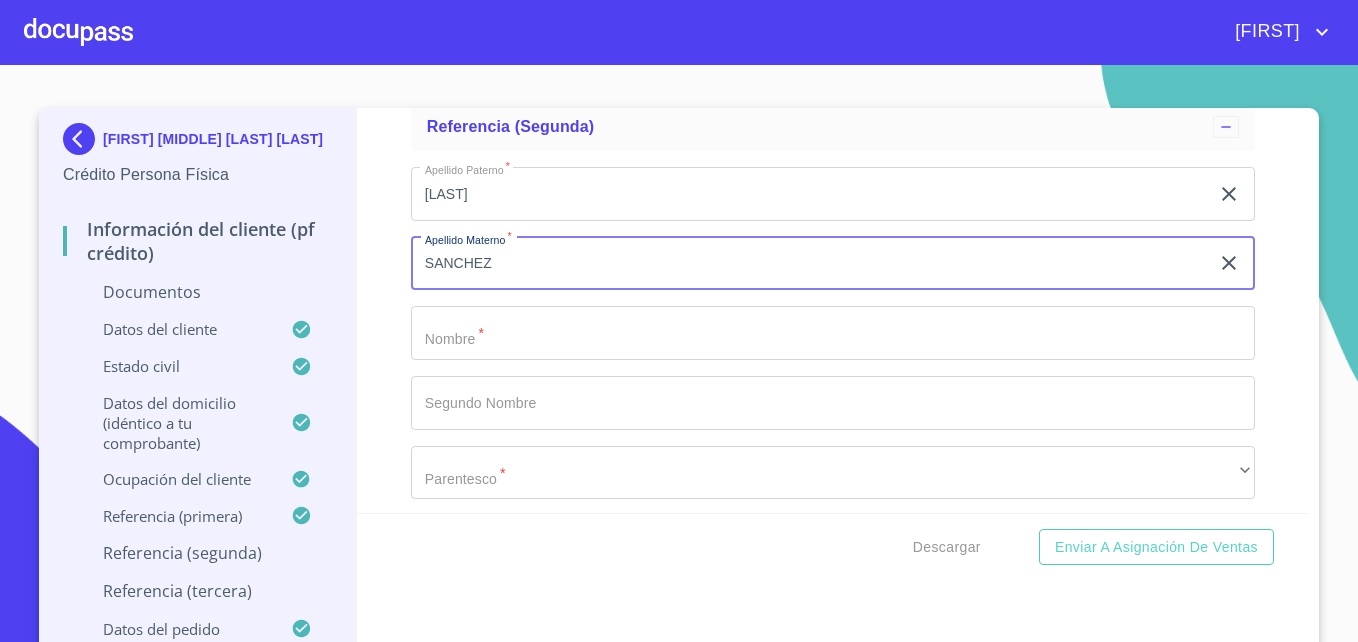 type on "SANCHEZ" 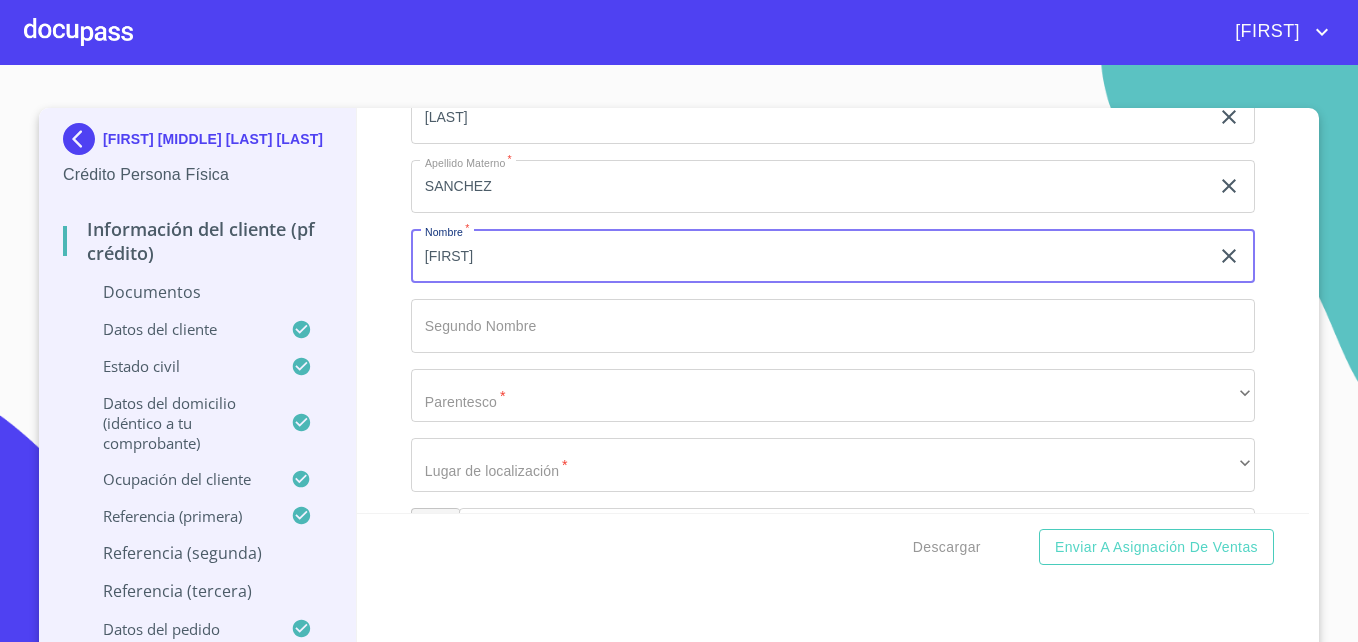 scroll, scrollTop: 10451, scrollLeft: 0, axis: vertical 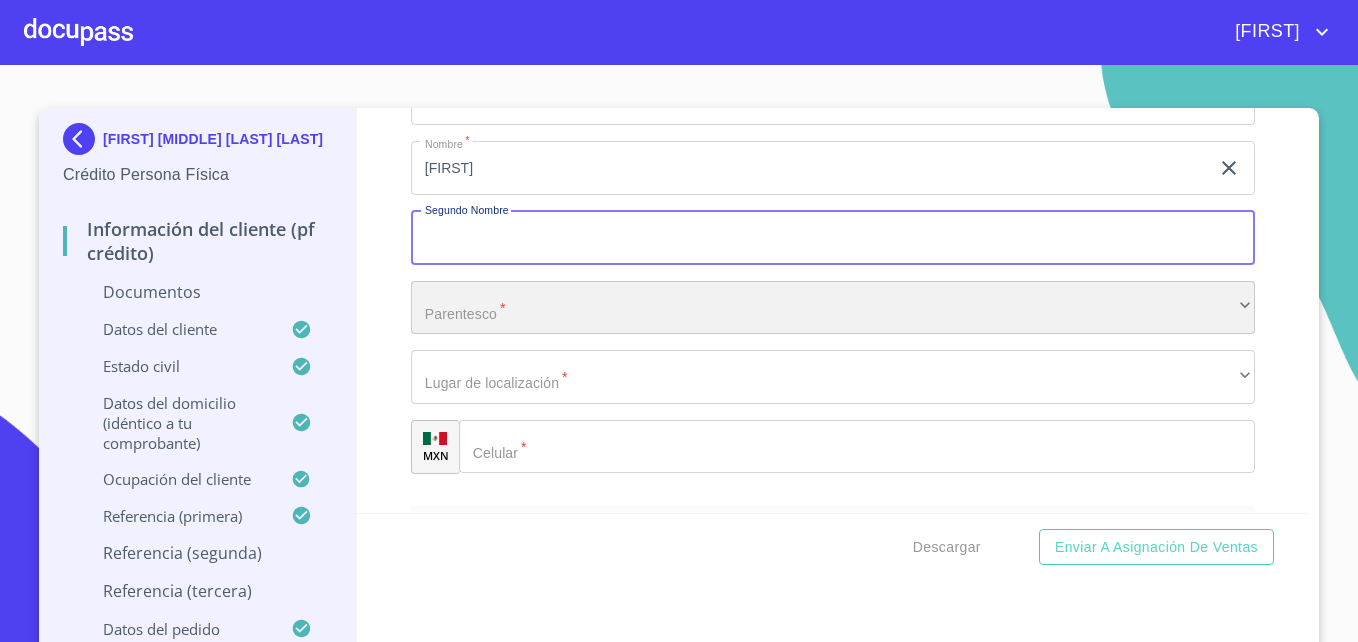 click on "​" at bounding box center [833, 308] 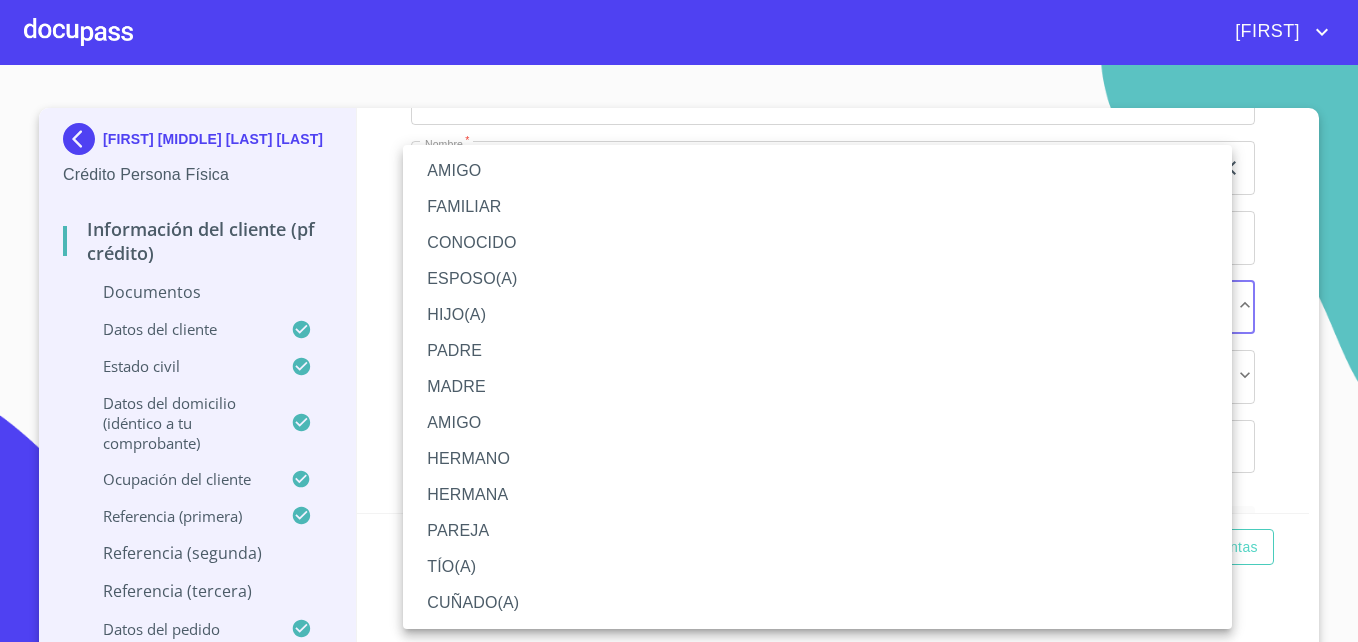 click on "AMIGO" at bounding box center (817, 171) 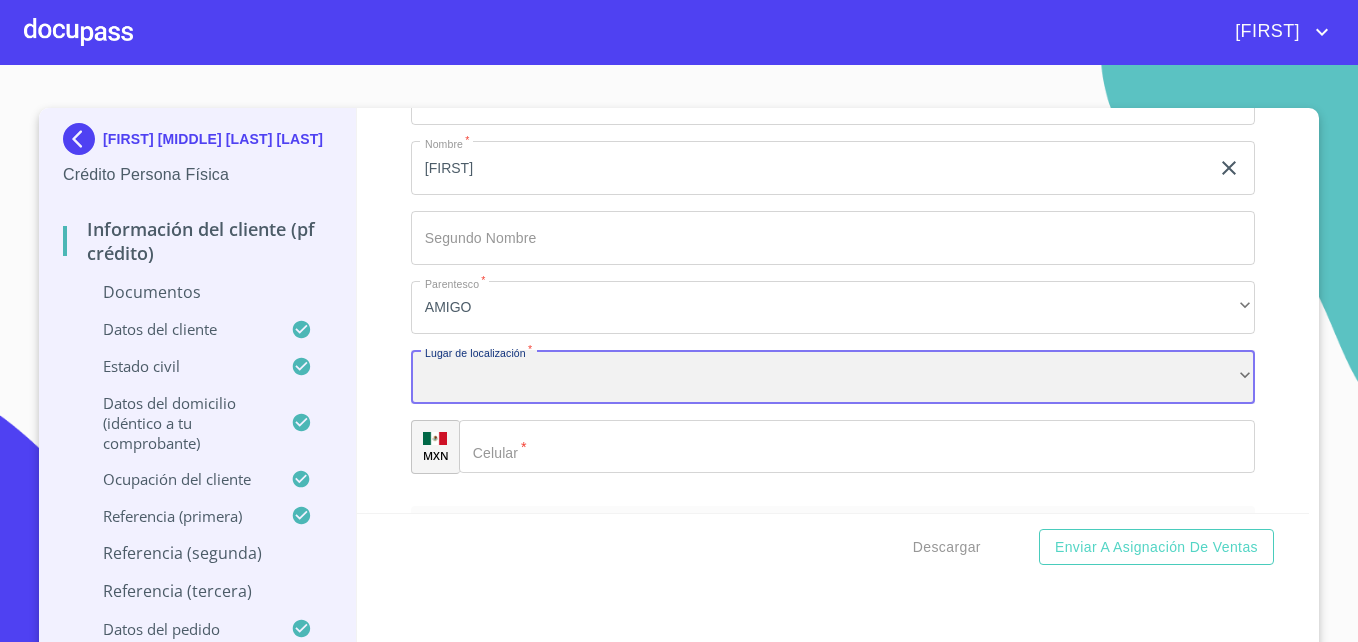 click on "​" at bounding box center (833, 377) 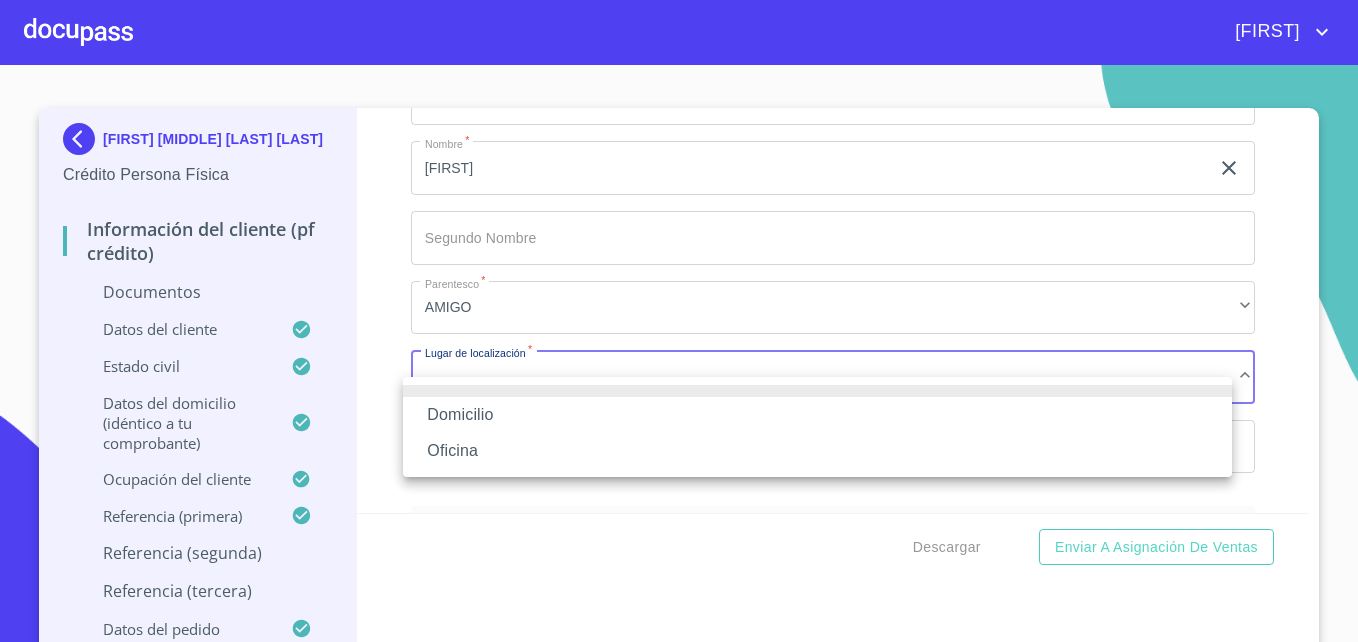 click on "Oficina" at bounding box center (817, 451) 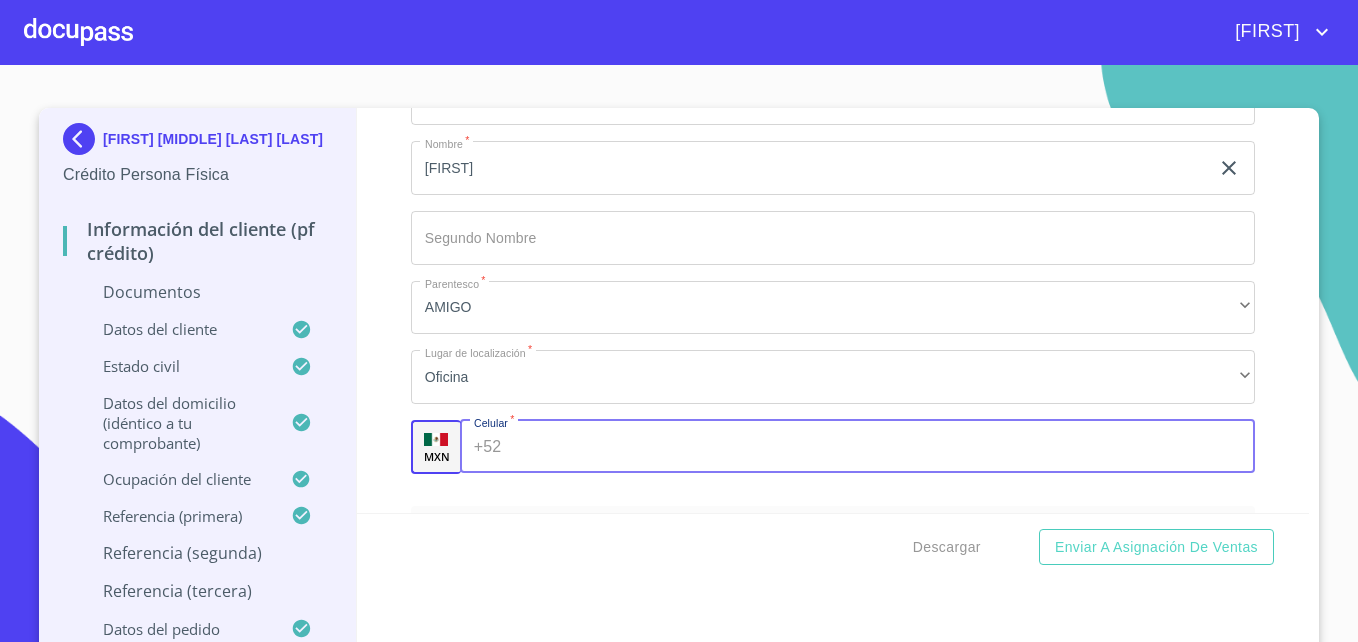 click on "Documento de identificación   *" at bounding box center [881, 447] 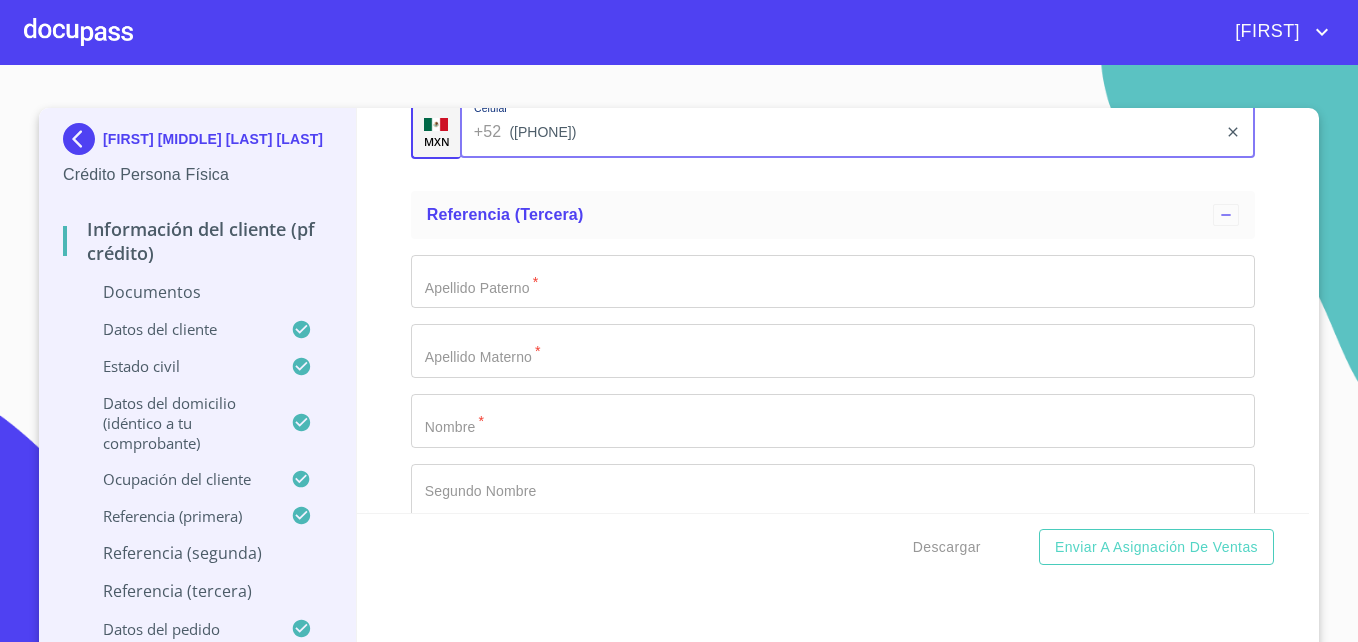 scroll, scrollTop: 10857, scrollLeft: 0, axis: vertical 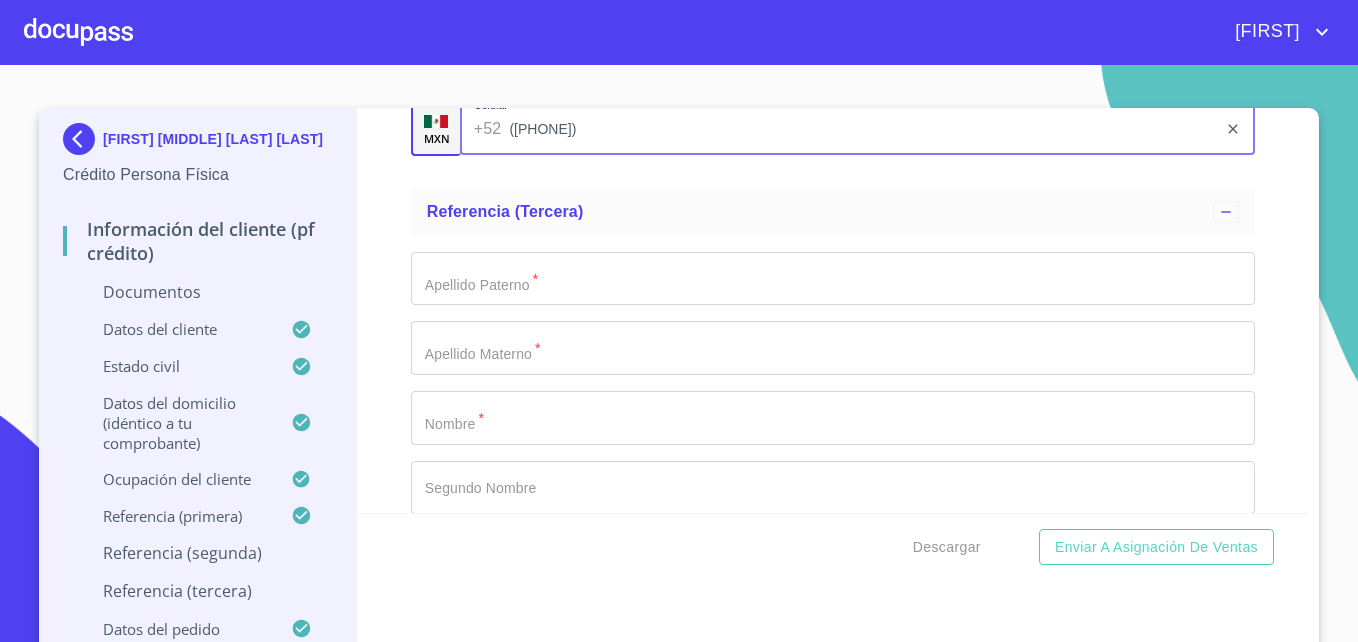 type on "([PHONE])" 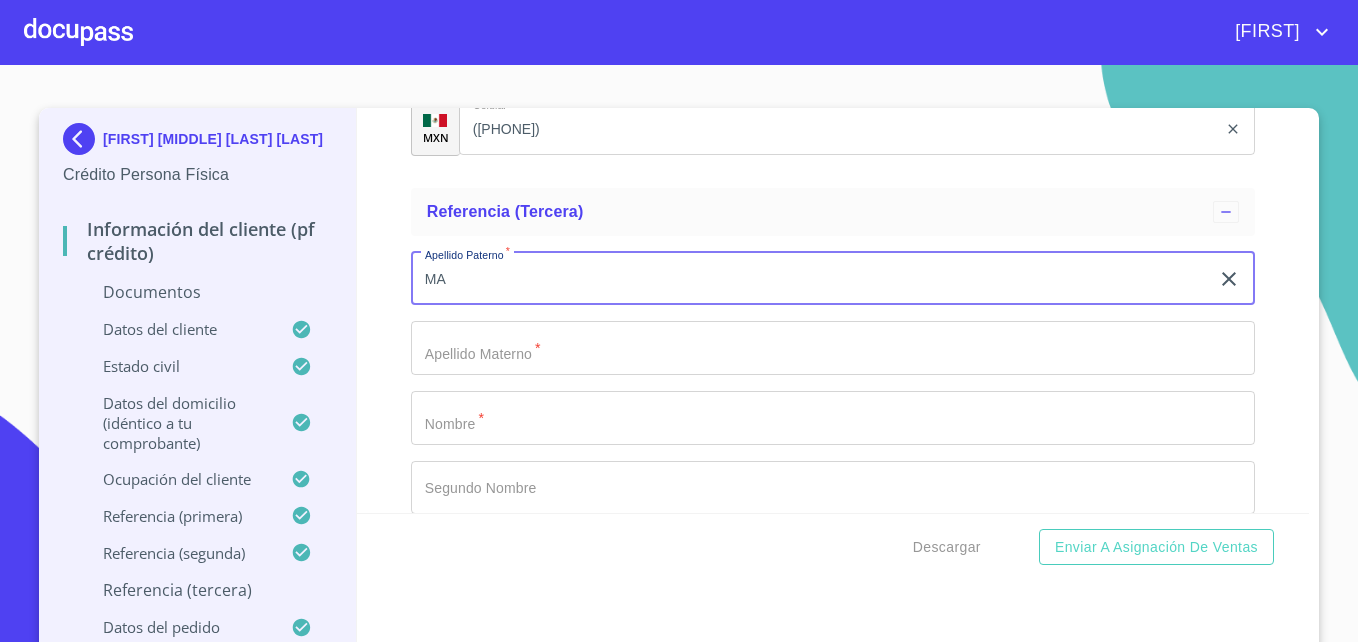 type on "M" 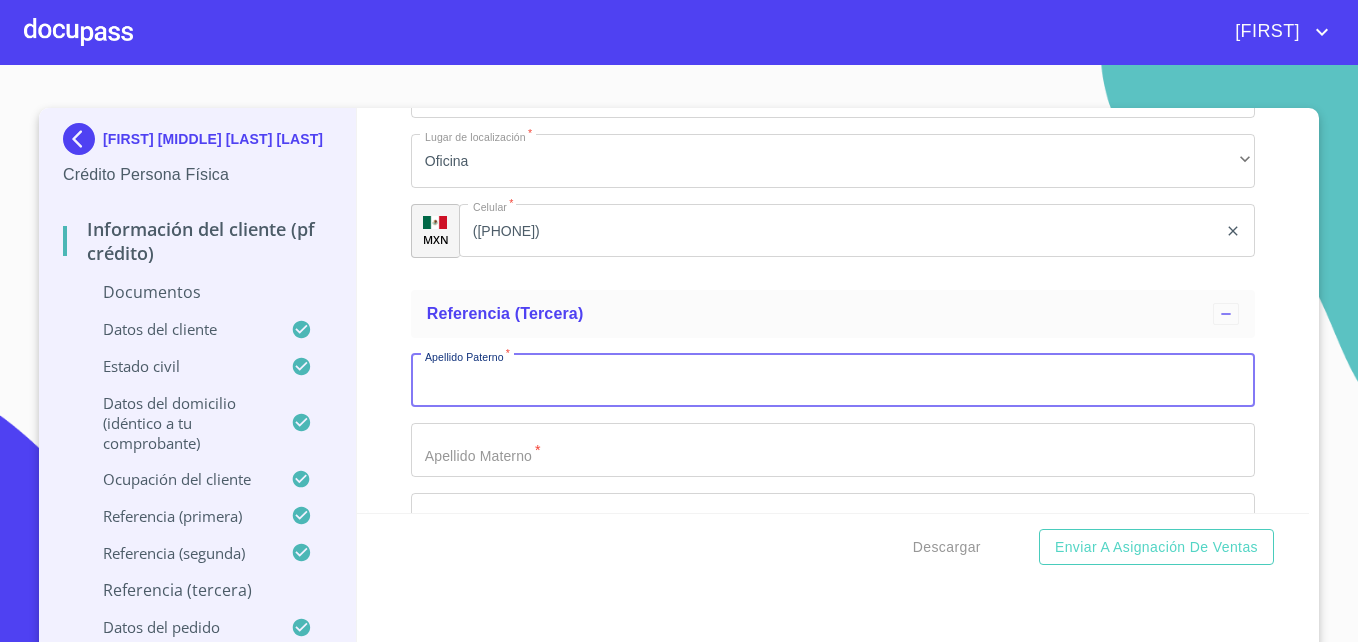 scroll, scrollTop: 10756, scrollLeft: 0, axis: vertical 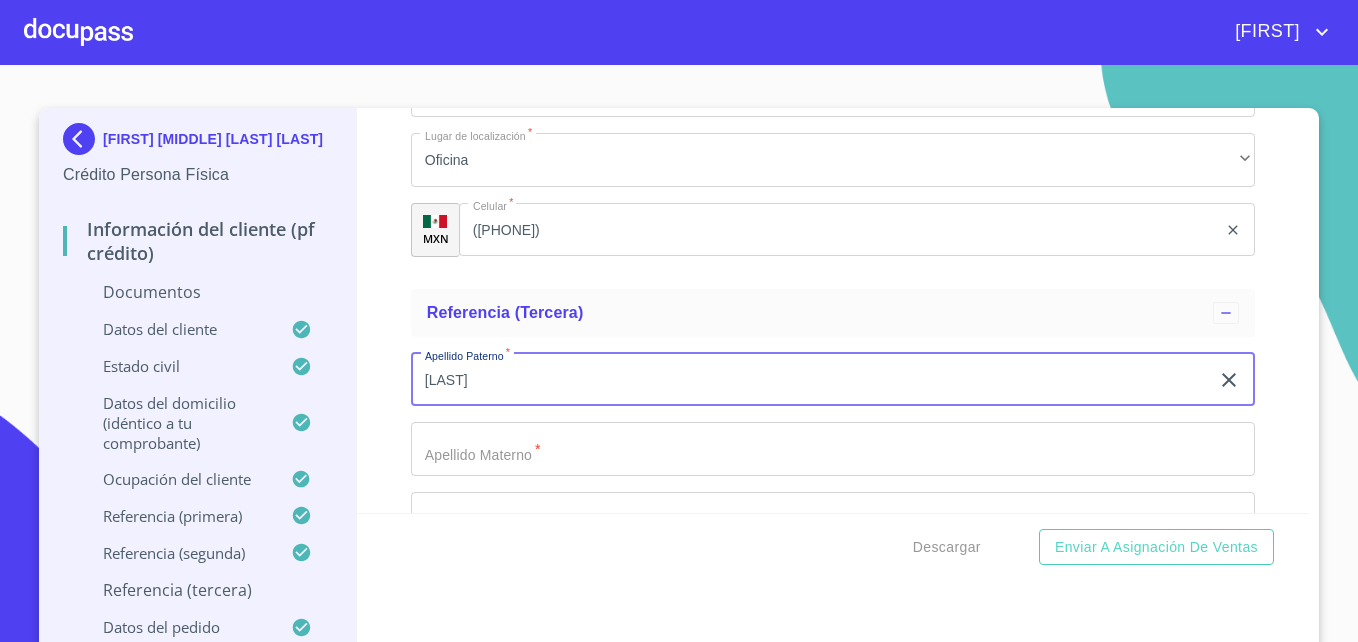 type on "[LAST]" 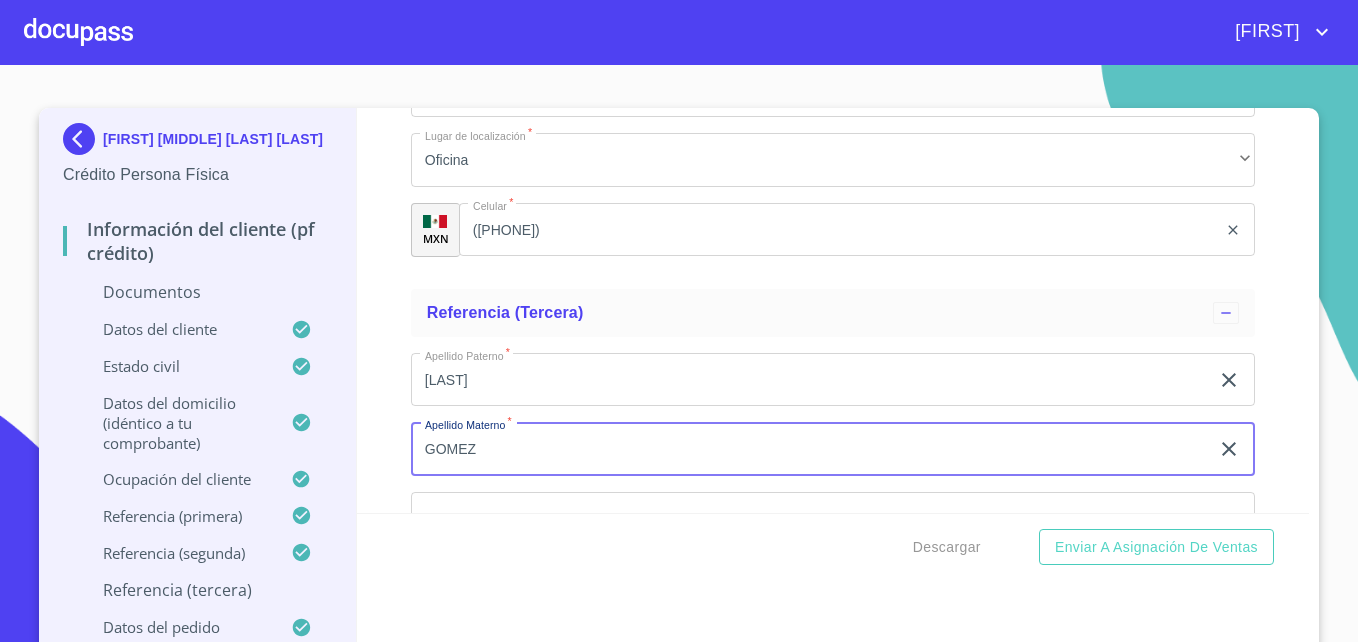 type on "GOMEZ" 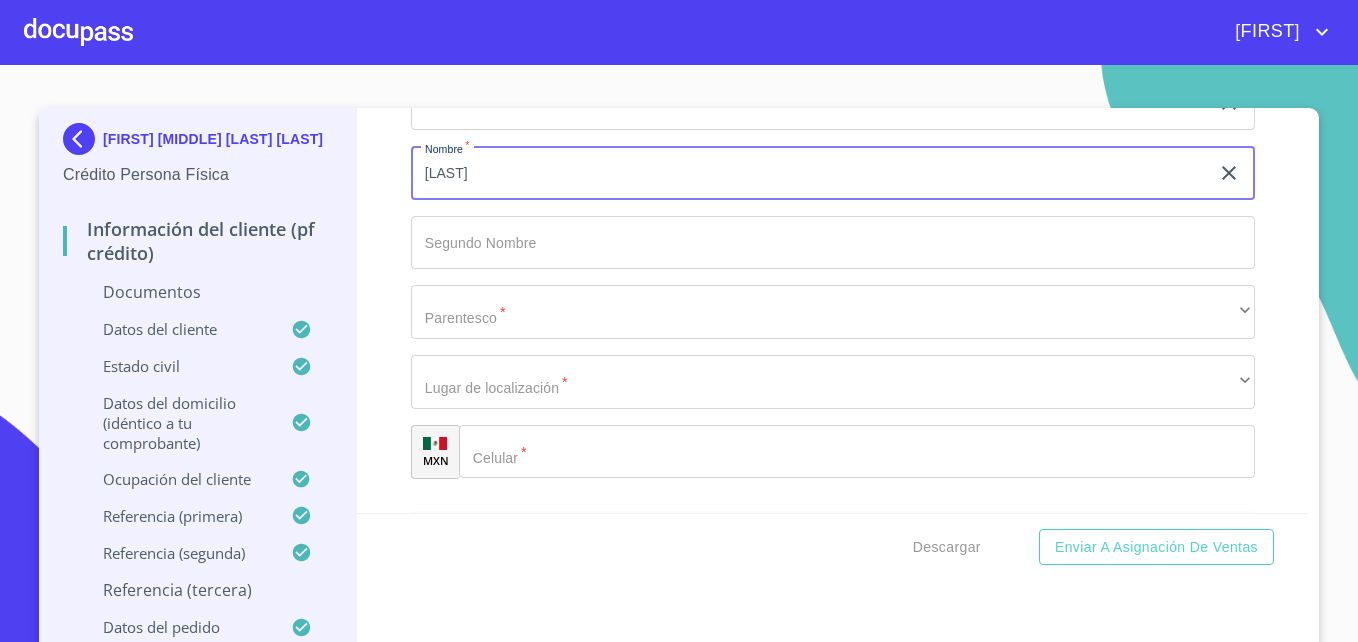 scroll, scrollTop: 11103, scrollLeft: 0, axis: vertical 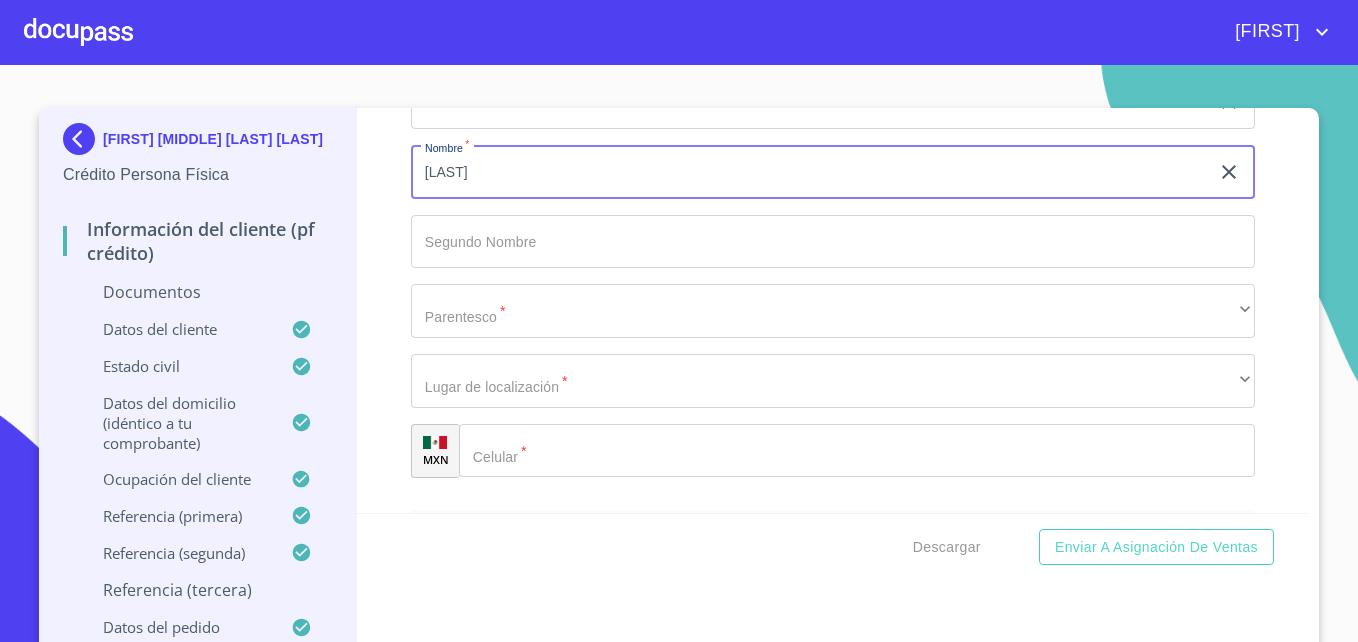 type on "[LAST]" 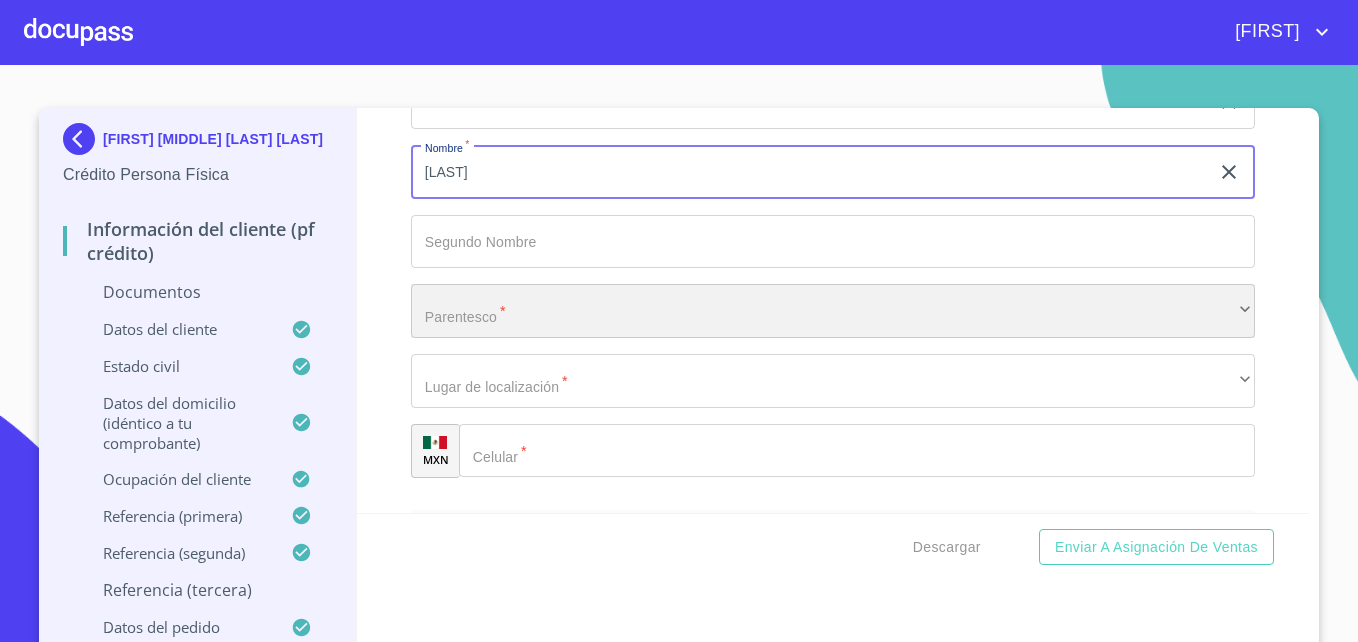 click on "​" at bounding box center [833, 311] 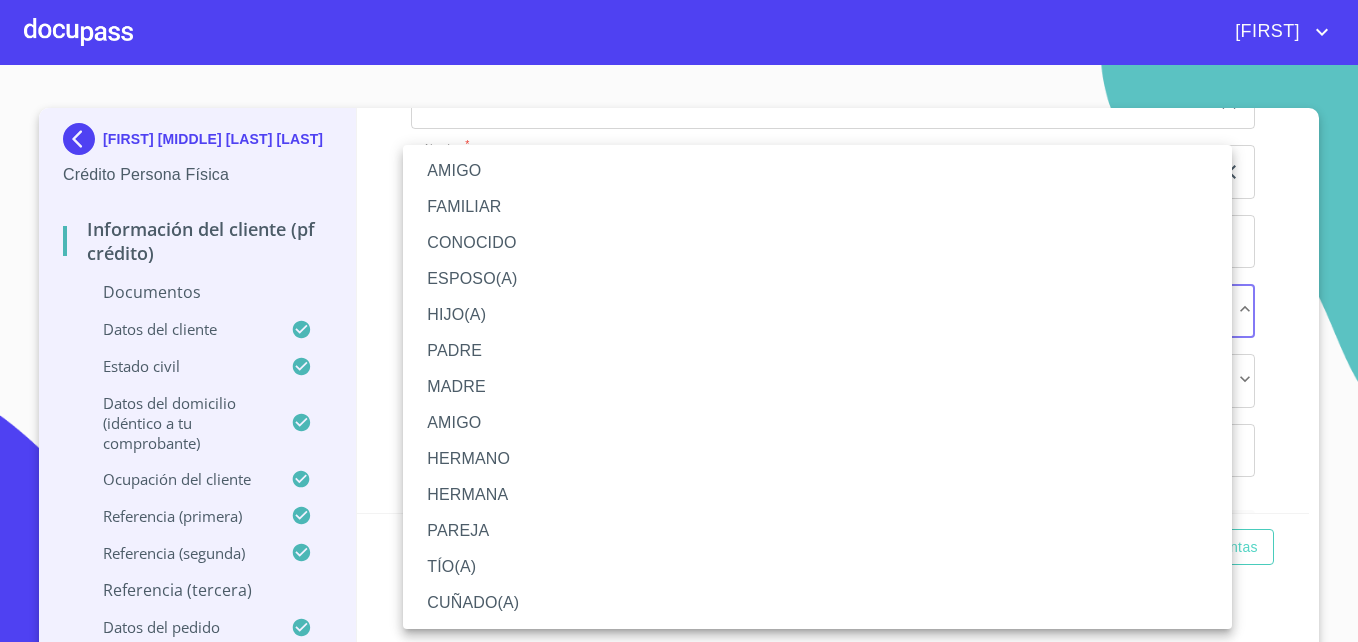 click on "AMIGO" at bounding box center (817, 171) 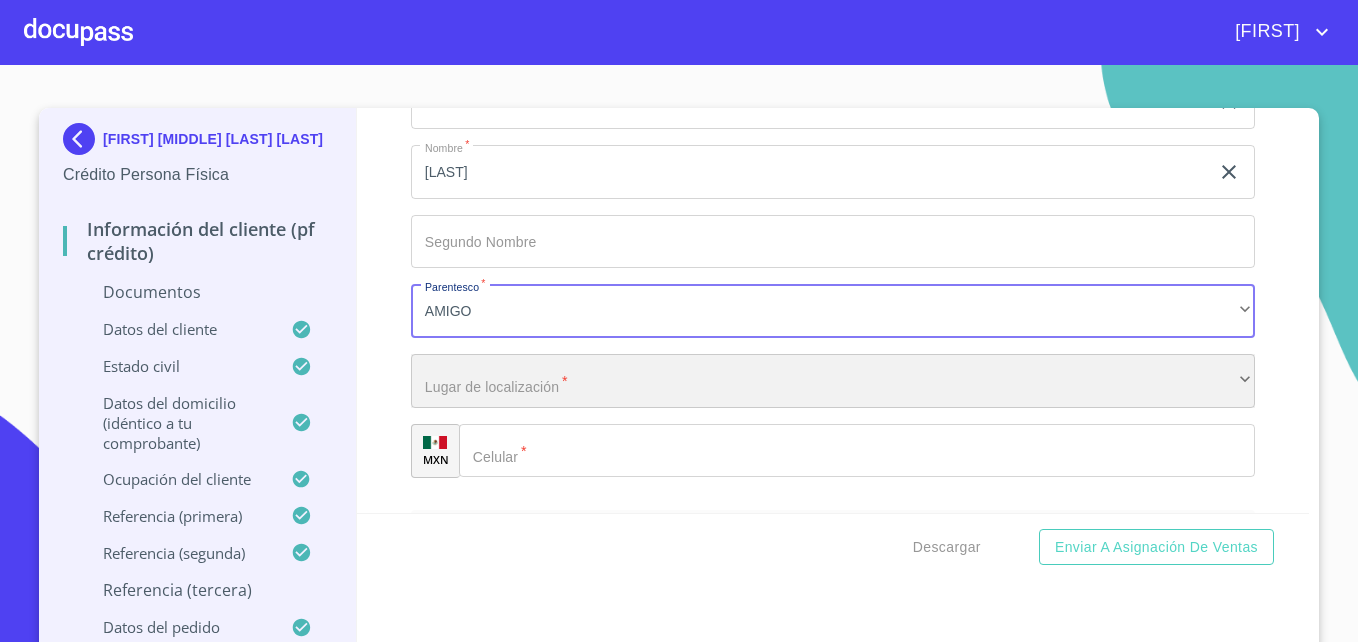 click on "​" at bounding box center [833, 381] 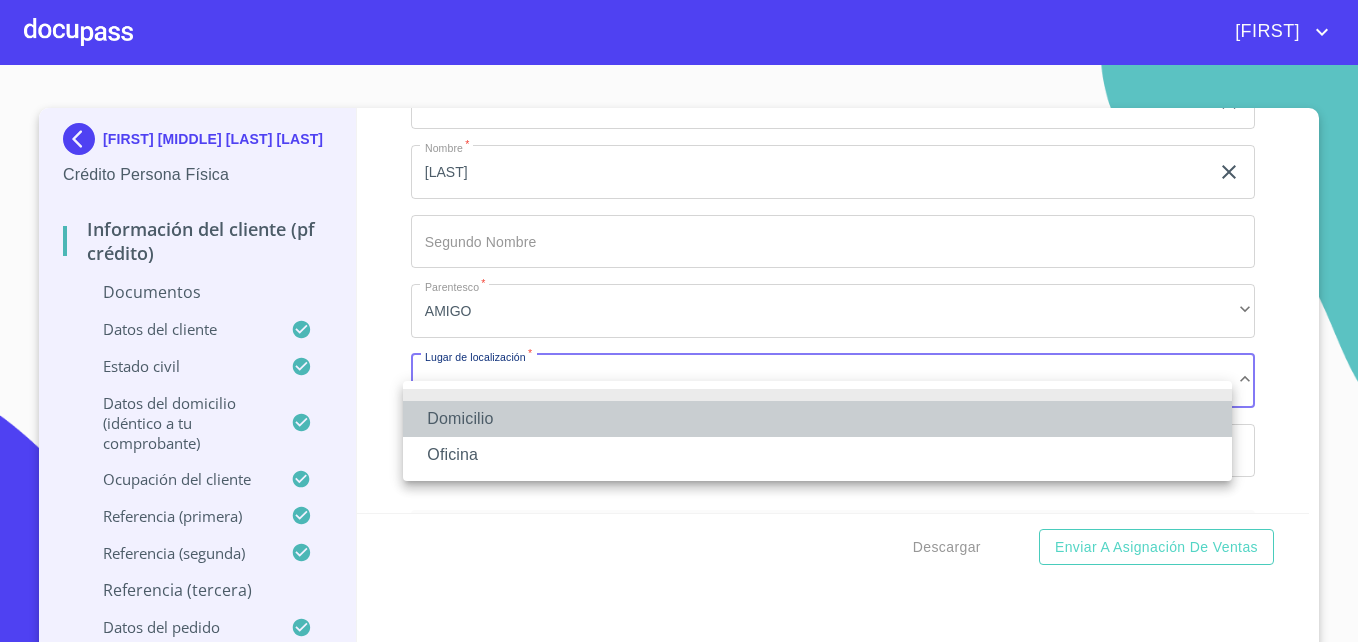 click on "Domicilio" at bounding box center [817, 419] 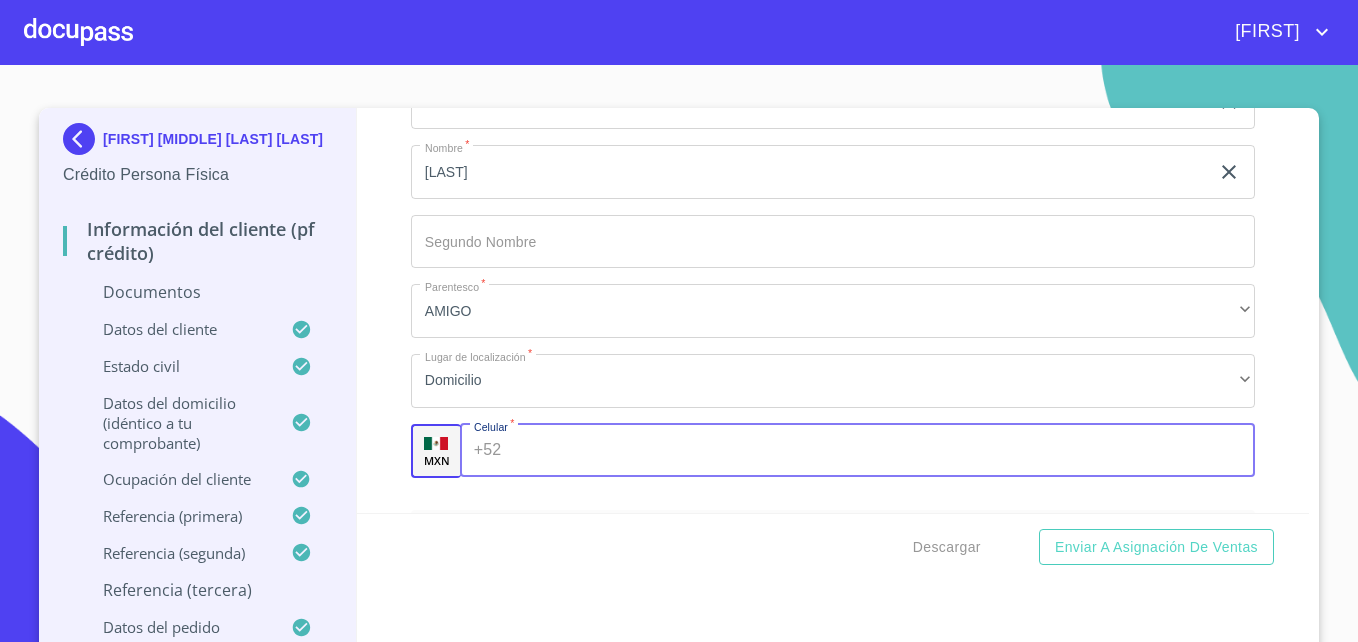 click on "Documento de identificación   *" at bounding box center [881, 451] 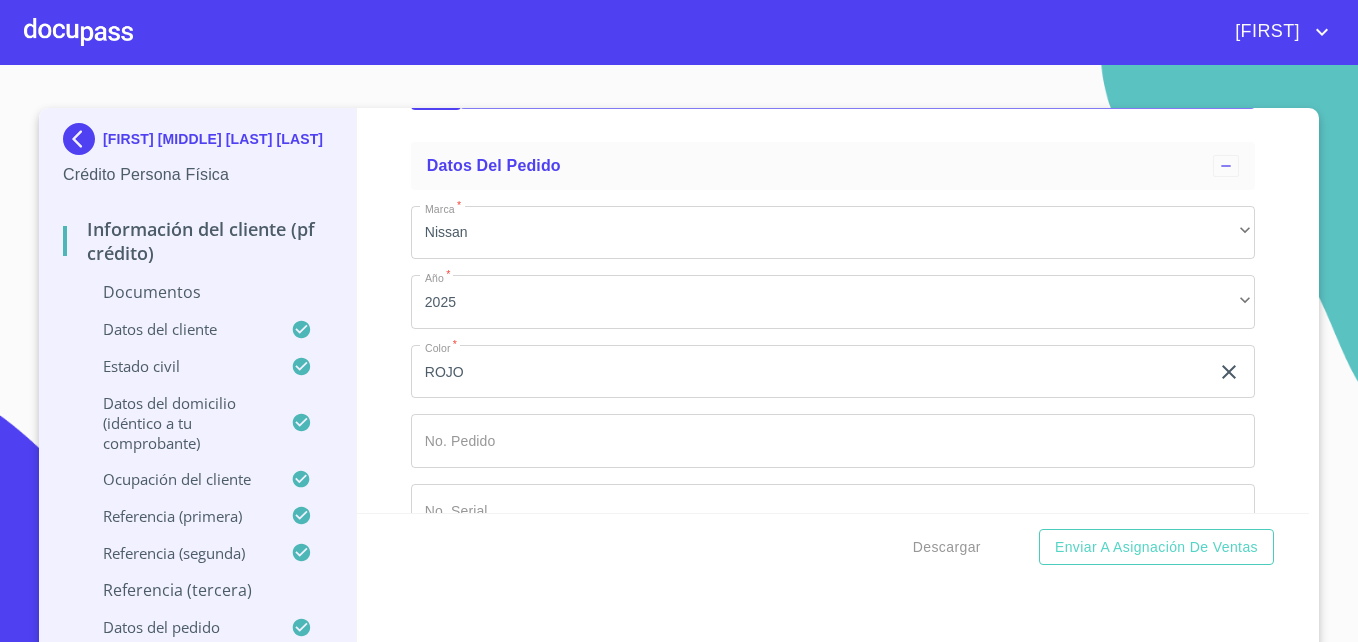 scroll, scrollTop: 11544, scrollLeft: 0, axis: vertical 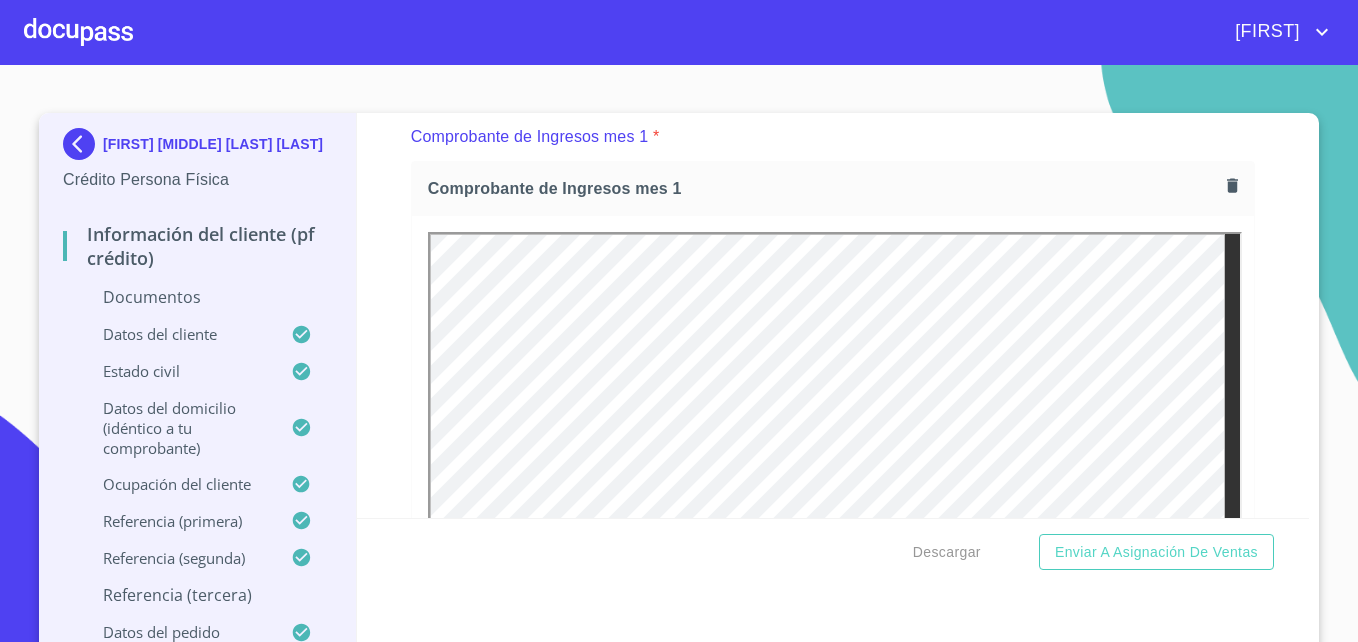type on "([PHONE])" 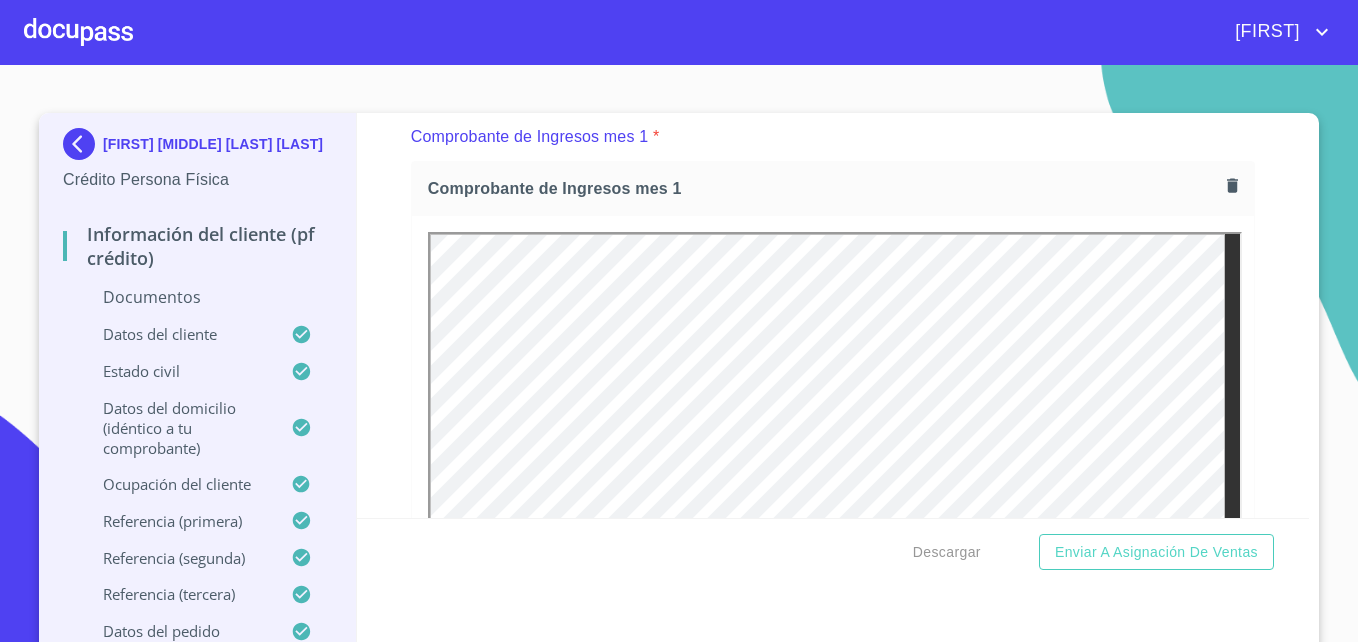 drag, startPoint x: 1255, startPoint y: 243, endPoint x: 371, endPoint y: 172, distance: 886.8467 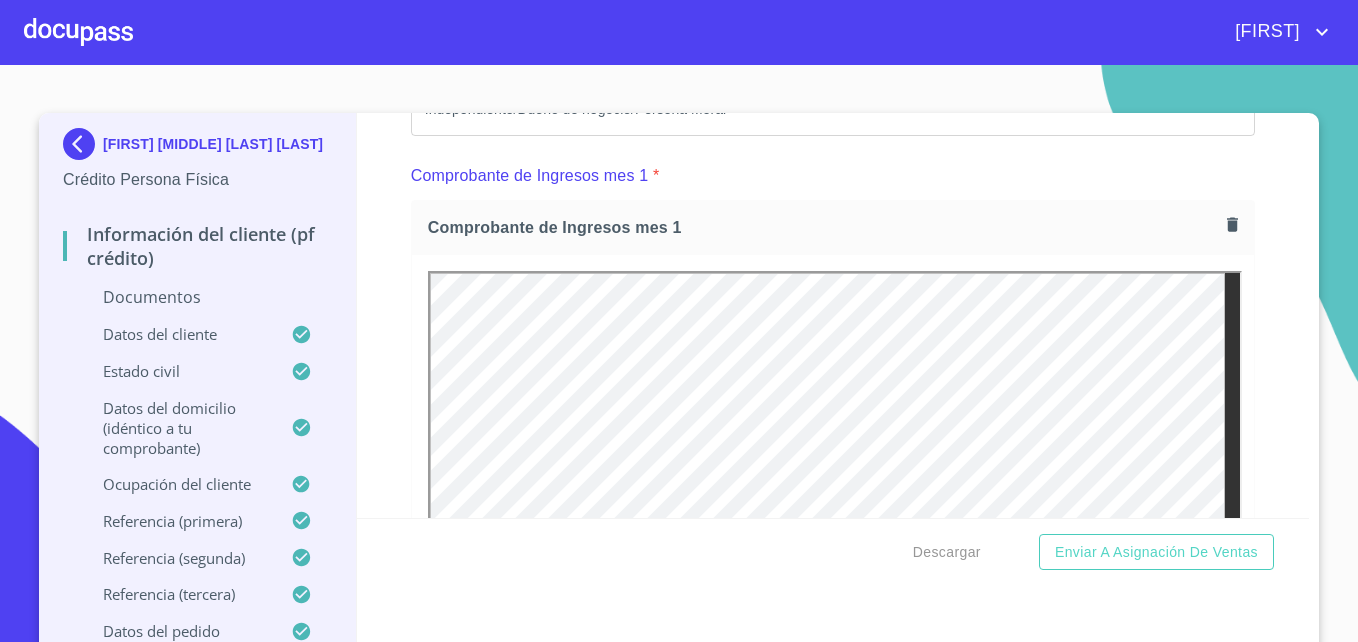 scroll, scrollTop: 1949, scrollLeft: 0, axis: vertical 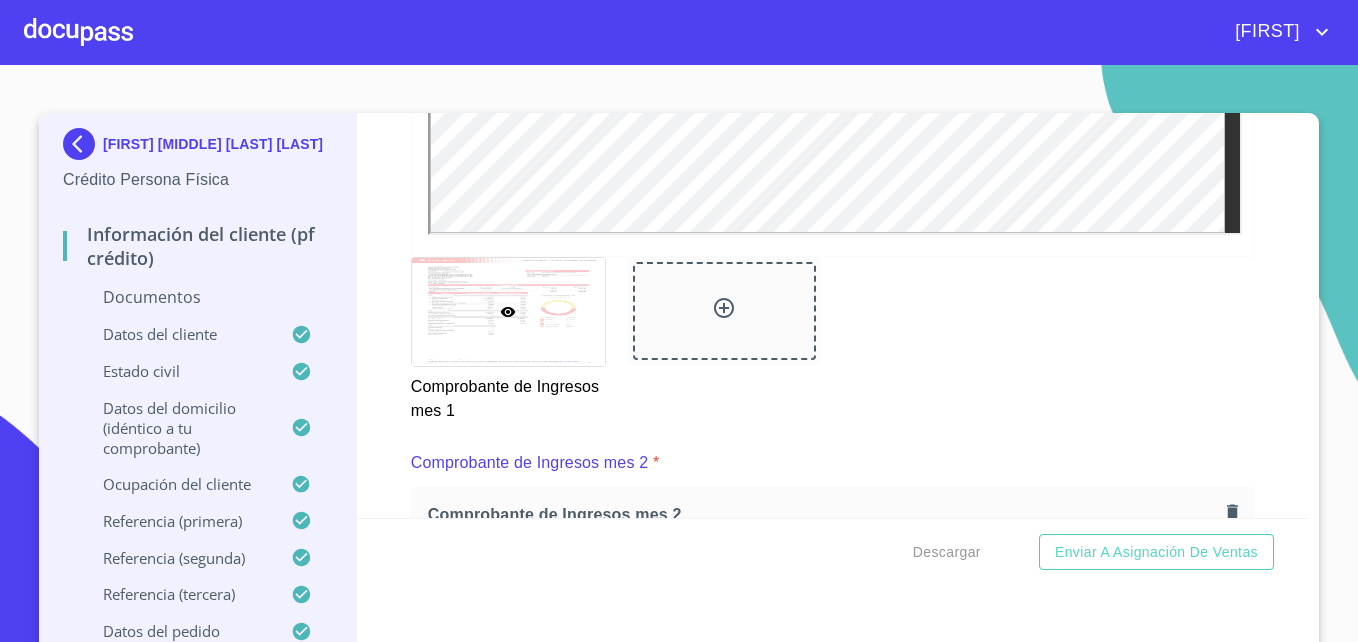 click at bounding box center [508, 312] 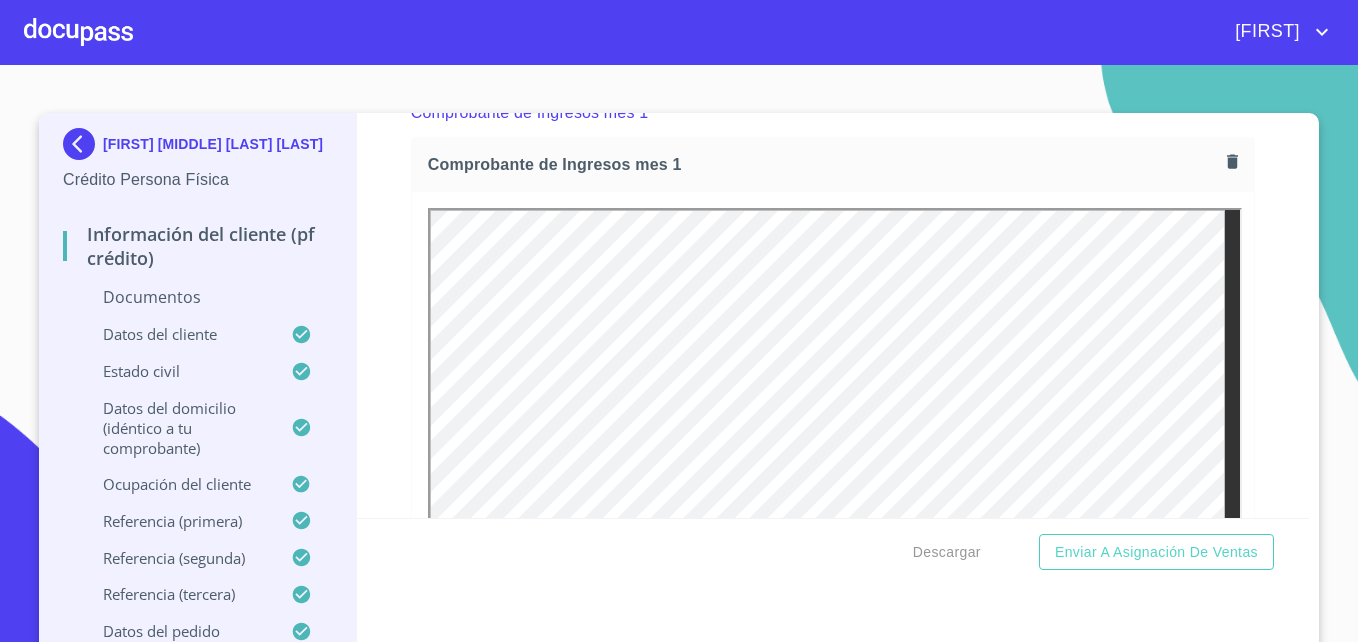 scroll, scrollTop: 17, scrollLeft: 0, axis: vertical 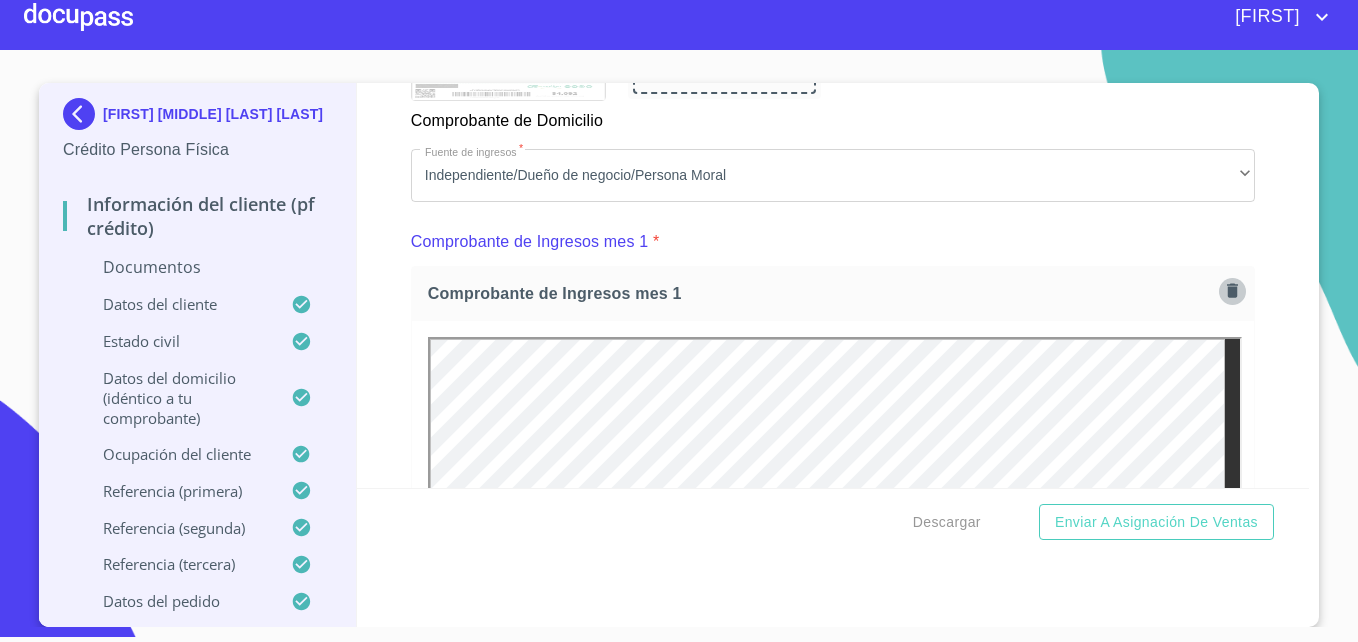 click 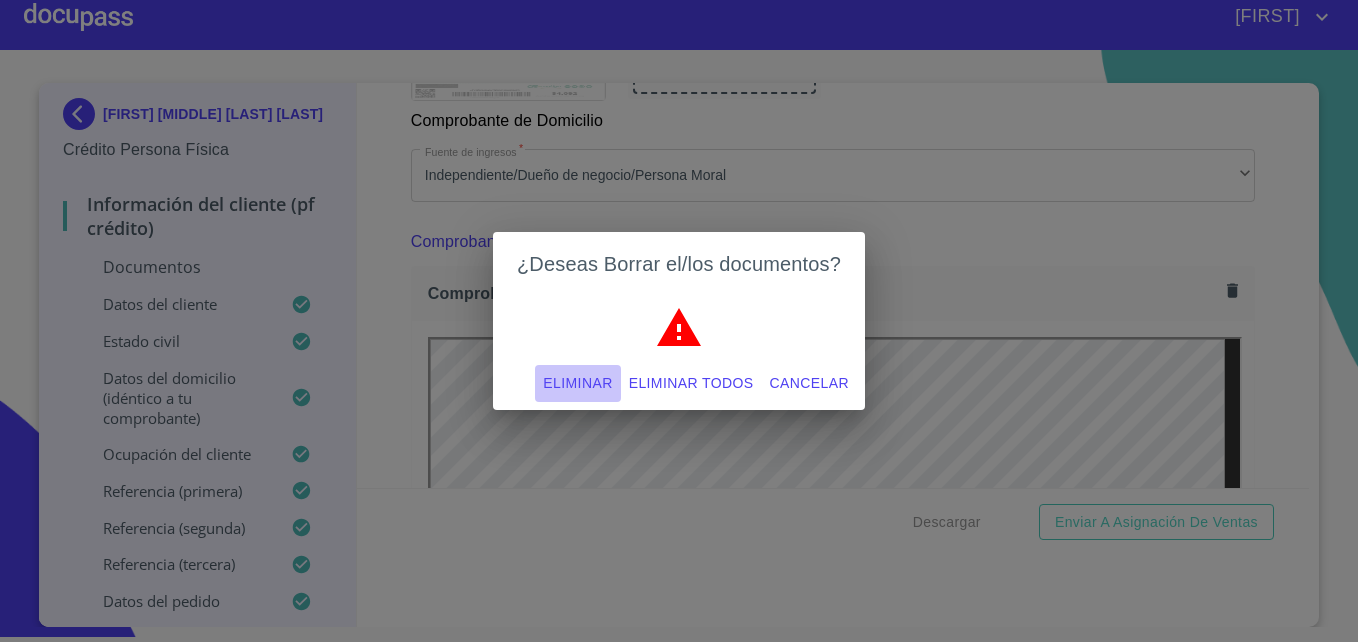 click on "Eliminar" at bounding box center [577, 383] 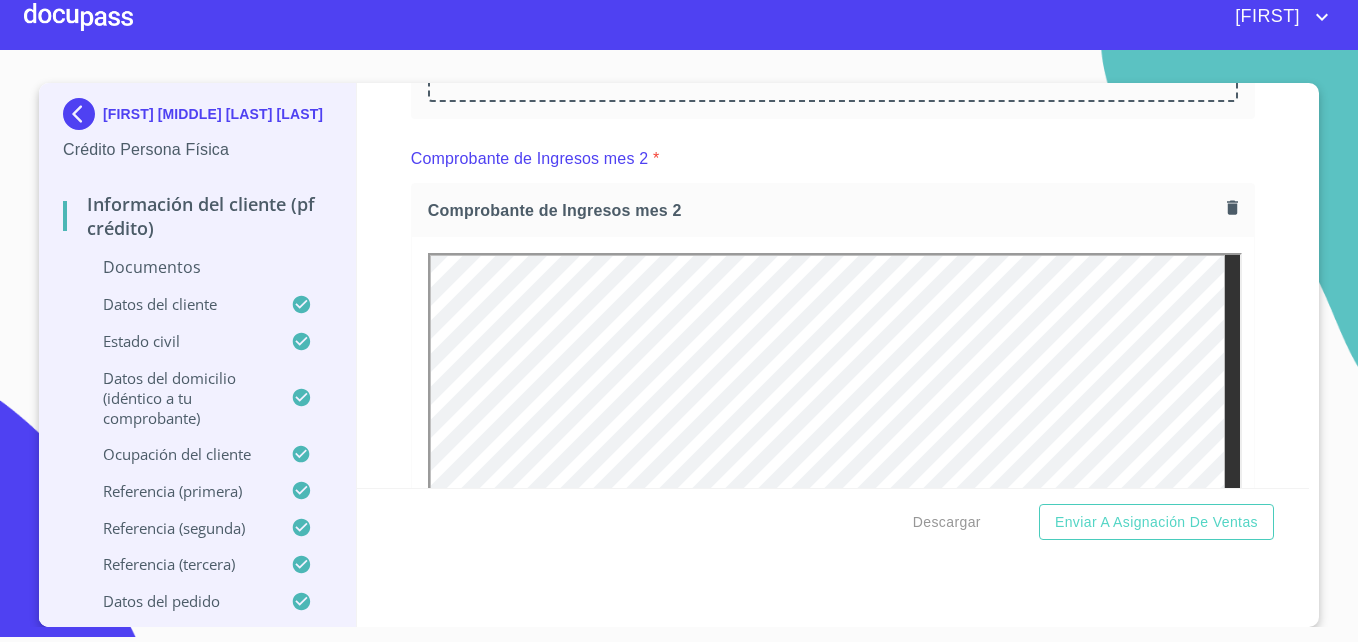 scroll, scrollTop: 2109, scrollLeft: 0, axis: vertical 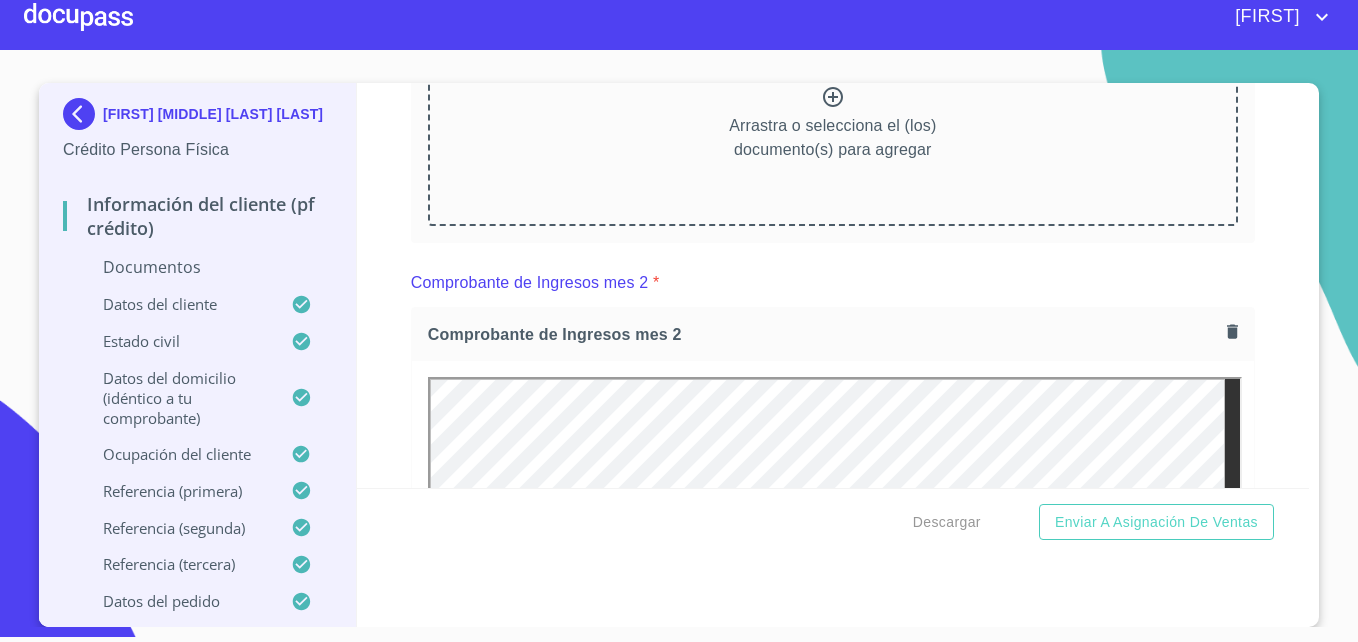 click 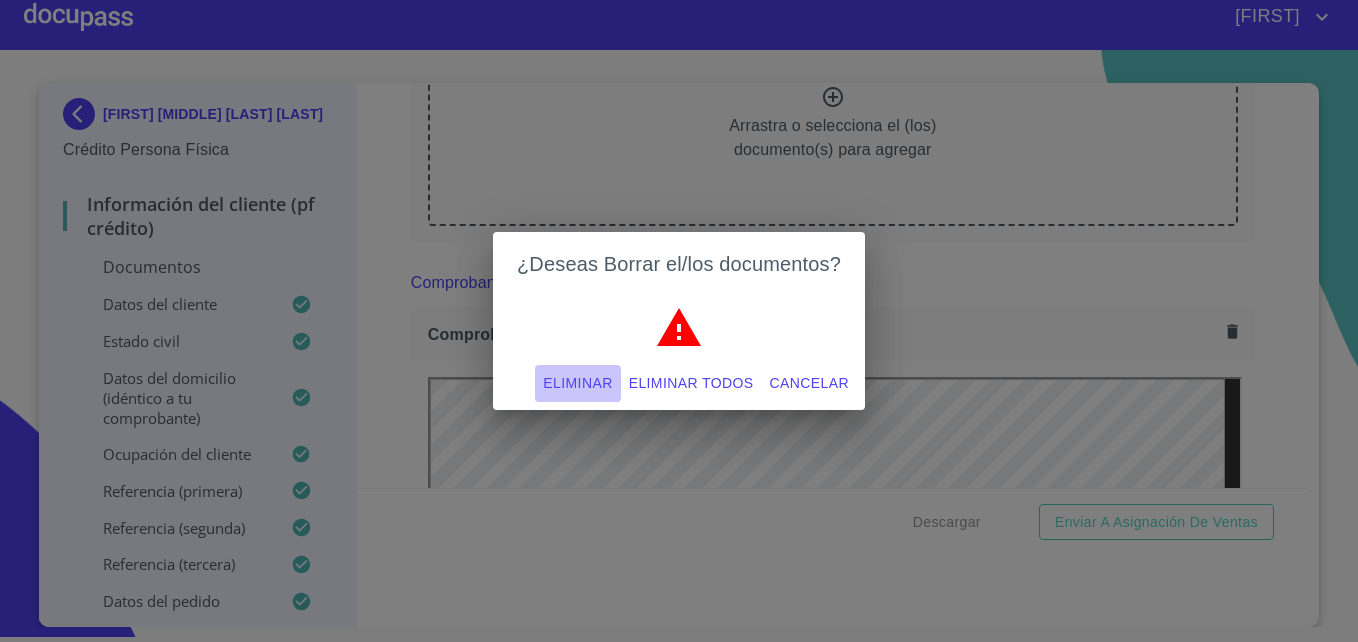 click on "Eliminar" at bounding box center [577, 383] 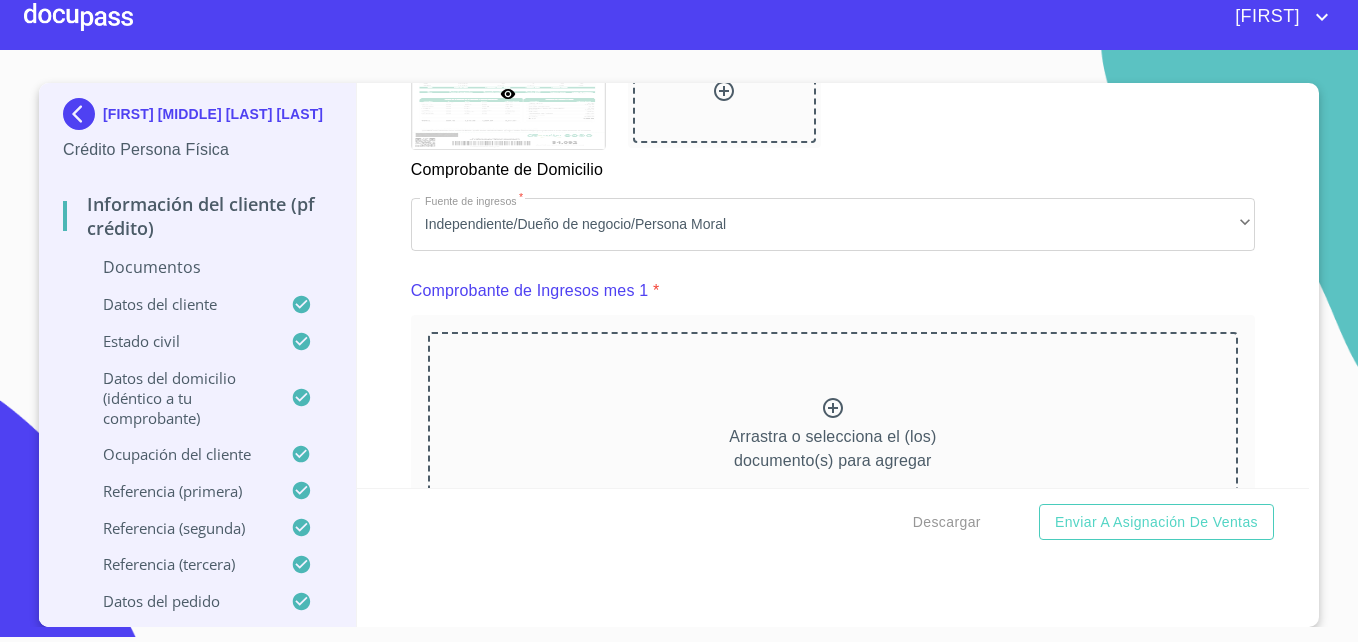 scroll, scrollTop: 1795, scrollLeft: 0, axis: vertical 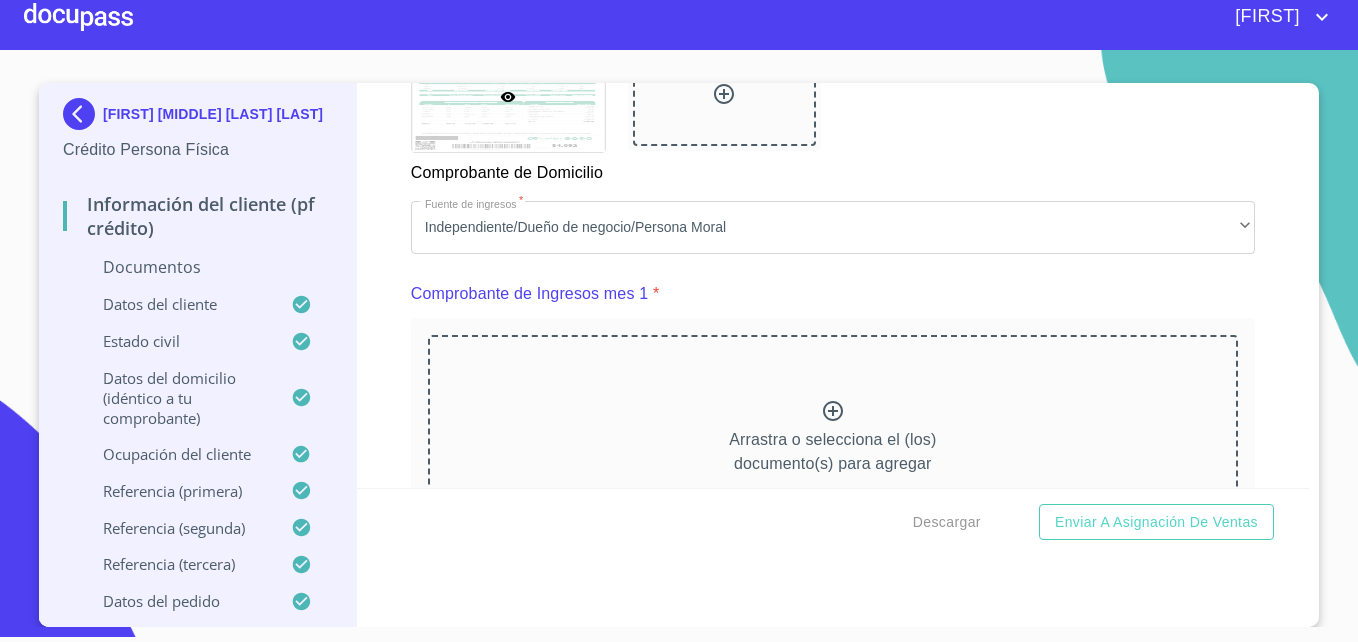 click on "Comprobante de Ingresos mes 1 *" at bounding box center [833, 294] 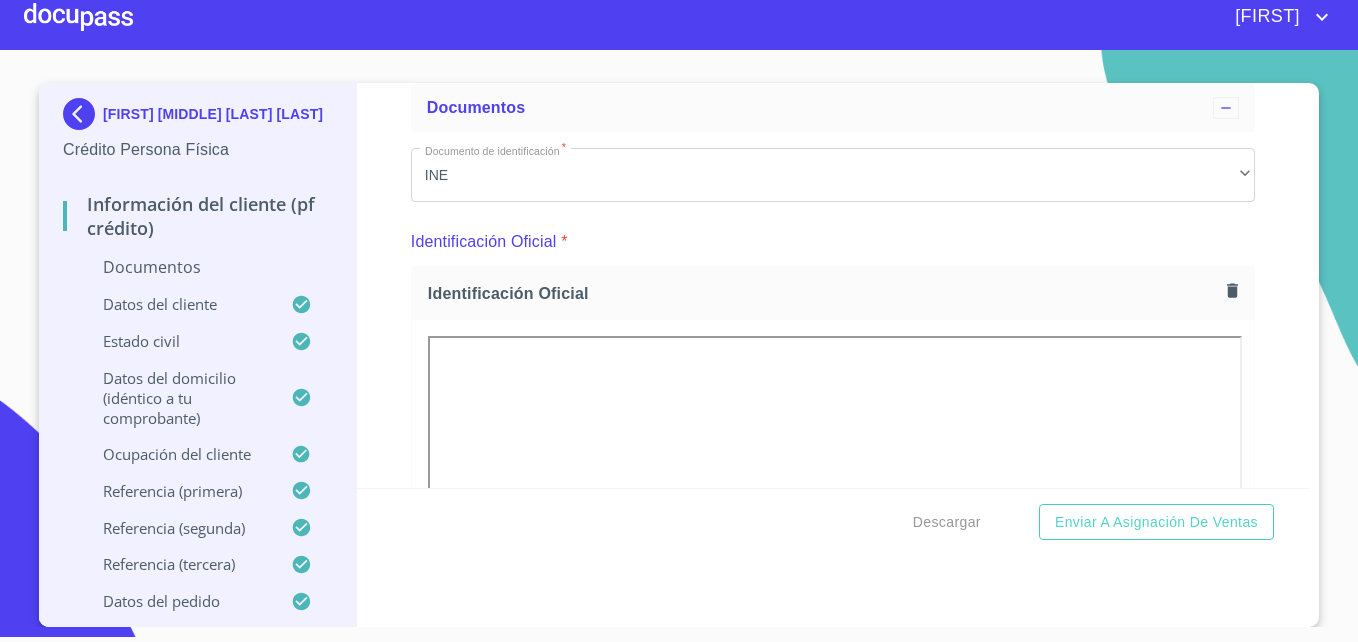 scroll, scrollTop: 0, scrollLeft: 0, axis: both 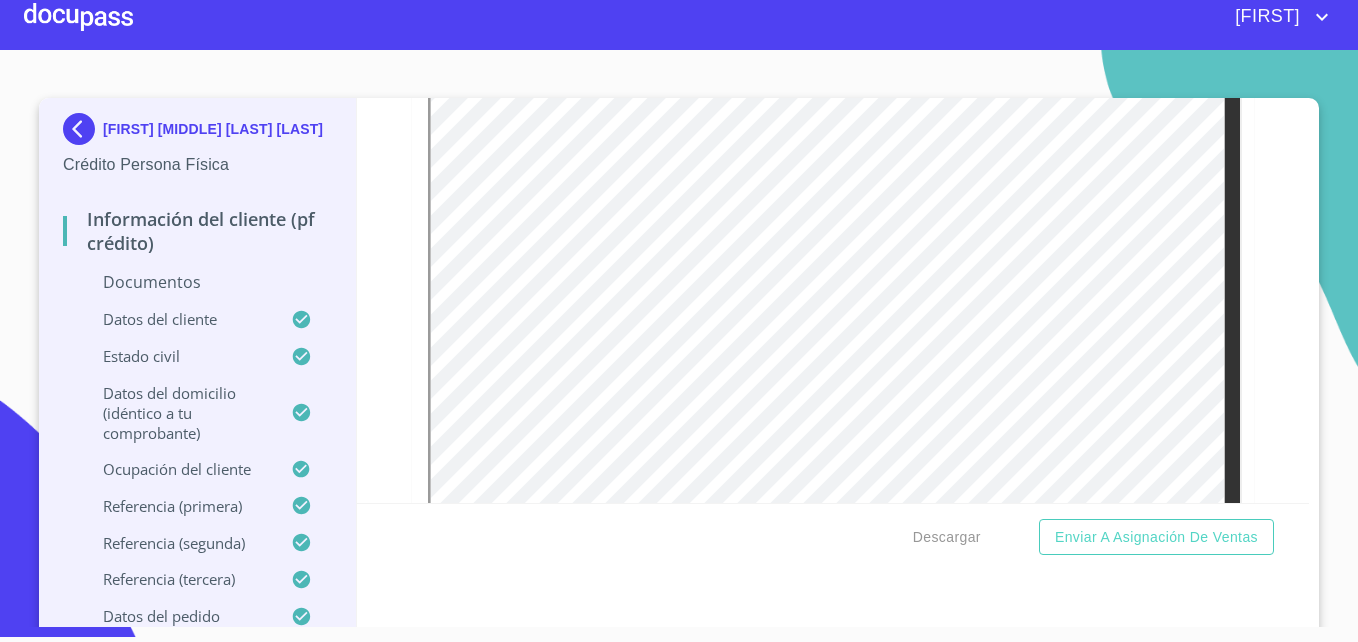 click at bounding box center [83, 129] 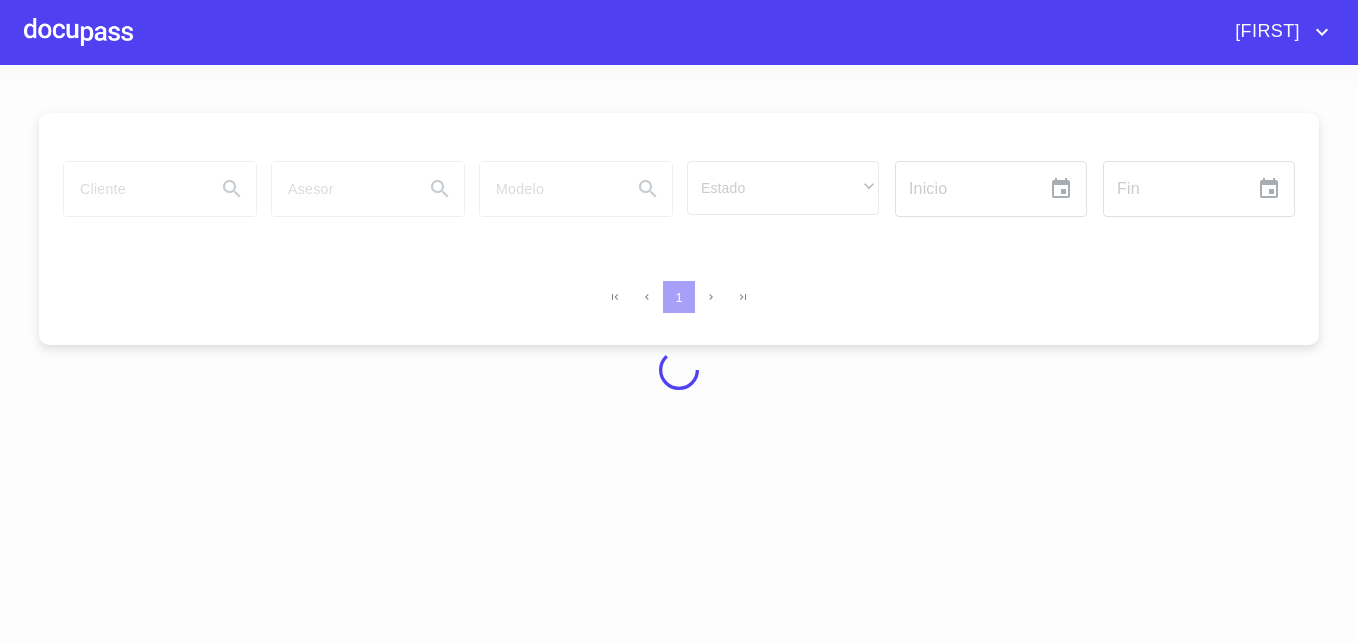 scroll, scrollTop: 0, scrollLeft: 0, axis: both 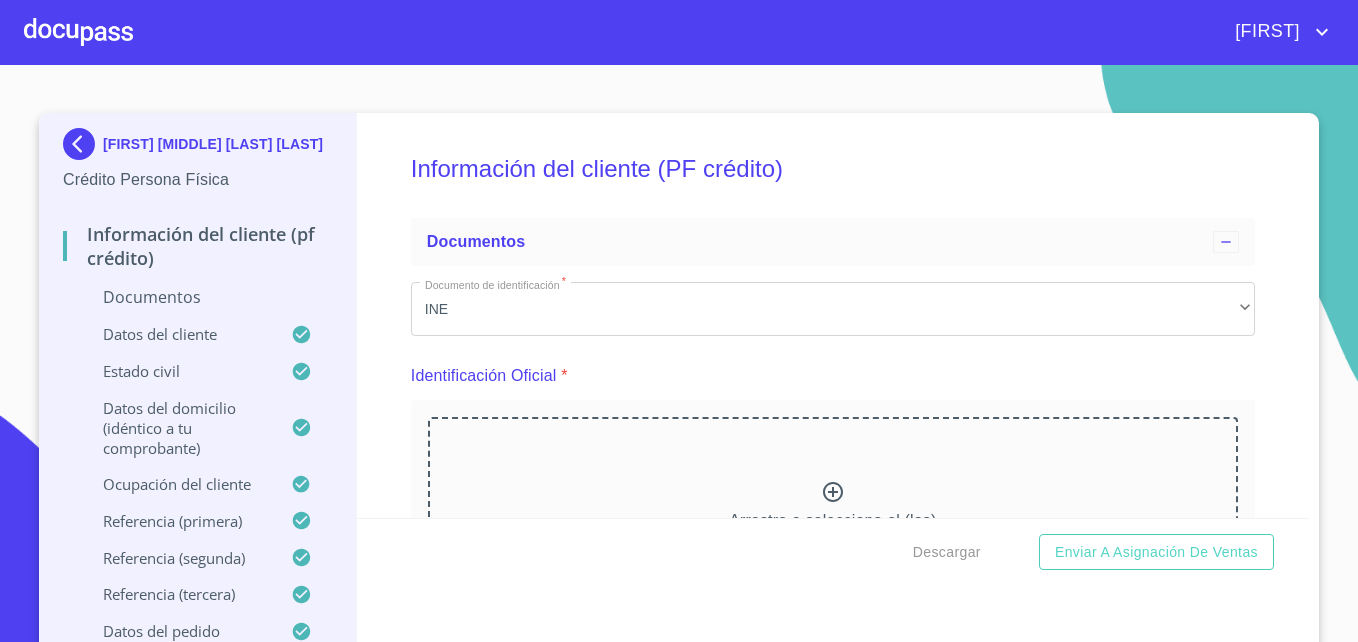 click at bounding box center (78, 32) 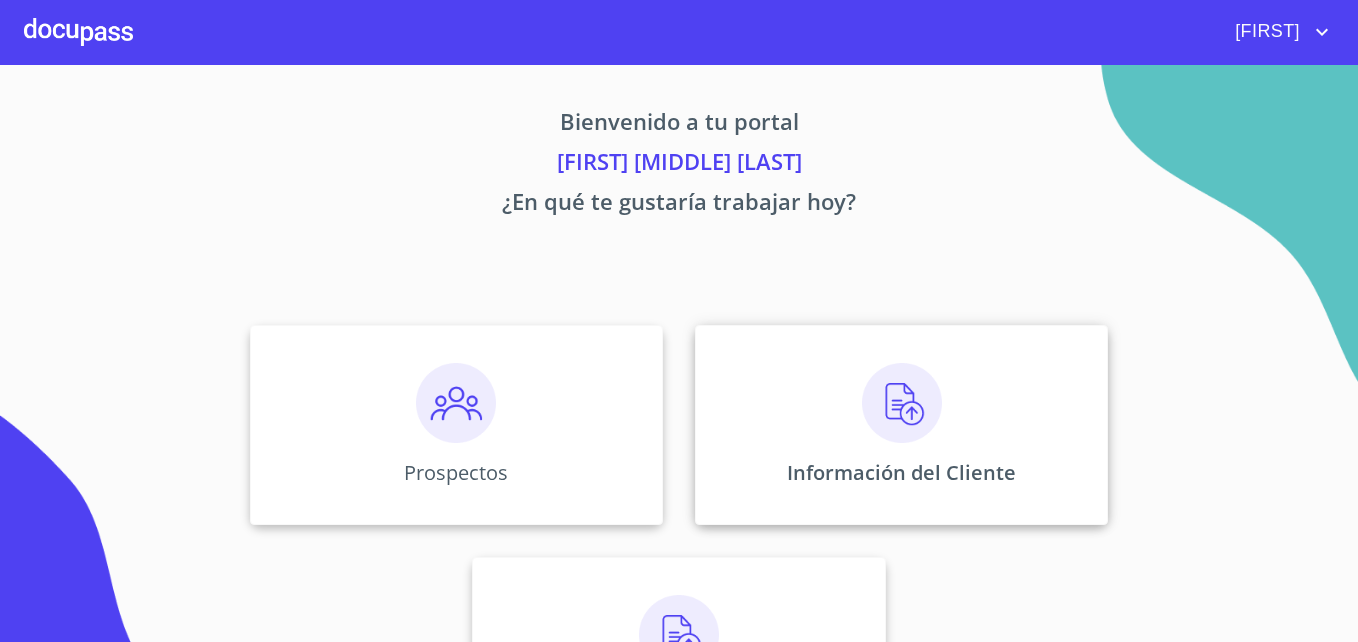 click at bounding box center (902, 403) 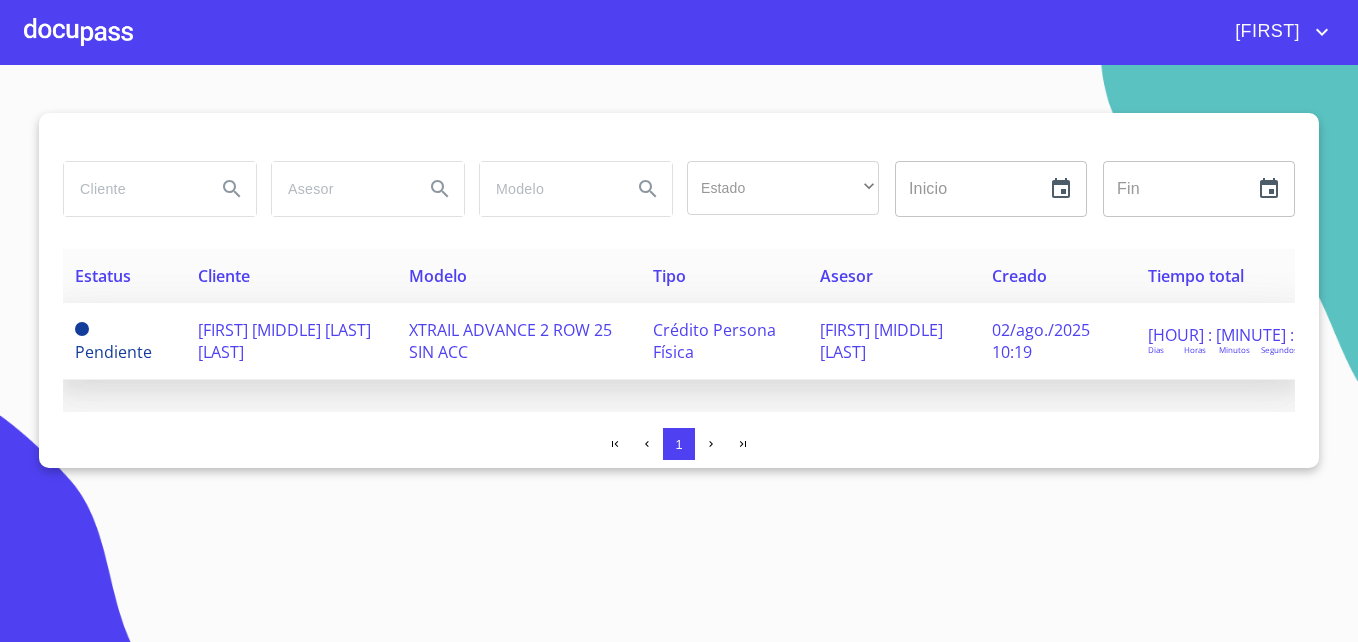 click on "Crédito Persona Física" at bounding box center (724, 341) 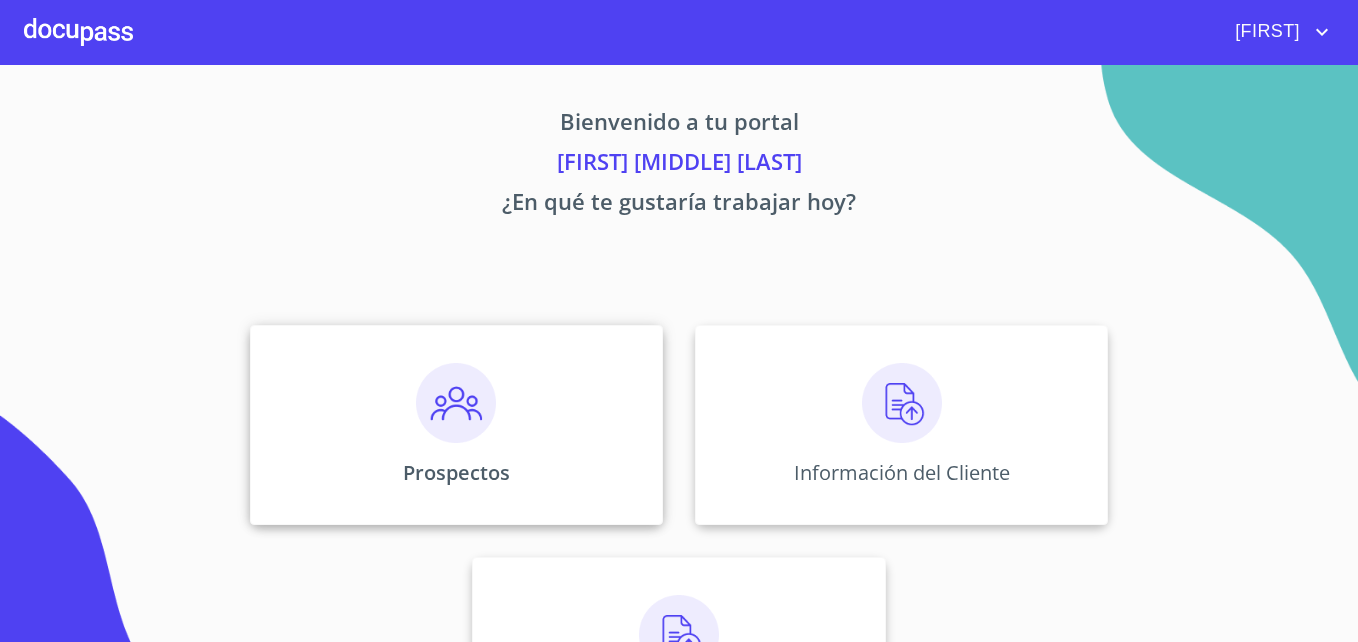 drag, startPoint x: 1237, startPoint y: 336, endPoint x: 412, endPoint y: 417, distance: 828.9668 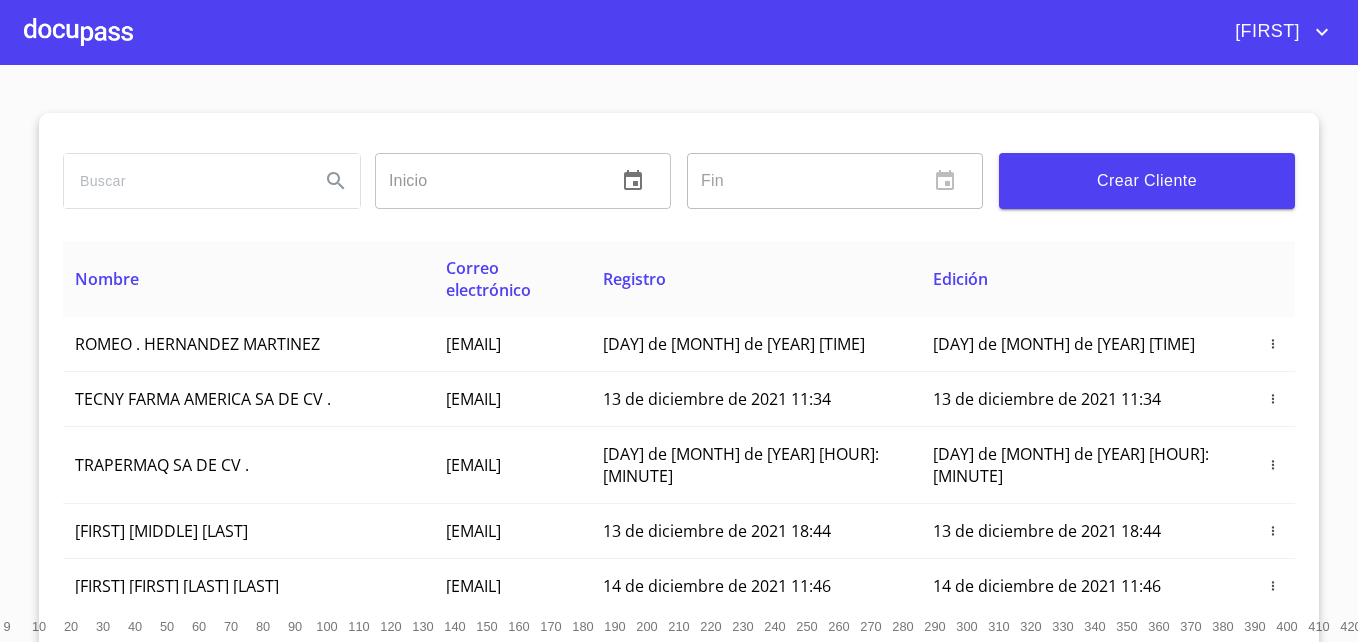 click at bounding box center [184, 181] 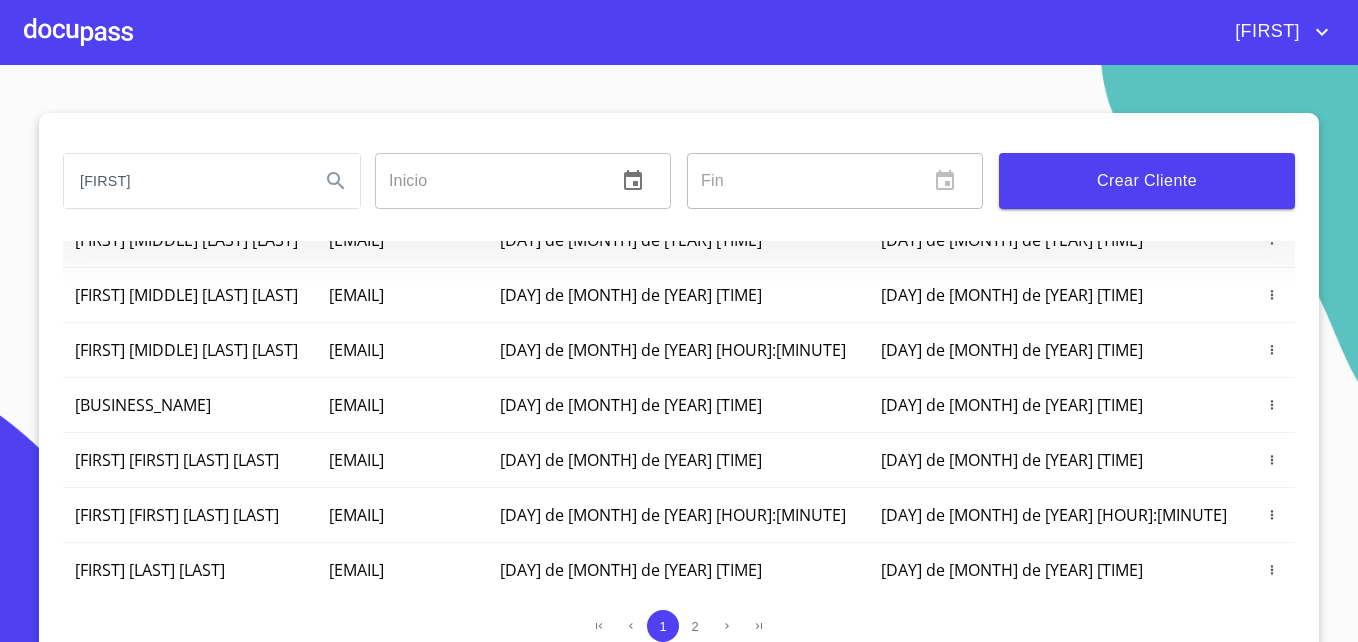 scroll, scrollTop: 283, scrollLeft: 0, axis: vertical 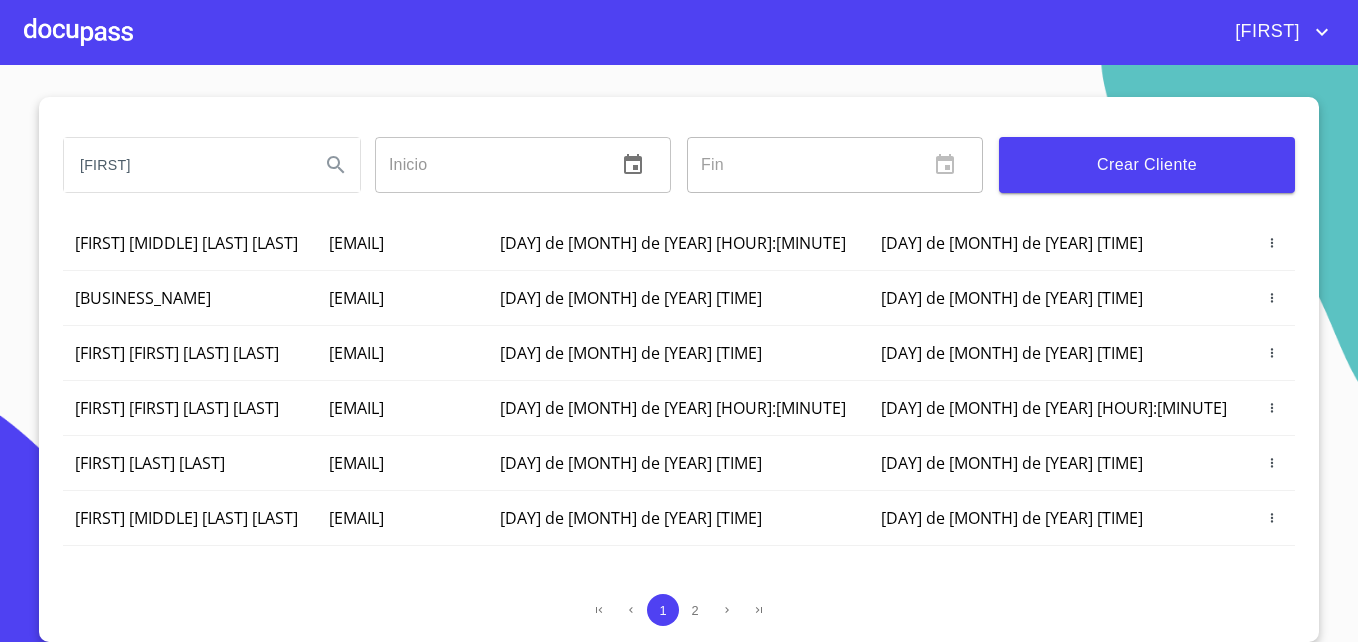 click on "[FIRST]" at bounding box center [184, 165] 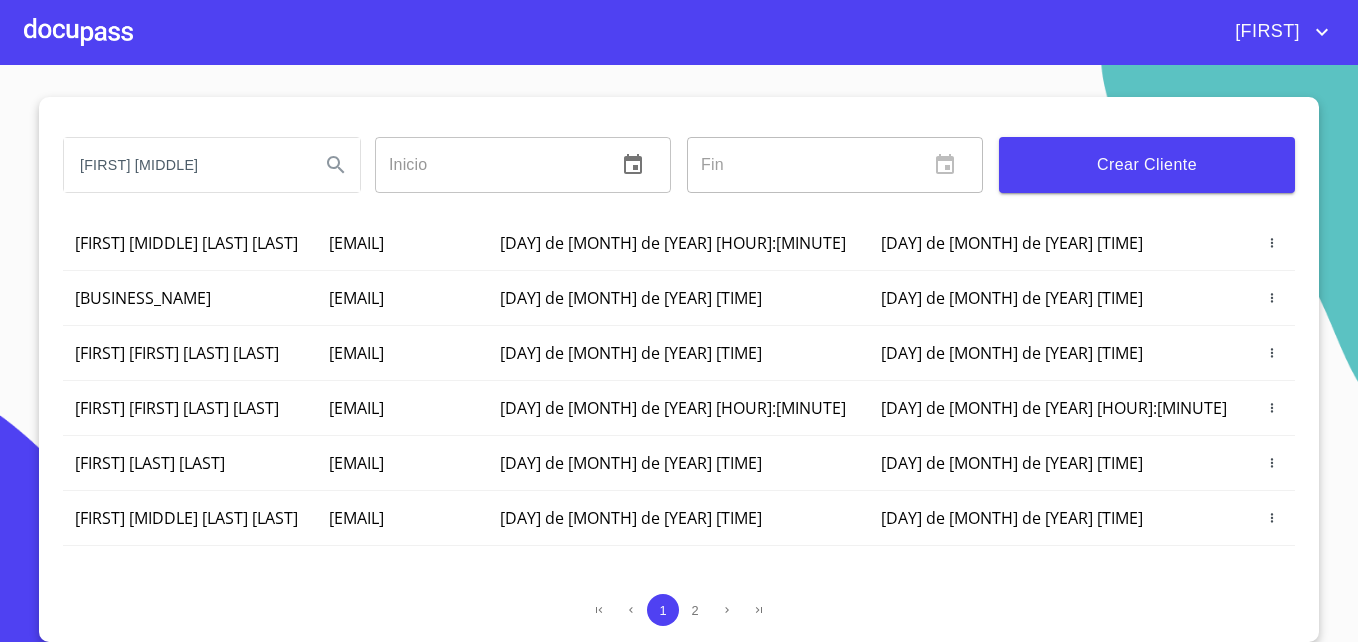 type on "[FIRST] [MIDDLE]" 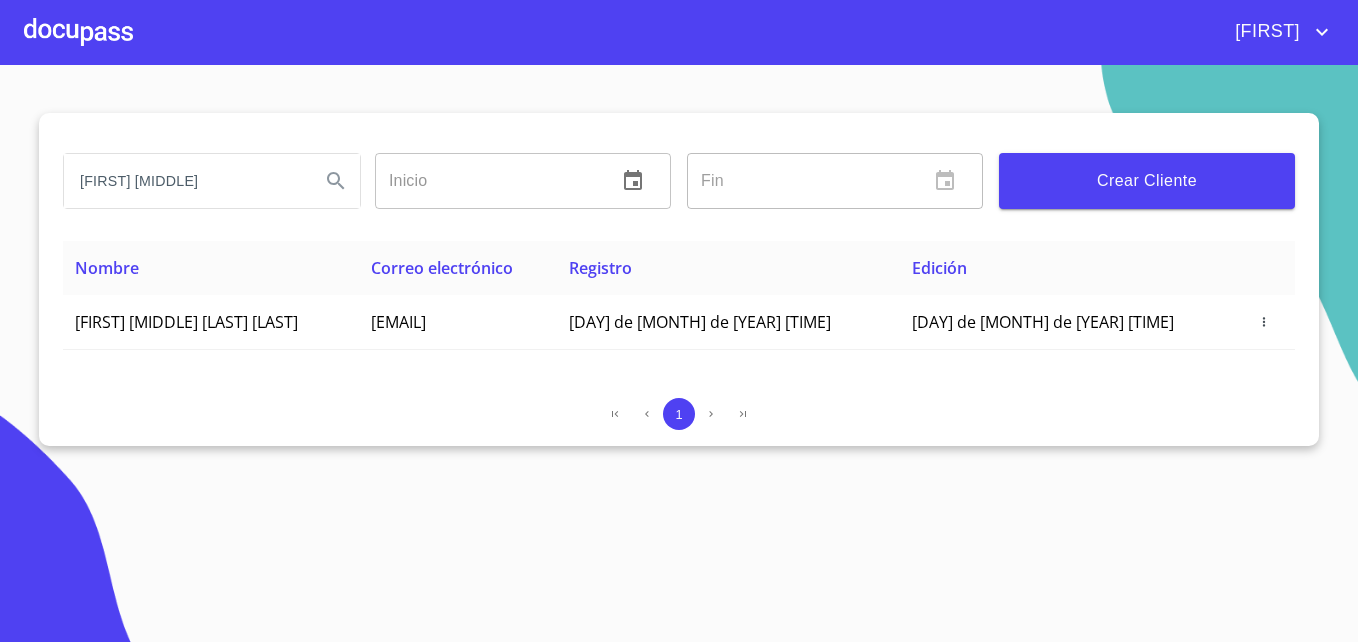 scroll, scrollTop: 0, scrollLeft: 0, axis: both 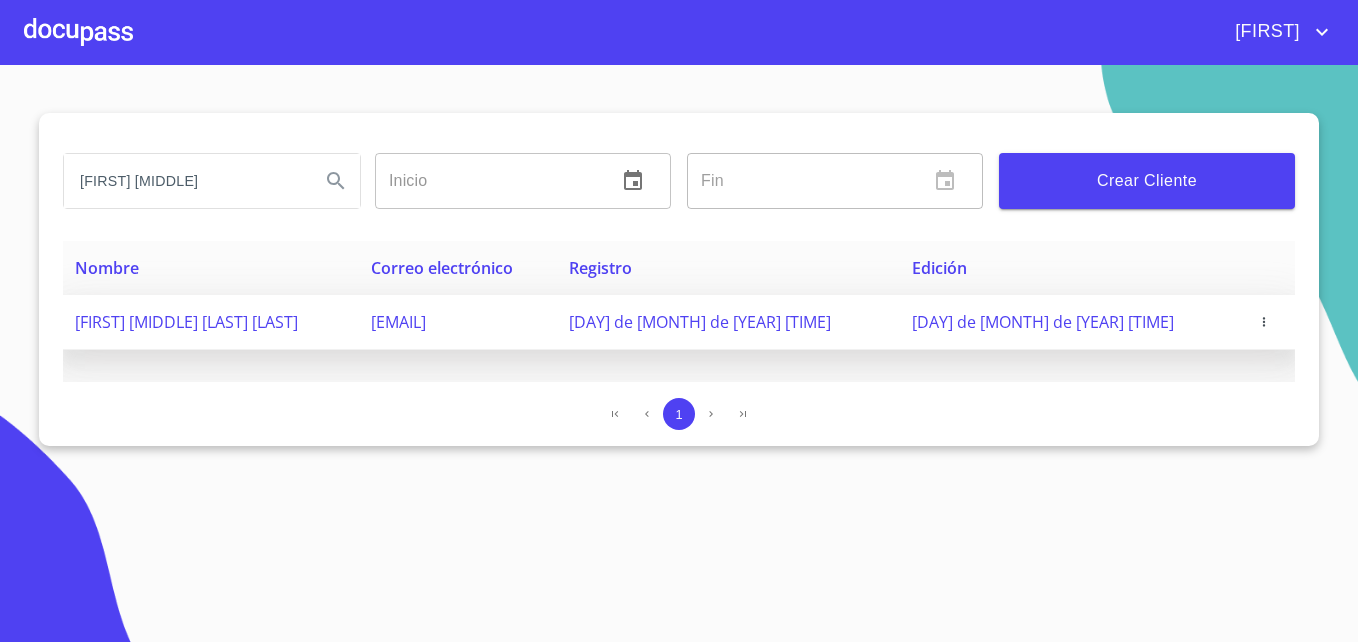 click 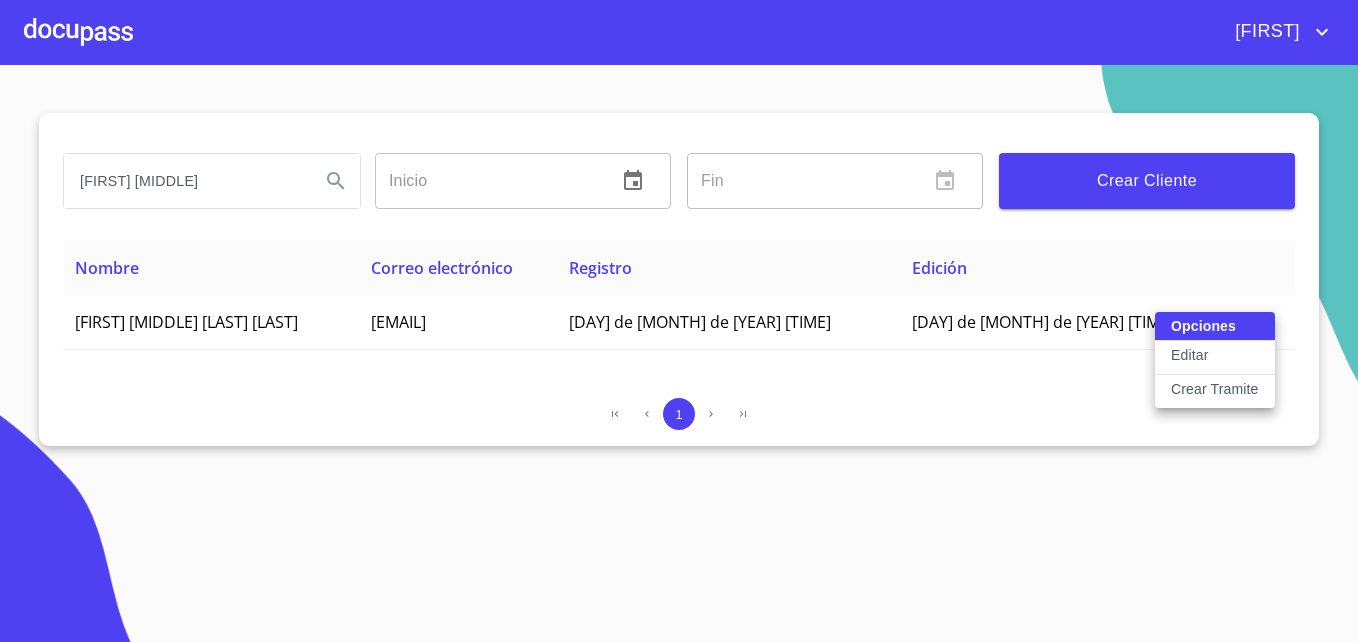 click on "Editar" at bounding box center [1215, 358] 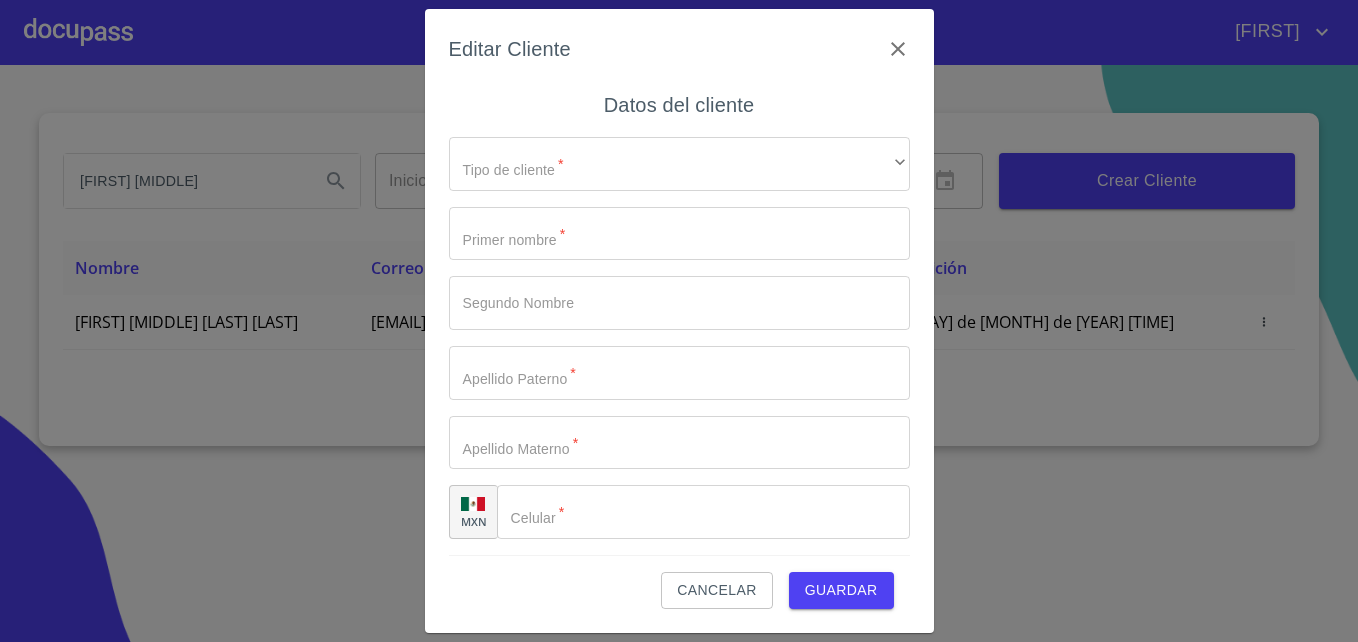 type on "[FIRST]" 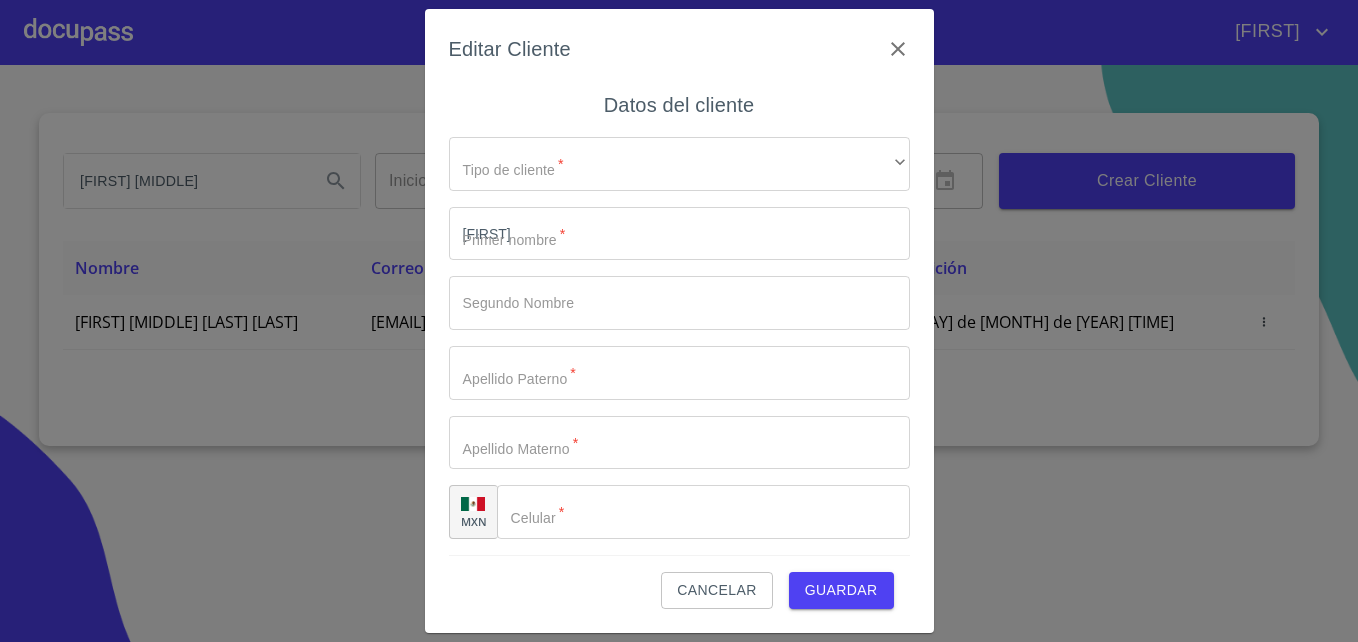 type on "[FIRST]" 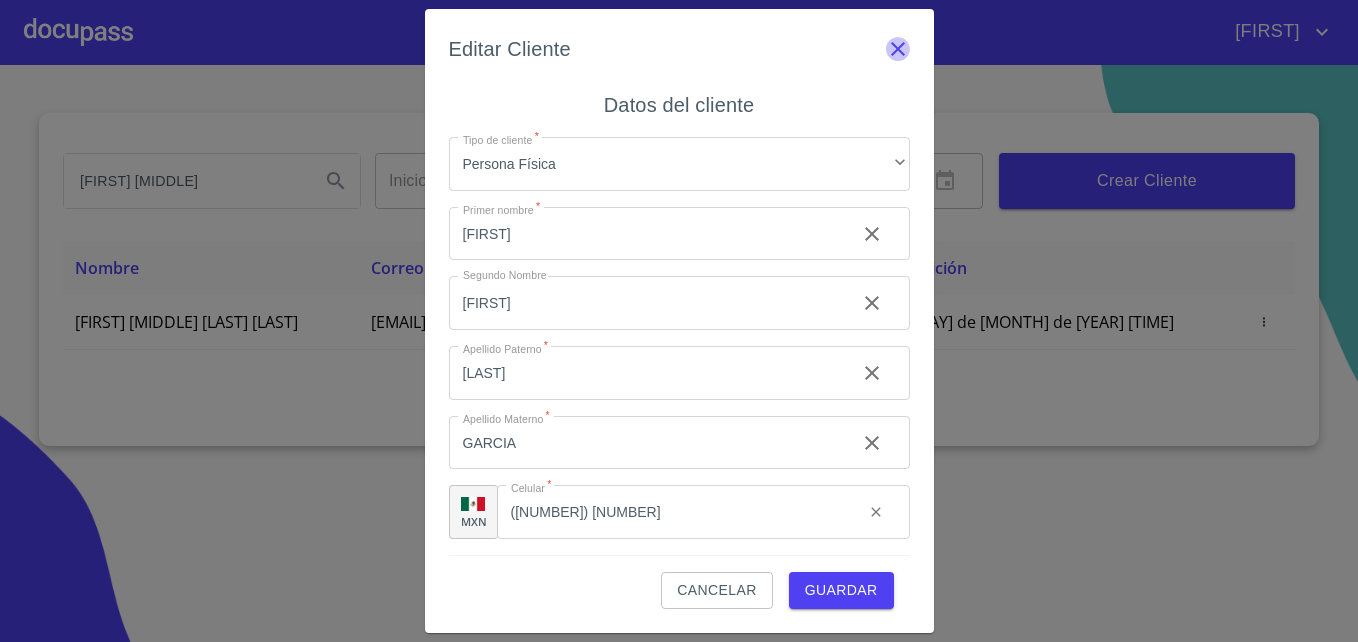 click 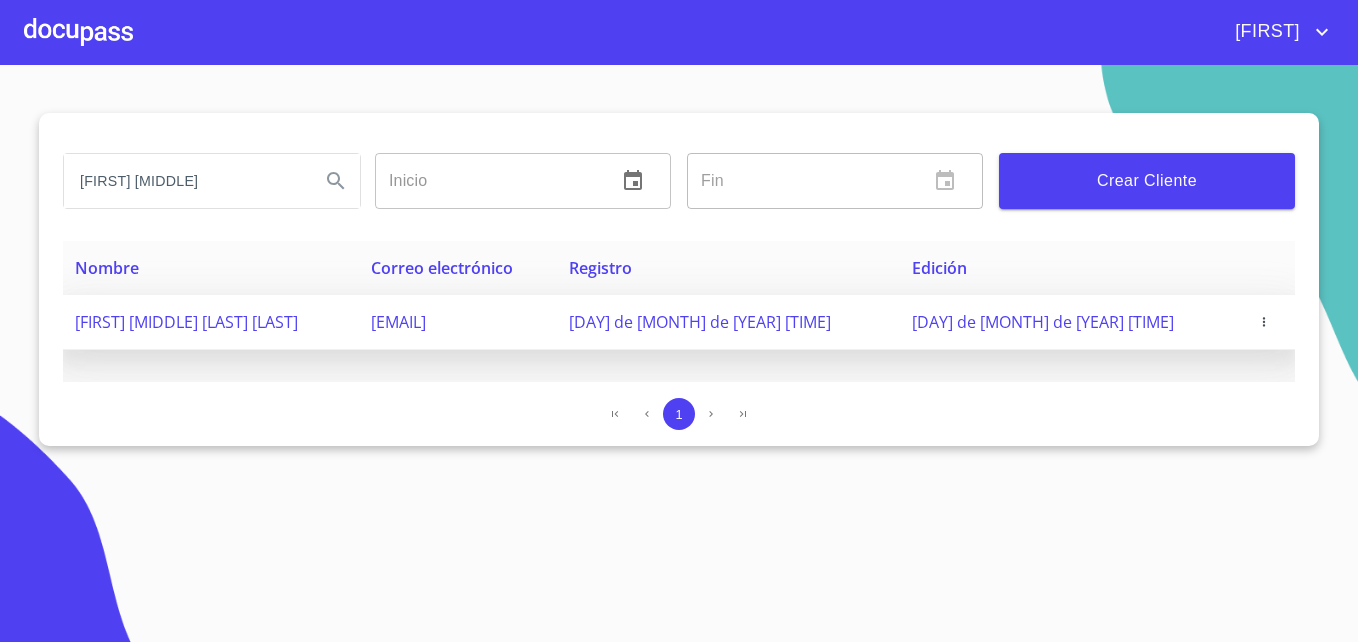 click on "[DAY] de [MONTH] de [YEAR] [TIME]" at bounding box center [1043, 322] 